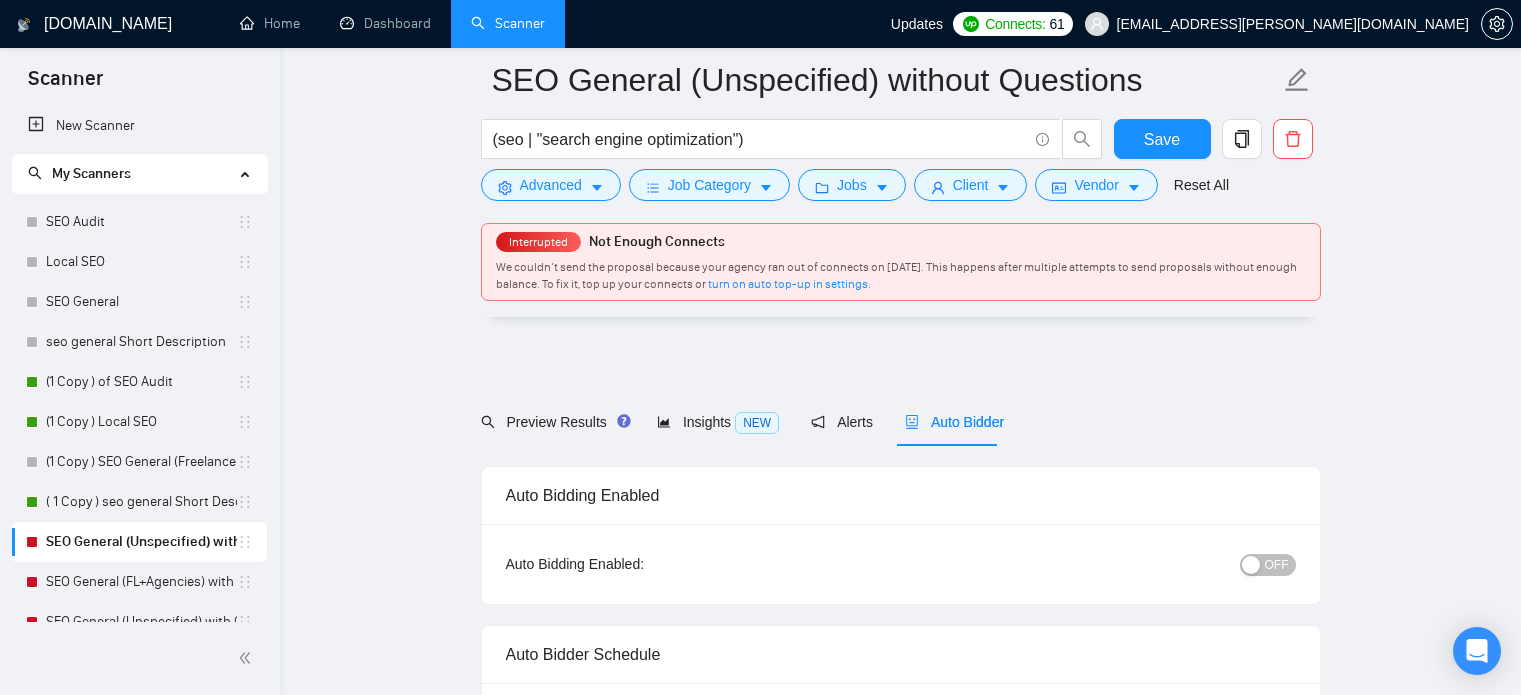 scroll, scrollTop: 3792, scrollLeft: 0, axis: vertical 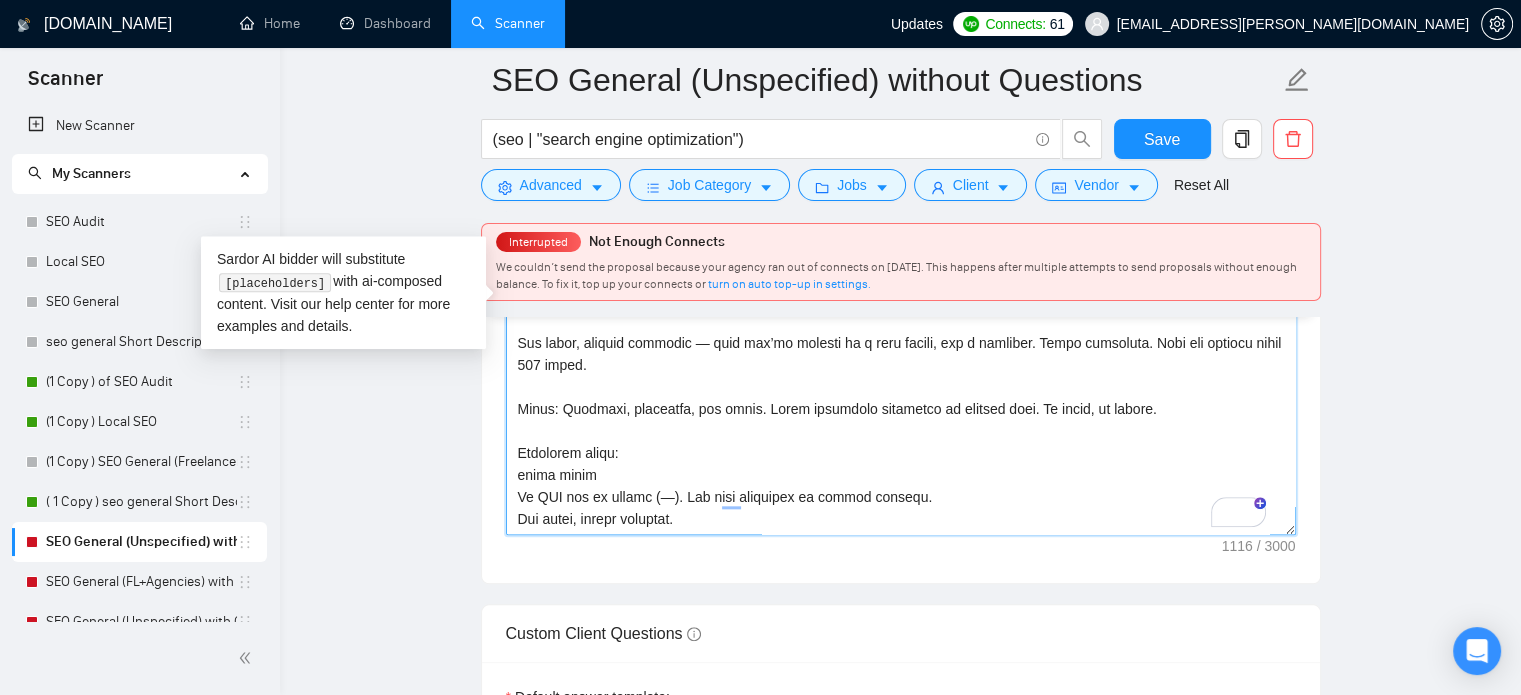 click on "Cover letter template:" at bounding box center [901, 310] 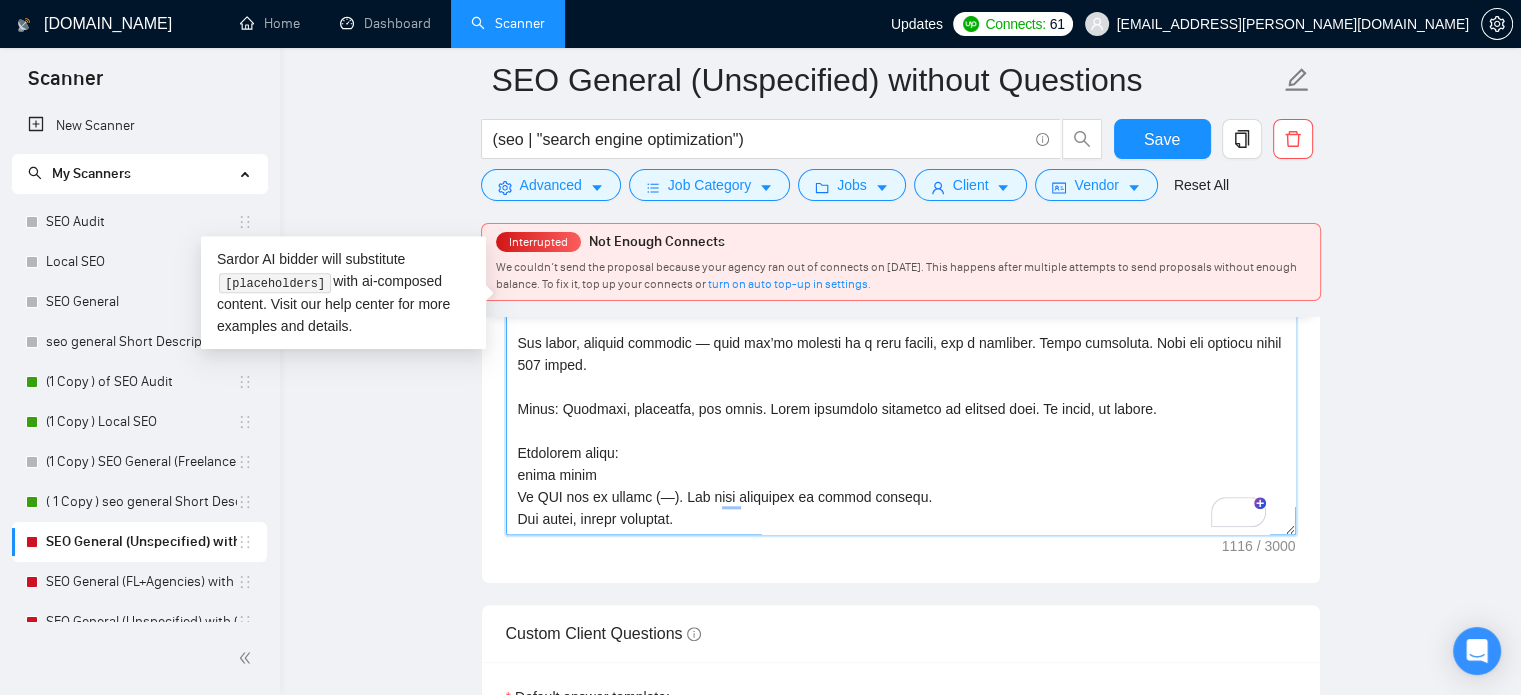 scroll, scrollTop: 24, scrollLeft: 0, axis: vertical 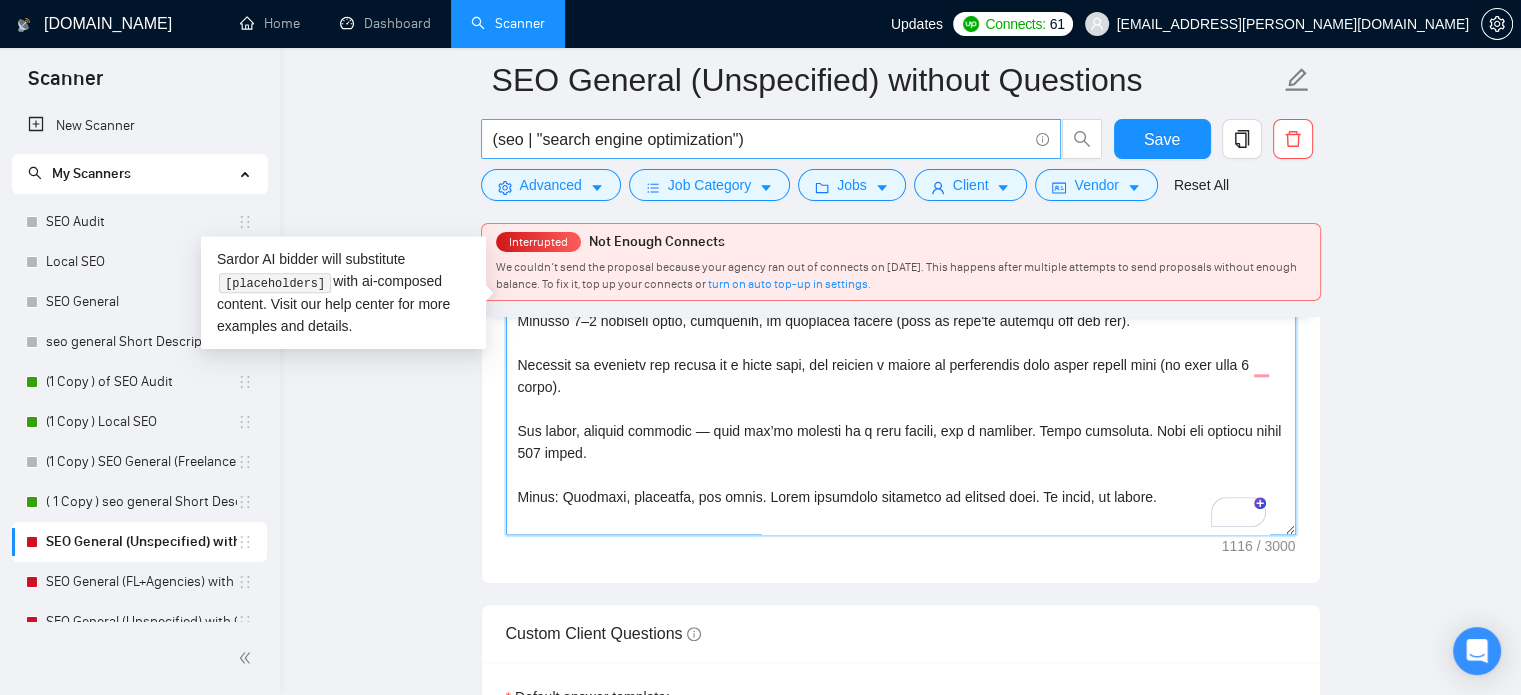 drag, startPoint x: 650, startPoint y: 450, endPoint x: 508, endPoint y: 151, distance: 331.00604 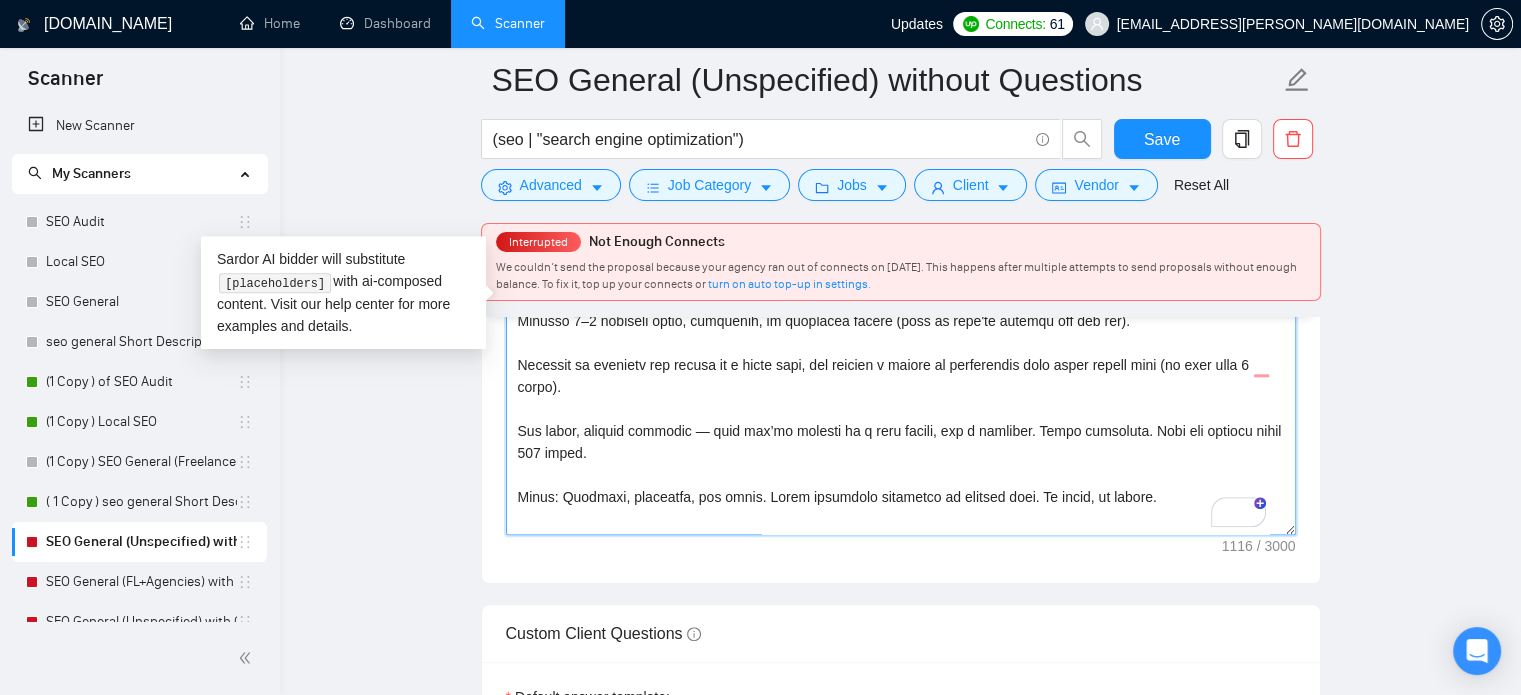 paste on "Hello [client name, don’t use country or company name] 🚀
I’m [use freelancer profile to introduce yourself, description should be related to the job post, mention years of experience (10+), and say that you can start ASAP – make it accurate and at least 200 characters].
For your project, I can:
[→ Highlight a specific detail from the job post and explain how you can solve it (min. 9 words)
→ Address a general requirement and explain your approach (min. 9 words)
→ Mention tools, features, or skills you'll use to complete the work]
I’d love to hop on a quick call and provide [mention a deliverable or result relevant to the job post to attract client interest don’t exceed 6 words].
Best,
[freelancer name]" 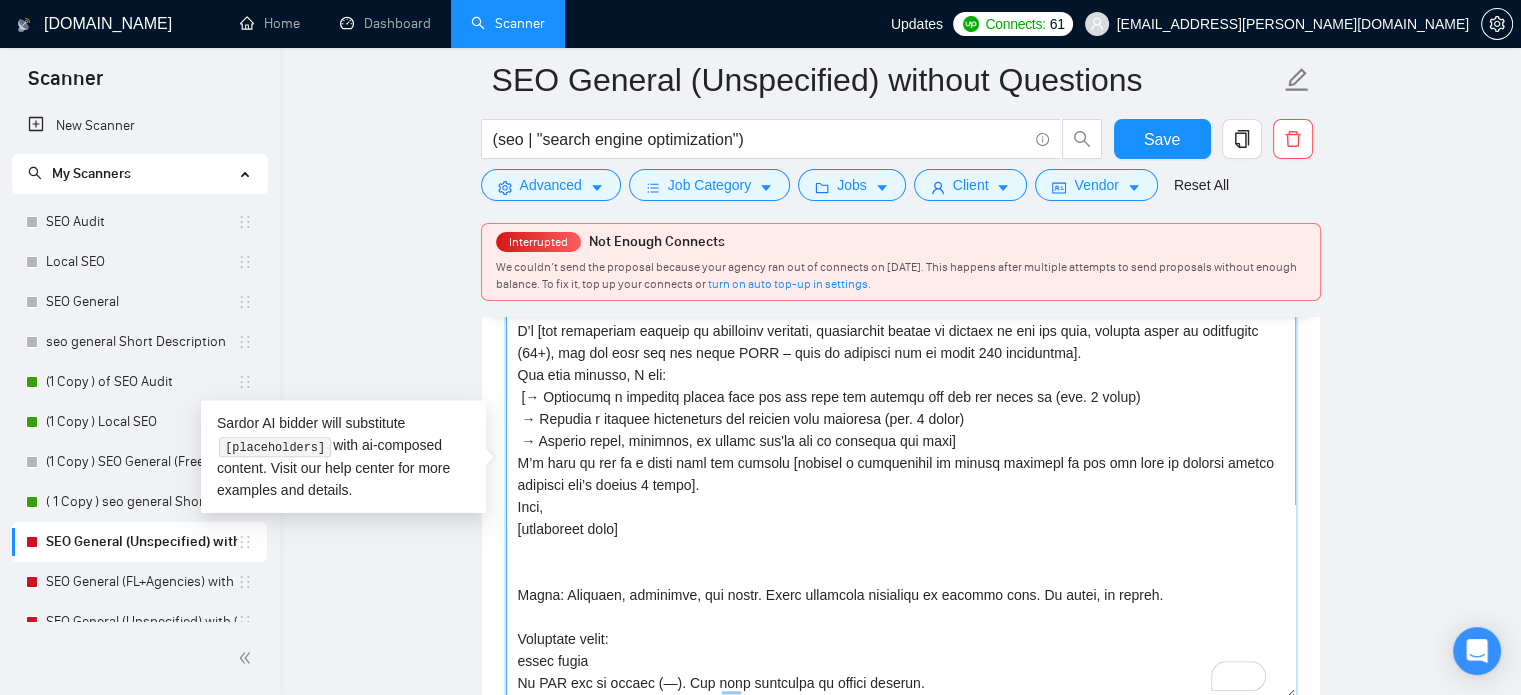 scroll, scrollTop: 1867, scrollLeft: 0, axis: vertical 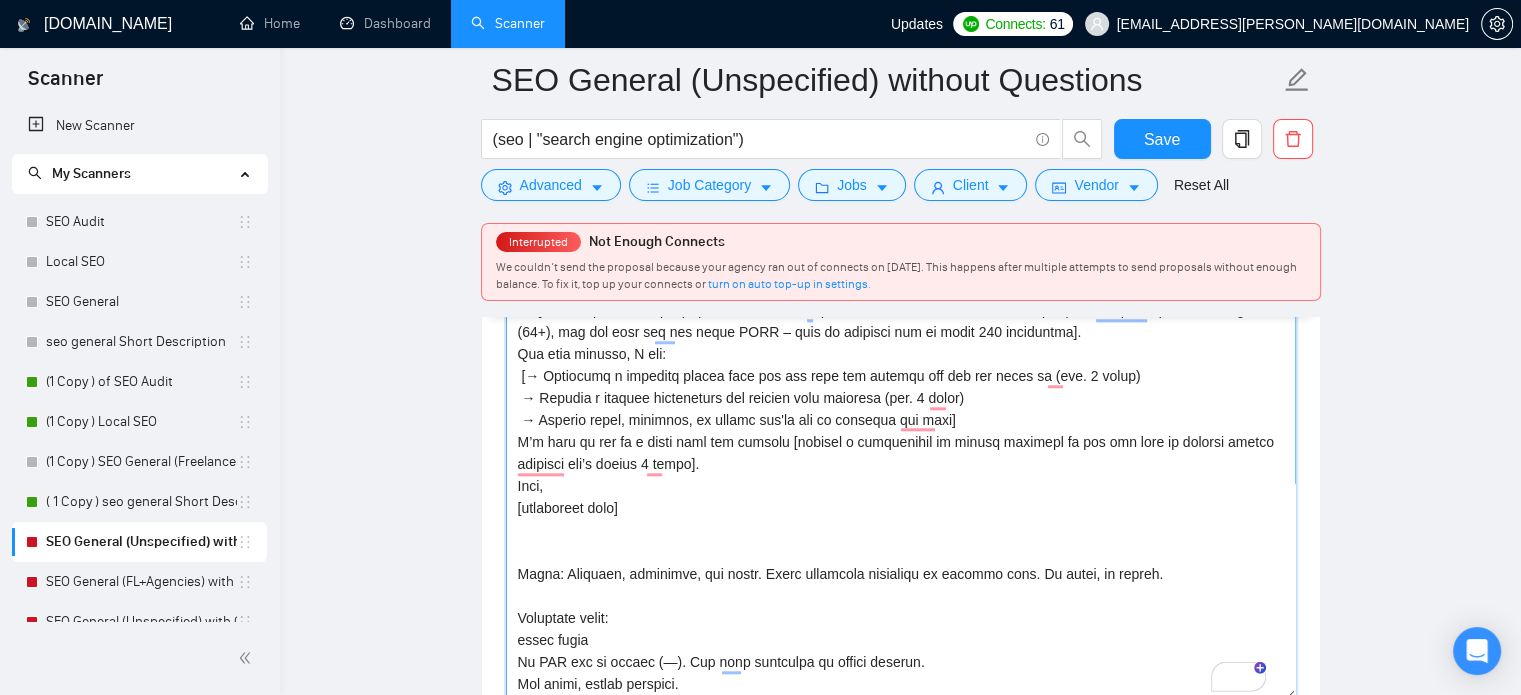 click on "Cover letter template:" at bounding box center [901, 475] 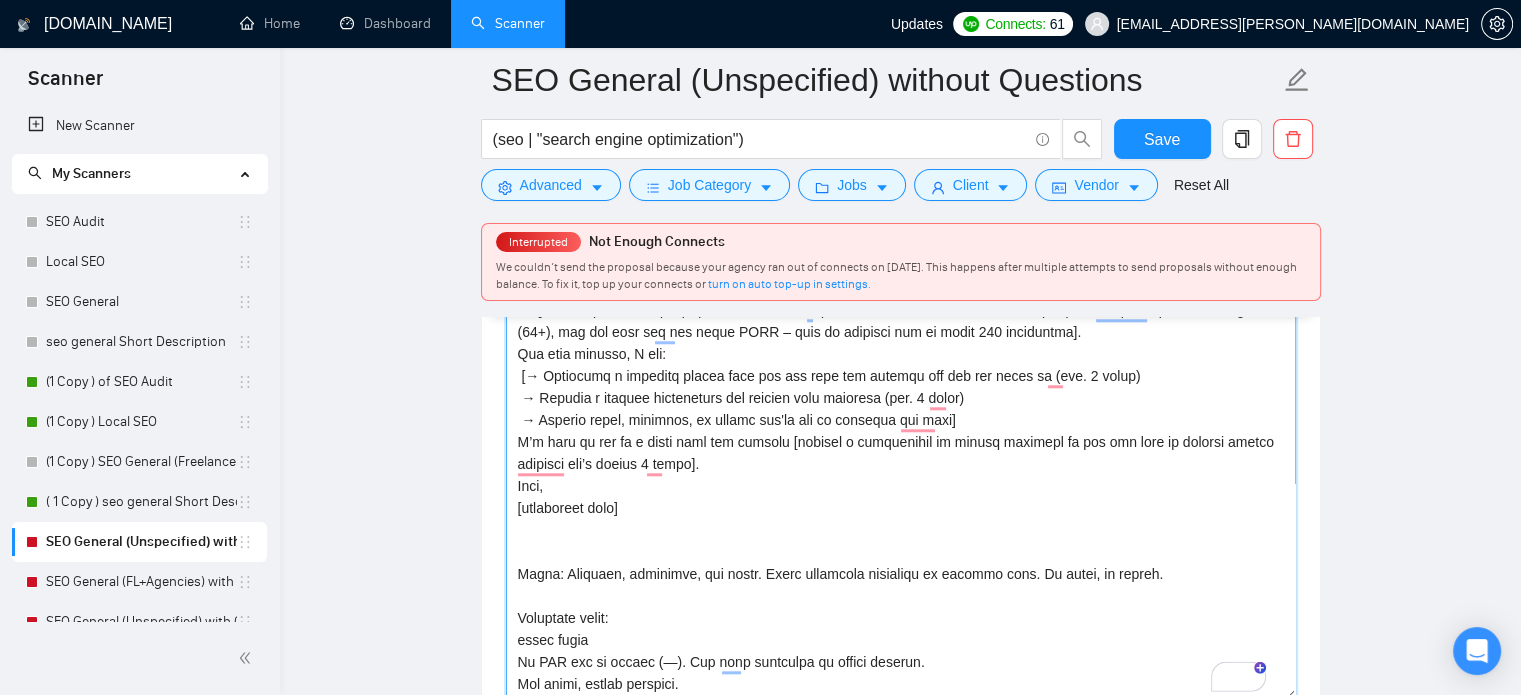 scroll, scrollTop: 22, scrollLeft: 0, axis: vertical 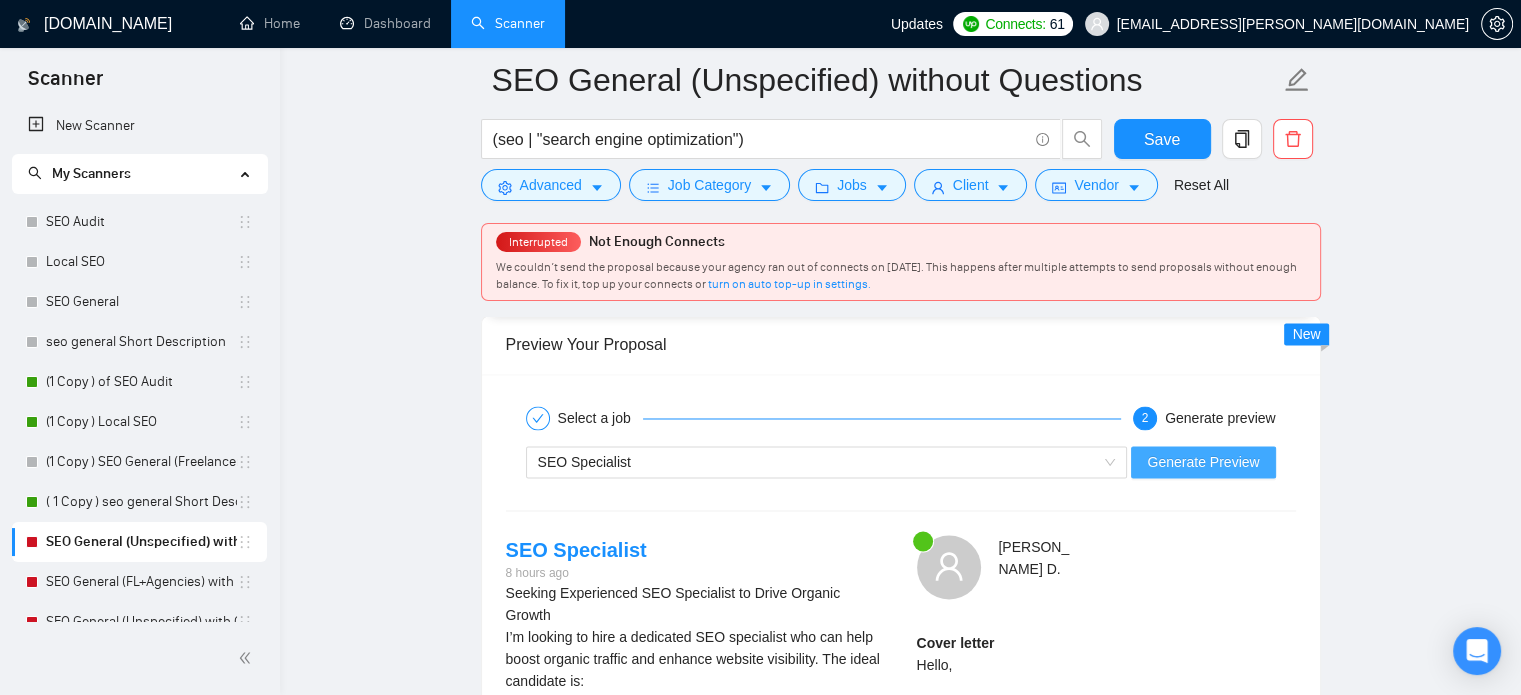 type on "Write a friendly, confident proposal for an Upwork job. Use the freelancer’s profile to introduce them as a seasoned expert in [insert service here, e.g., Webflow Development], with over 10 years of experience. Make sure the intro relates Hello [client name, don’t use country or company name] 🚀
I’m [use freelancer profile to introduce yourself, description should be related to the job post, mention years of experience (10+), and say that you can start ASAP – make it accurate and at least 200 characters].
For your project, I can:
[→ Highlight a specific detail from the job post and explain how you can solve it (min. 9 words)
→ Address a general requirement and explain your approach (min. 9 words)
→ Mention tools, features, or skills you'll use to complete the work]
I’d love to hop on a quick call and provide [mention a deliverable or result relevant to the job post to attract client interest don’t exceed 6 words].
Best,
[freelancer name]
Style: Friendly, confident, and clear. Avoid corporate buzzwords ..." 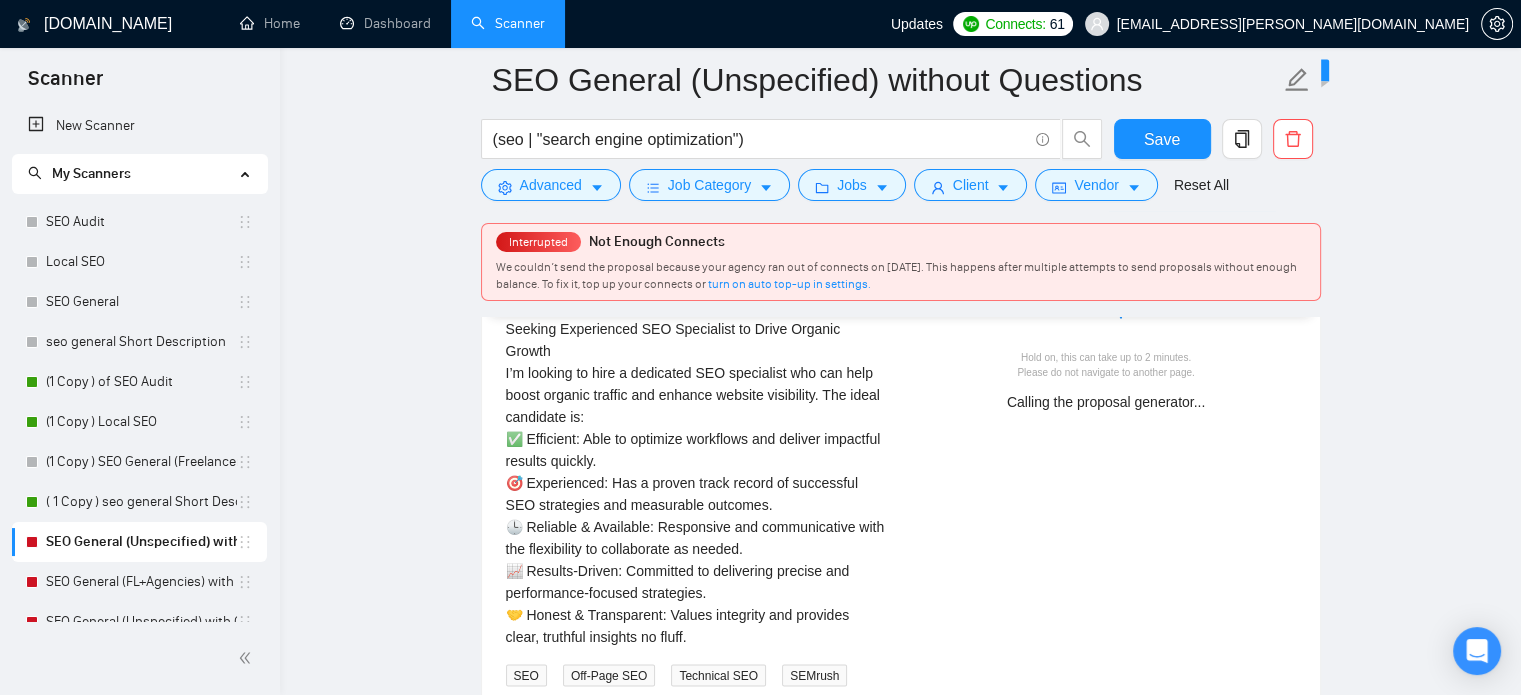 scroll, scrollTop: 3573, scrollLeft: 0, axis: vertical 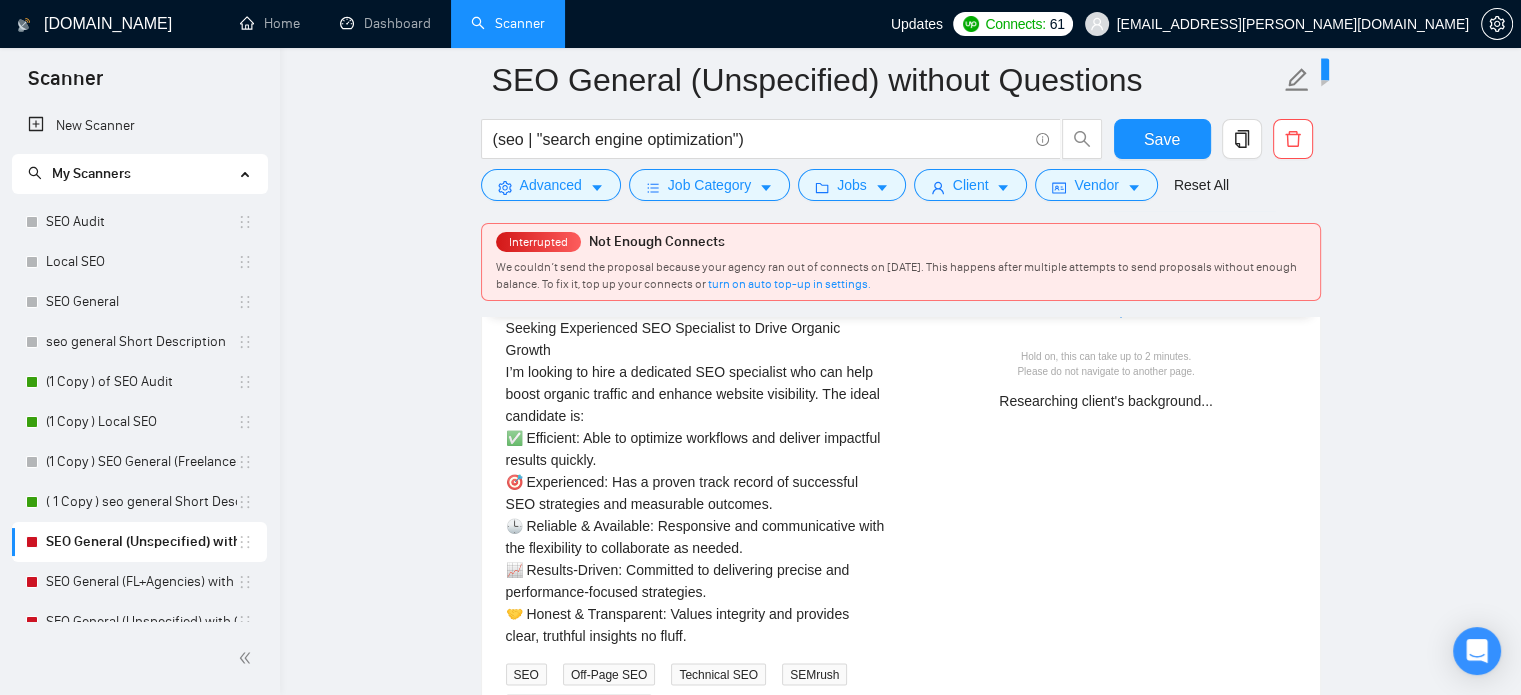 type 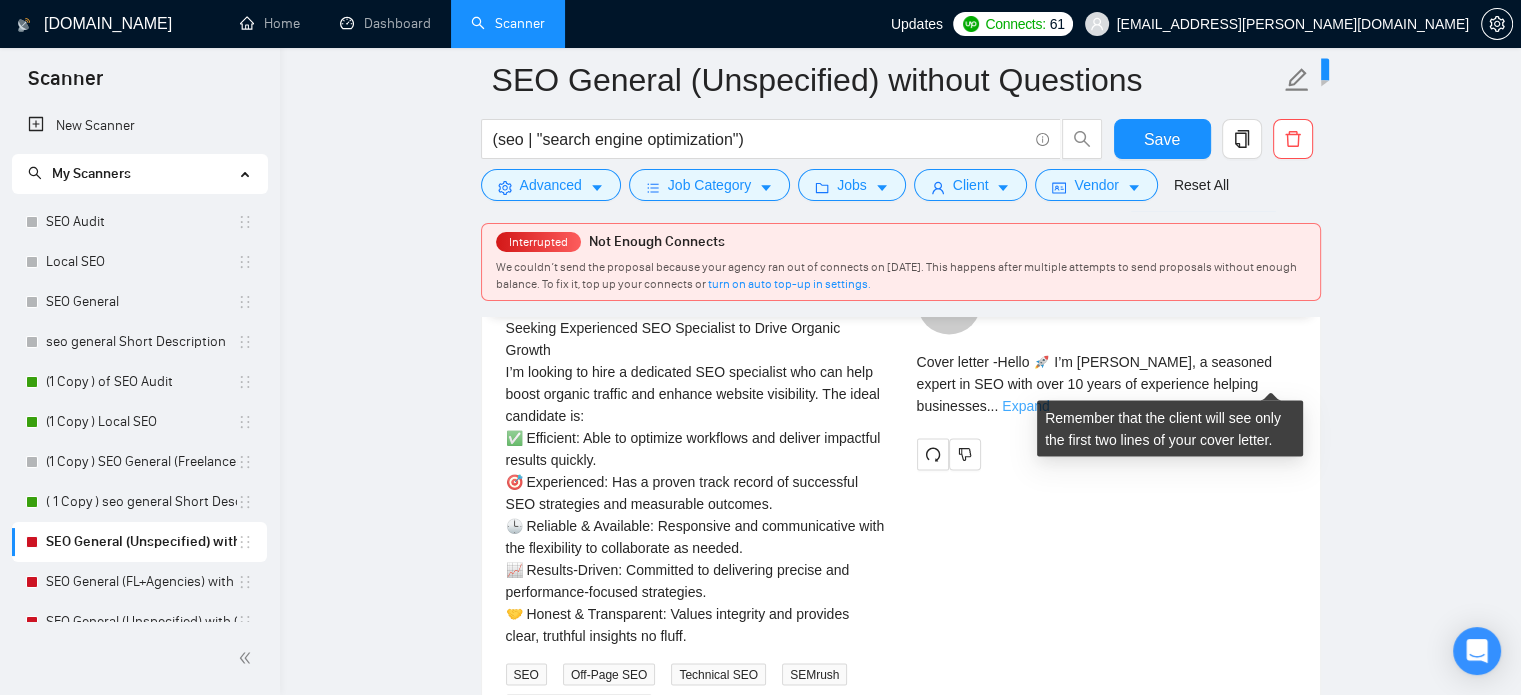 click on "Expand" at bounding box center [1025, 405] 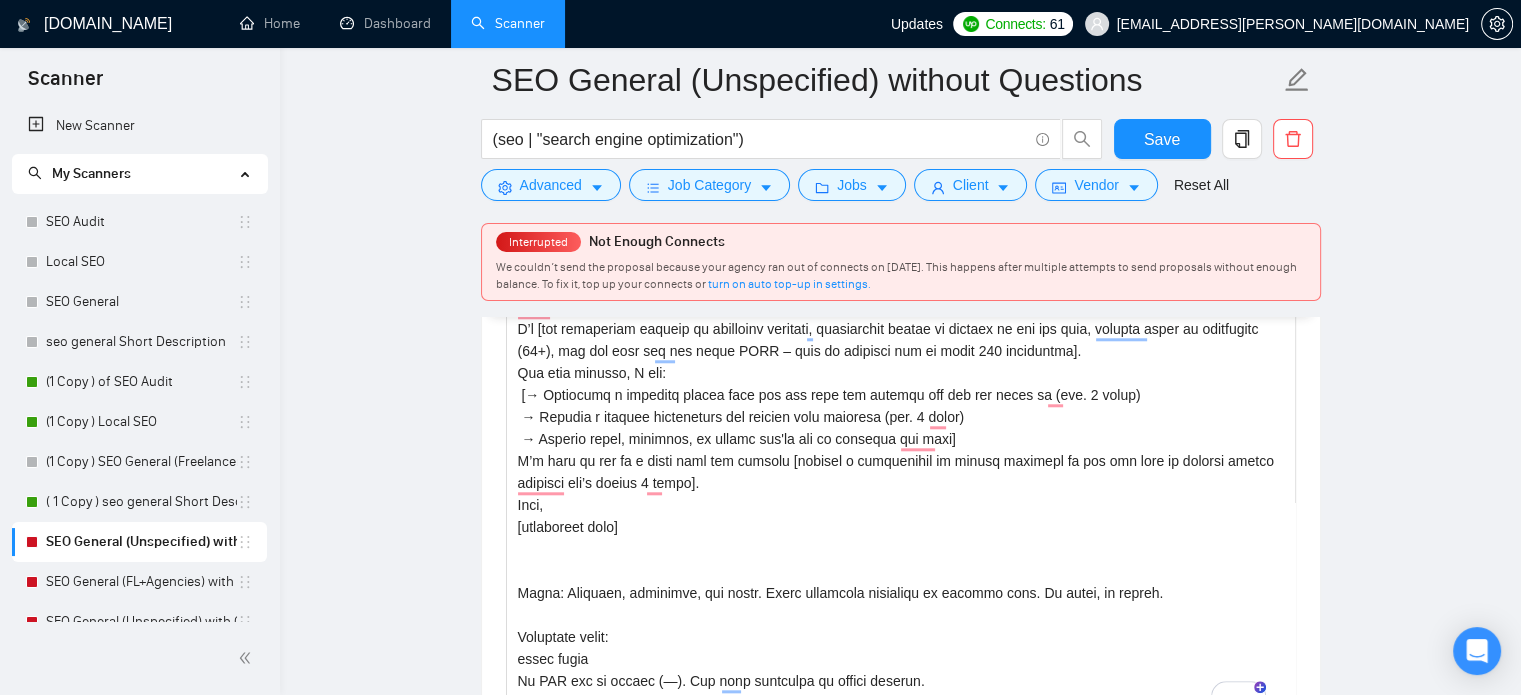 scroll, scrollTop: 1845, scrollLeft: 0, axis: vertical 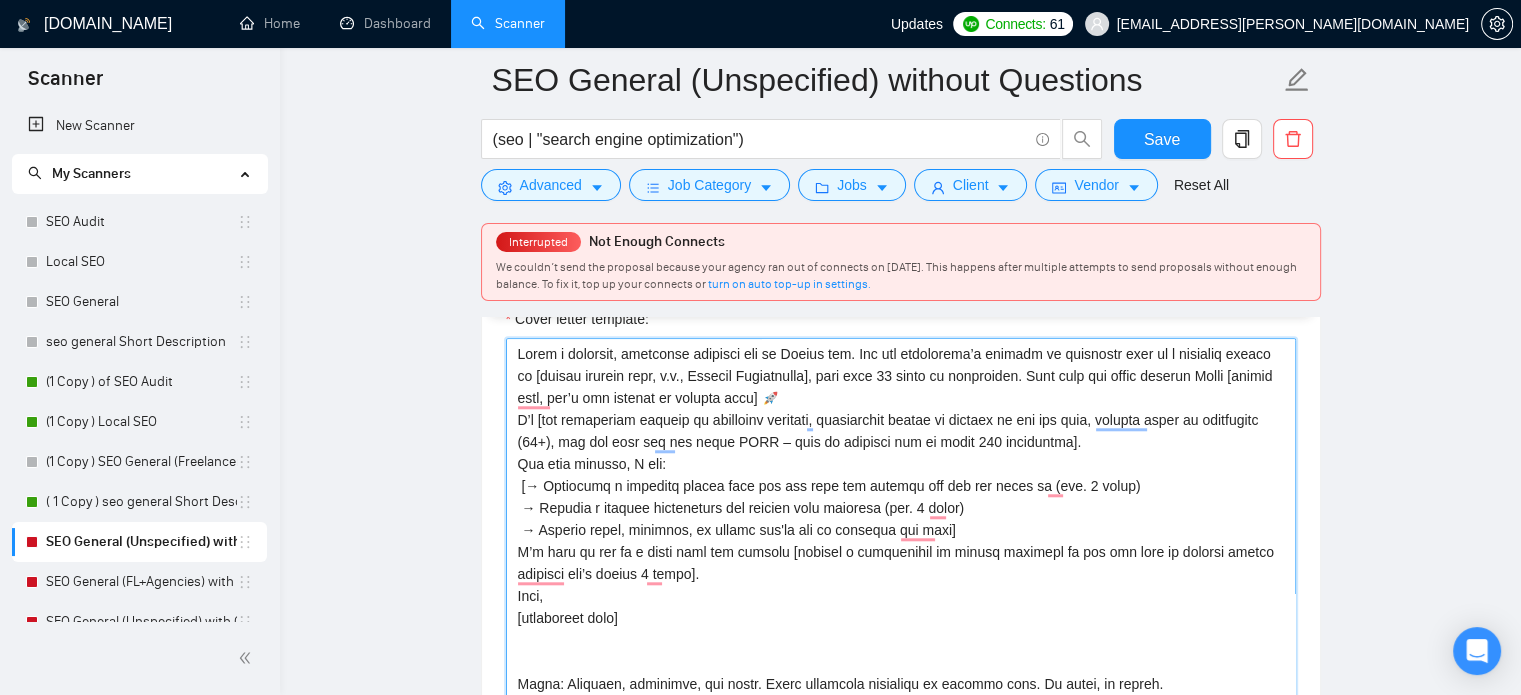 click on "Cover letter template:" at bounding box center (901, 563) 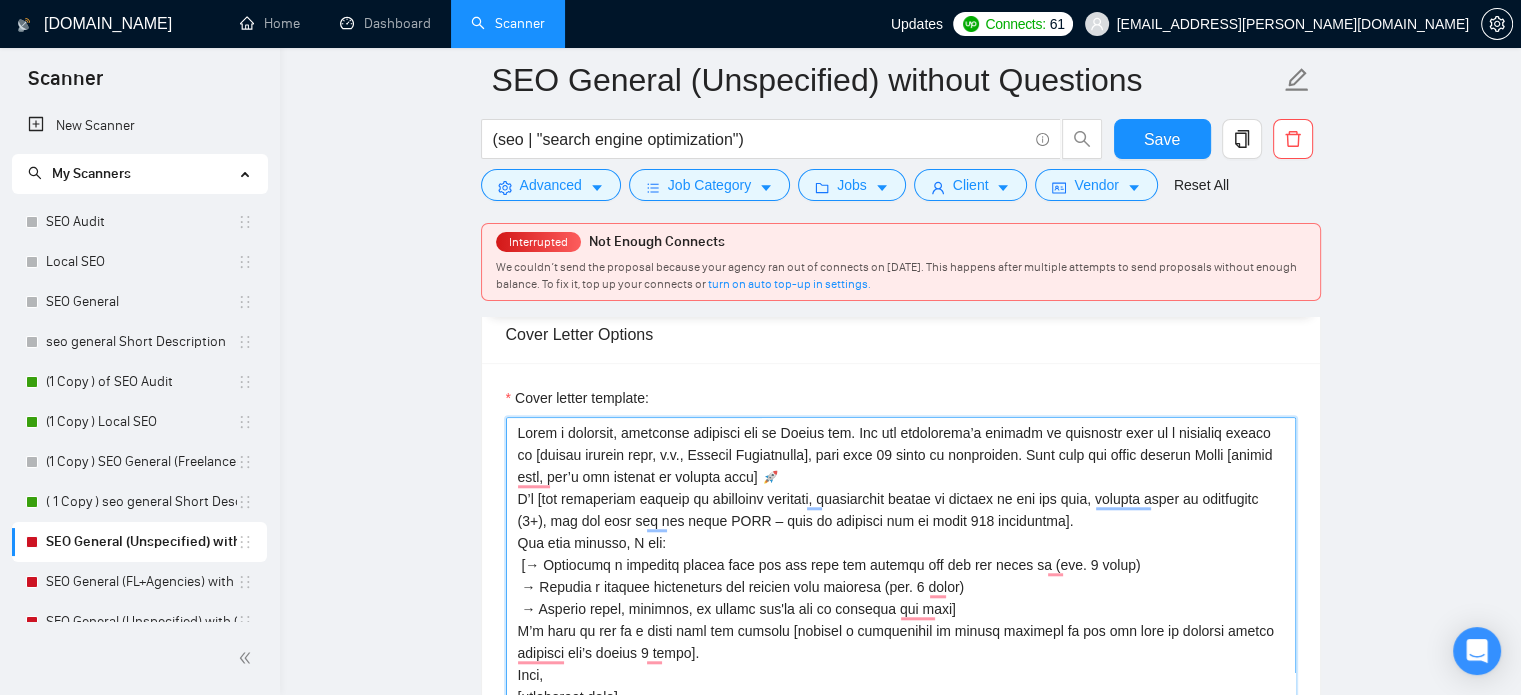 scroll, scrollTop: 1700, scrollLeft: 0, axis: vertical 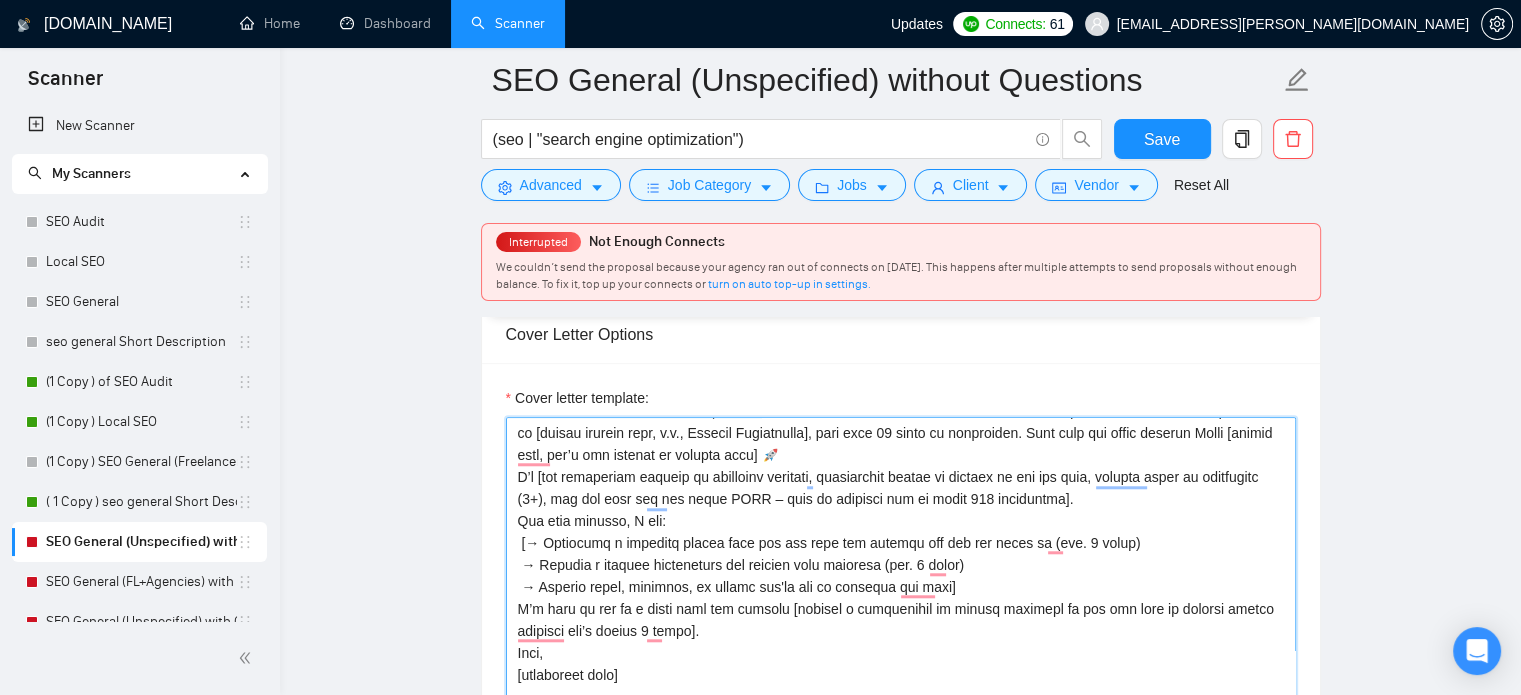 type on "Write a friendly, confident proposal for an Upwork job. Use the freelancer’s profile to introduce them as a seasoned expert in [insert service here, e.g., Webflow Development], with over 10 years of experience. Make sure the intro relates Hello [client name, don’t use country or company name] 🚀
I’m [use freelancer profile to introduce yourself, description should be related to the job post, mention years of experience (8+), and say that you can start ASAP – make it accurate and at least 200 characters].
For your project, I can:
[→ Highlight a specific detail from the job post and explain how you can solve it (min. 9 words)
→ Address a general requirement and explain your approach (min. 9 words)
→ Mention tools, features, or skills you'll use to complete the work]
I’d love to hop on a quick call and provide [mention a deliverable or result relevant to the job post to attract client interest don’t exceed 6 words].
Best,
[freelancer name]
Style: Friendly, confident, and clear. Avoid corporate buzzwords o..." 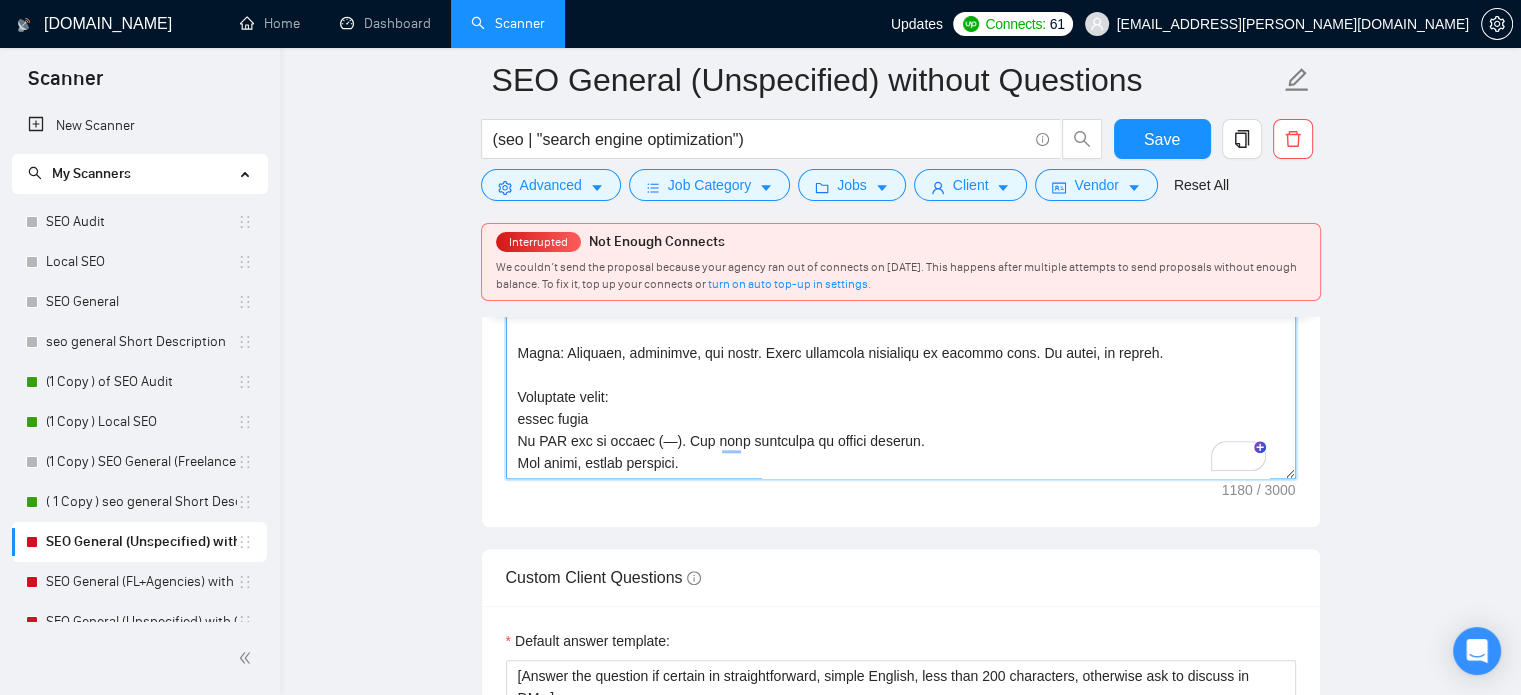 scroll, scrollTop: 2089, scrollLeft: 0, axis: vertical 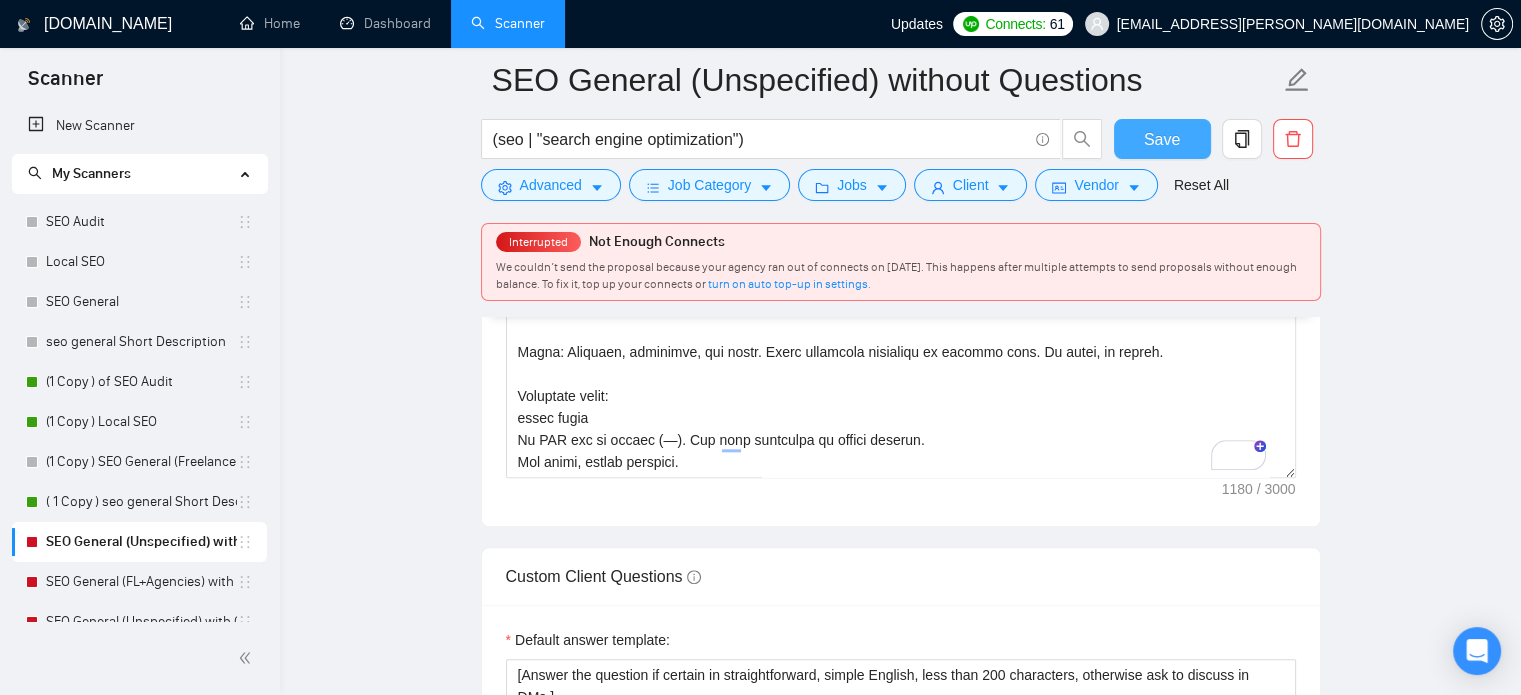 click on "Save" at bounding box center [1162, 139] 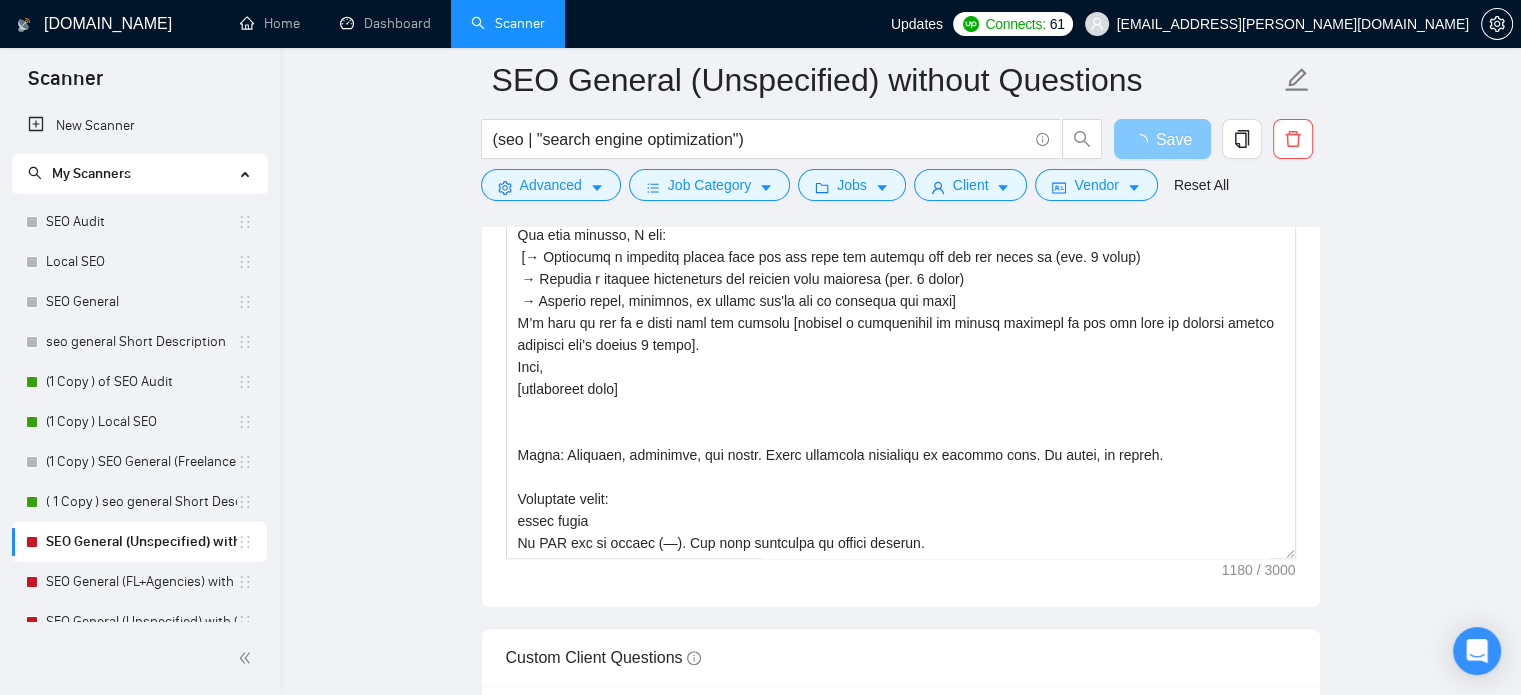 scroll, scrollTop: 1857, scrollLeft: 0, axis: vertical 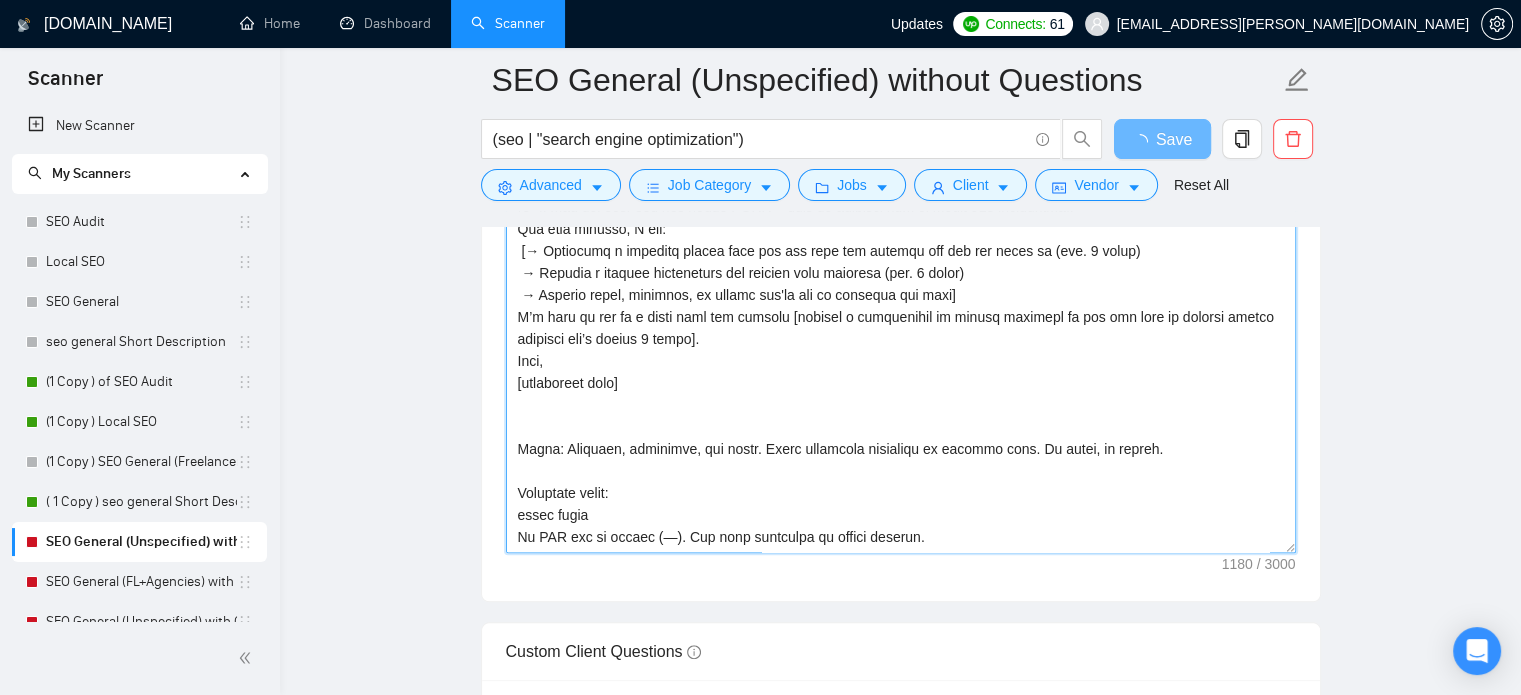 click on "Cover letter template:" at bounding box center (901, 328) 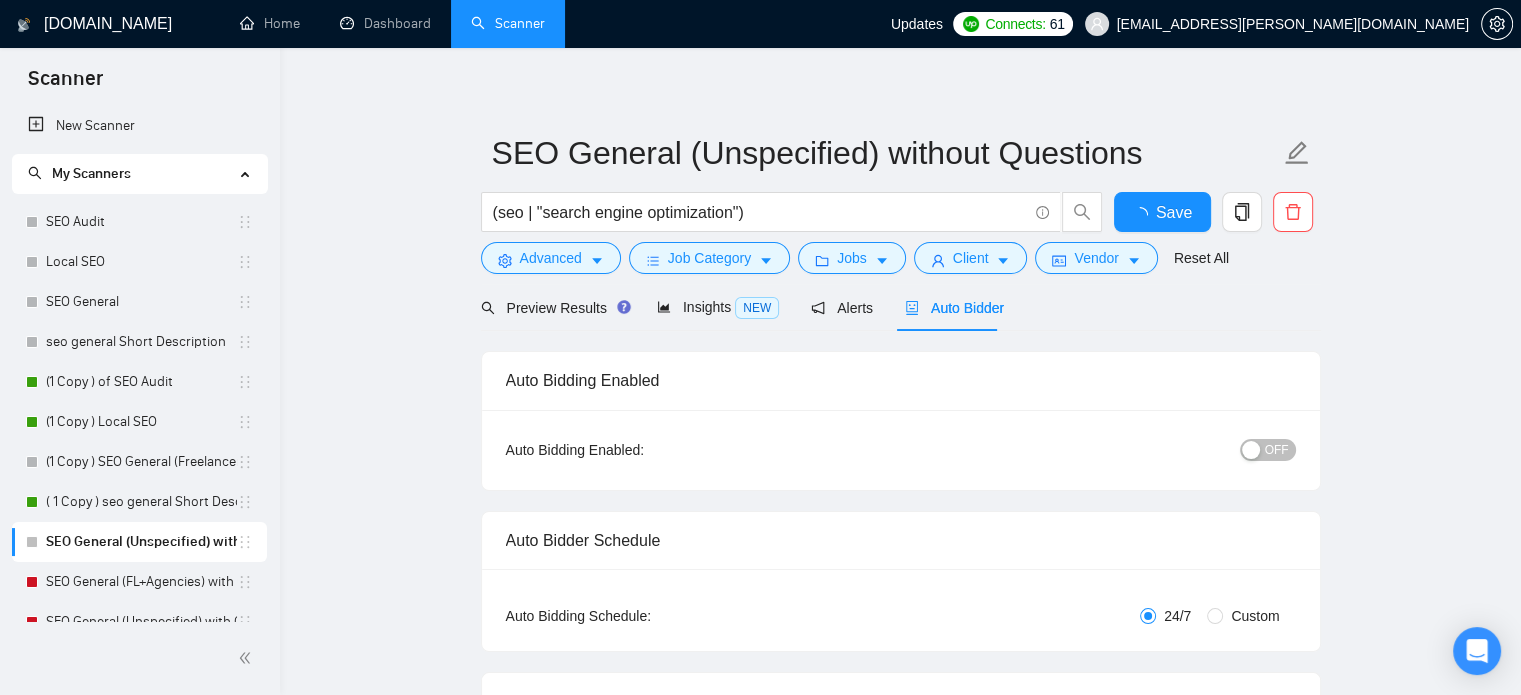 scroll, scrollTop: 8, scrollLeft: 0, axis: vertical 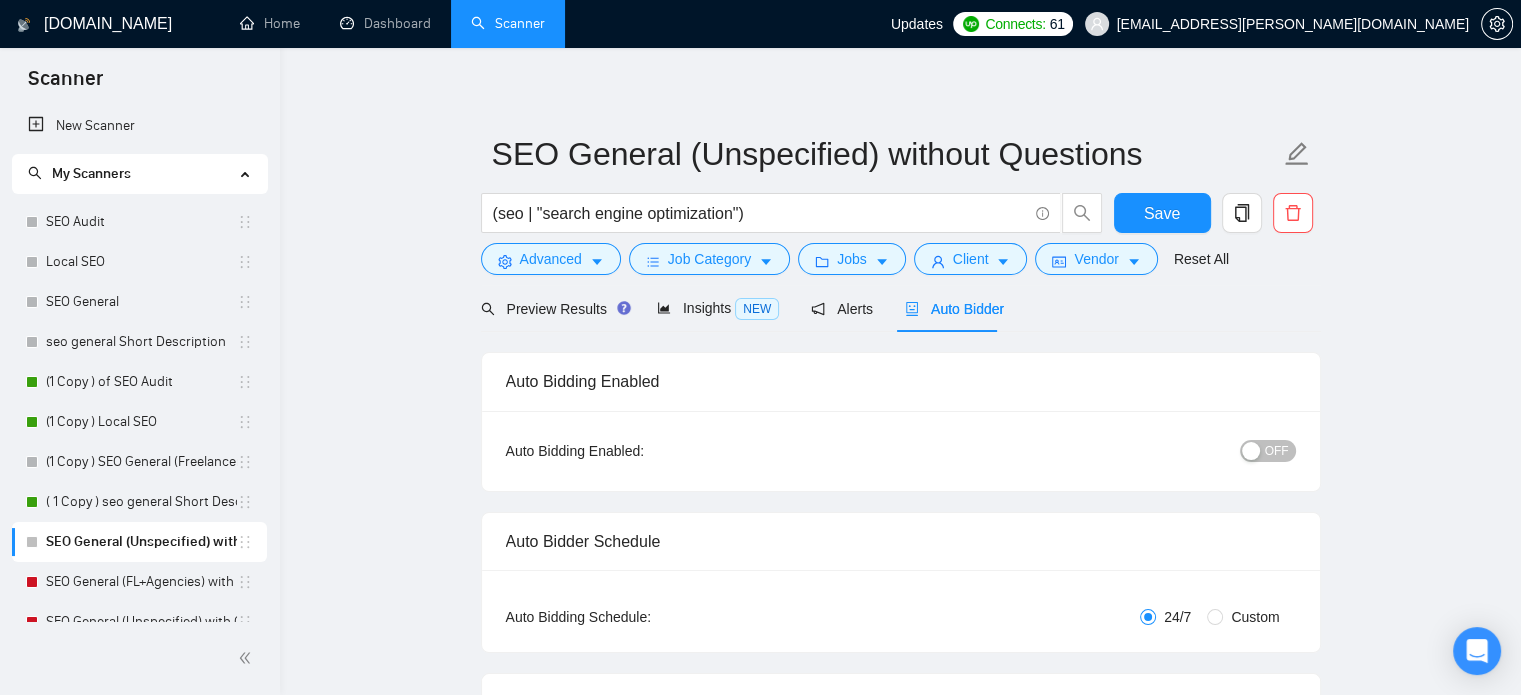 click on "OFF" at bounding box center [1268, 451] 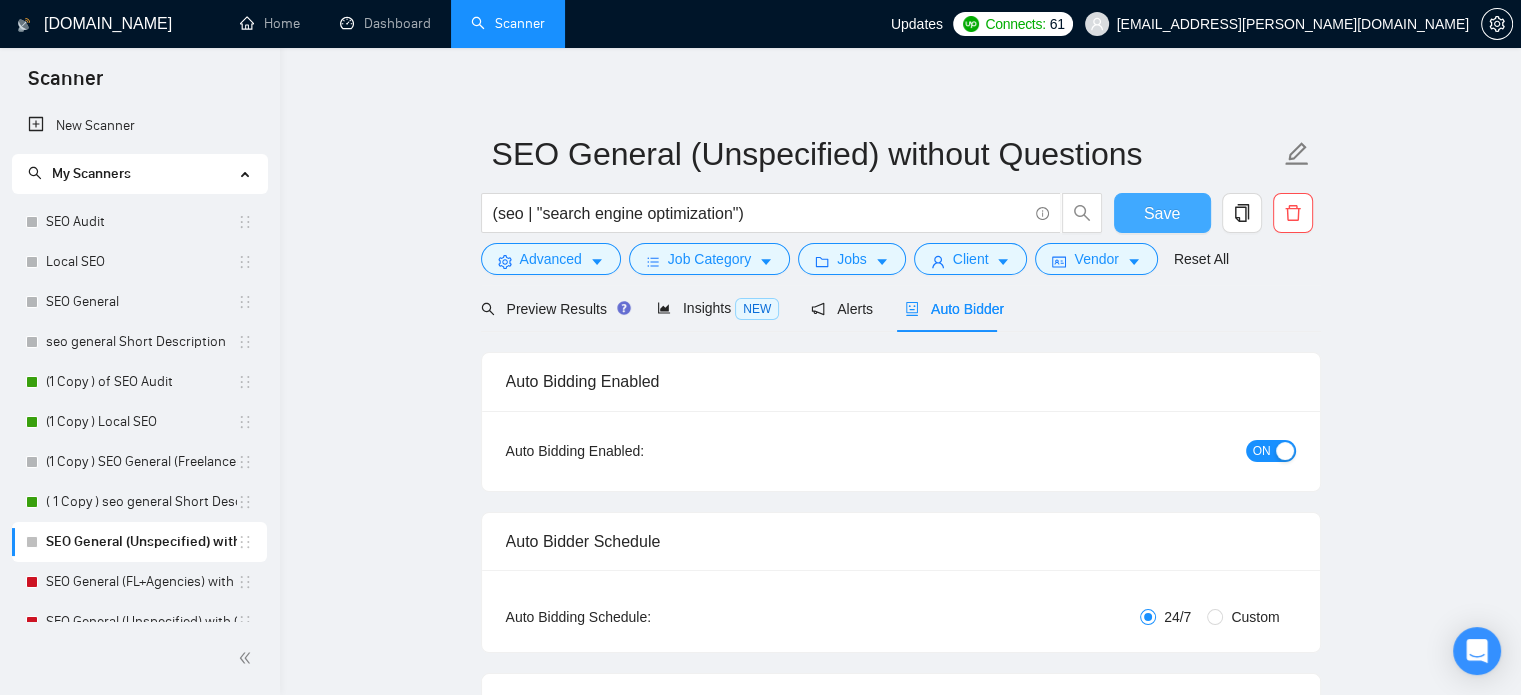 click on "Save" at bounding box center (1162, 213) 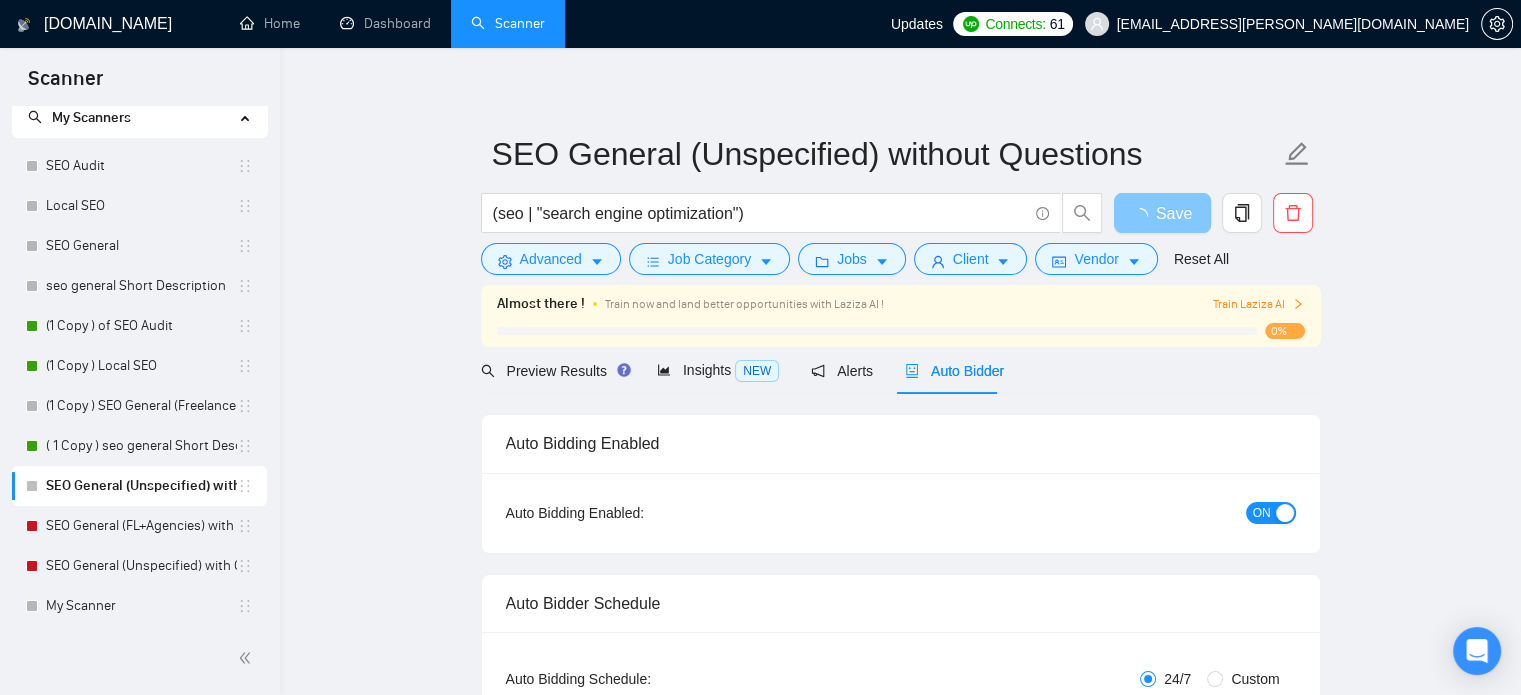 scroll, scrollTop: 132, scrollLeft: 0, axis: vertical 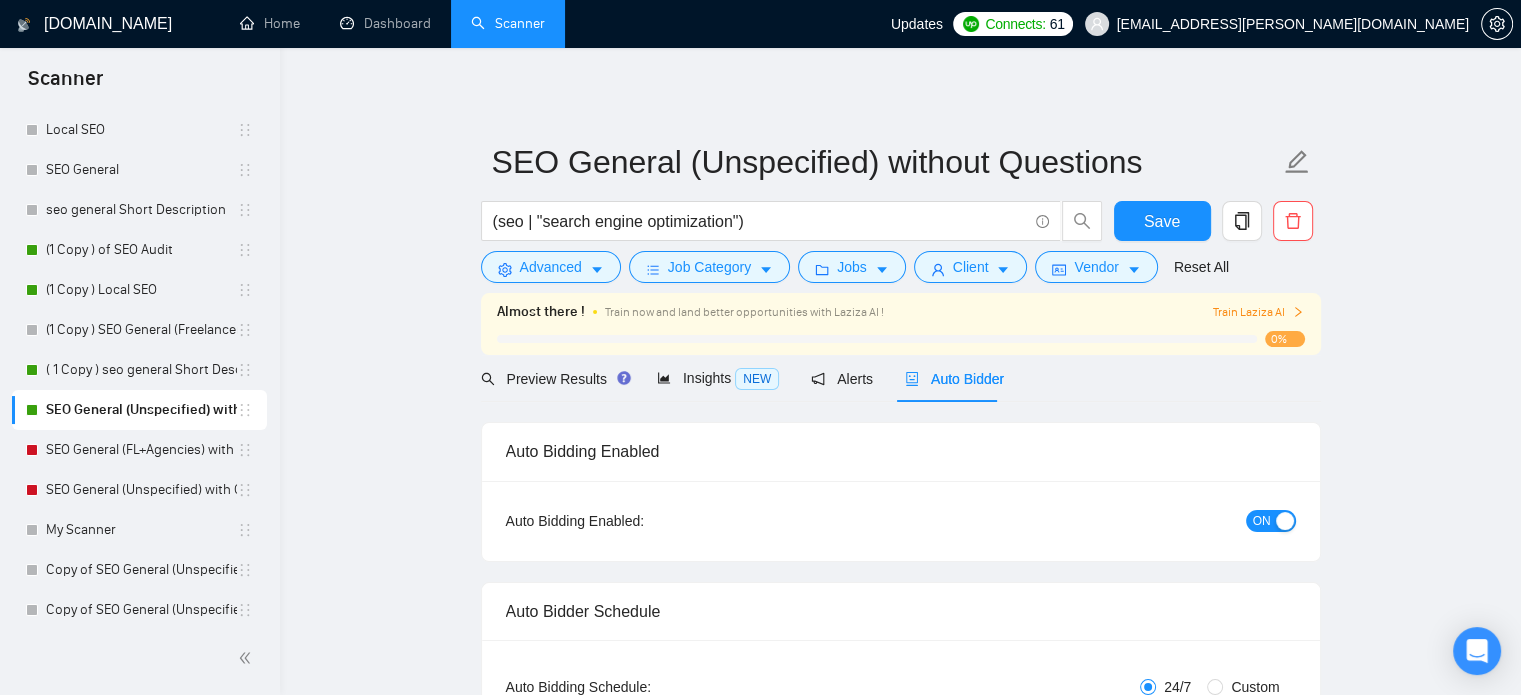 click at bounding box center (1285, 521) 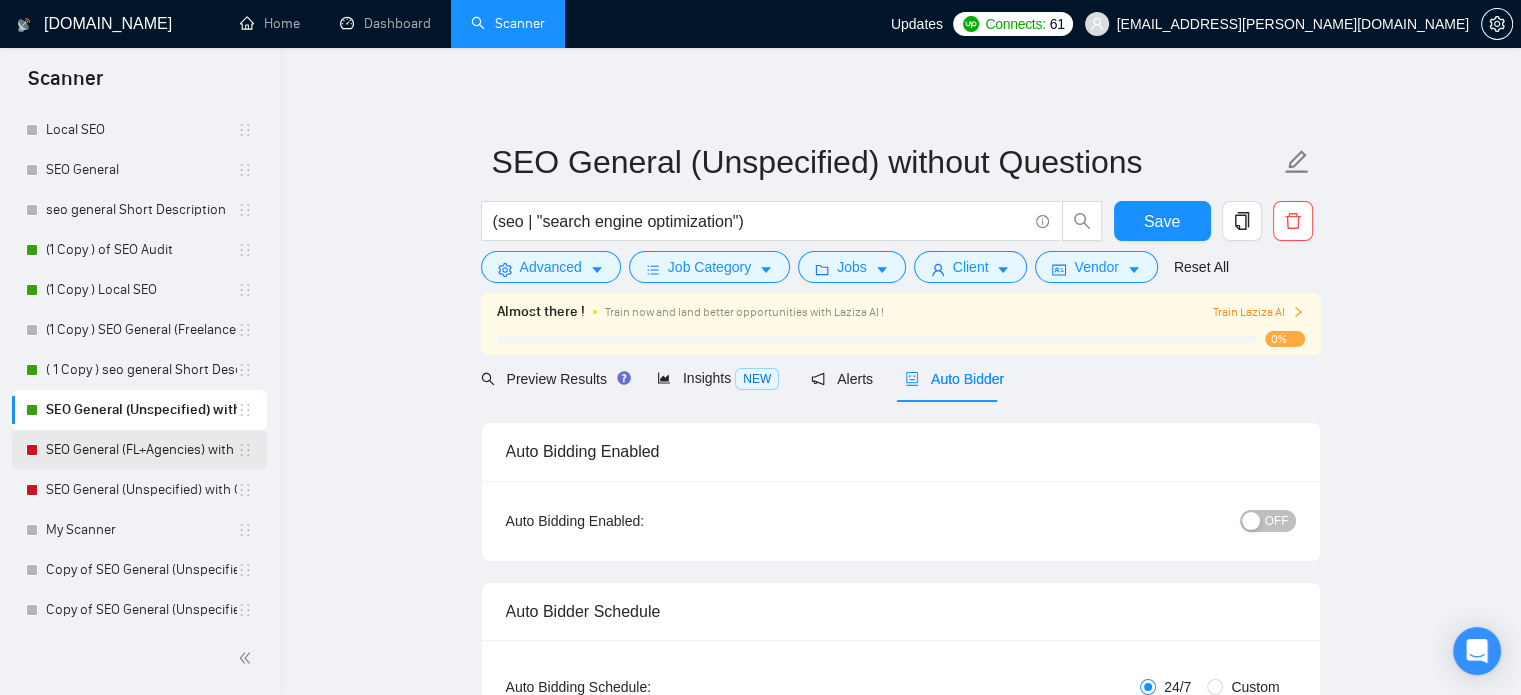 click on "SEO General (FL+Agencies) with Questions" at bounding box center [141, 450] 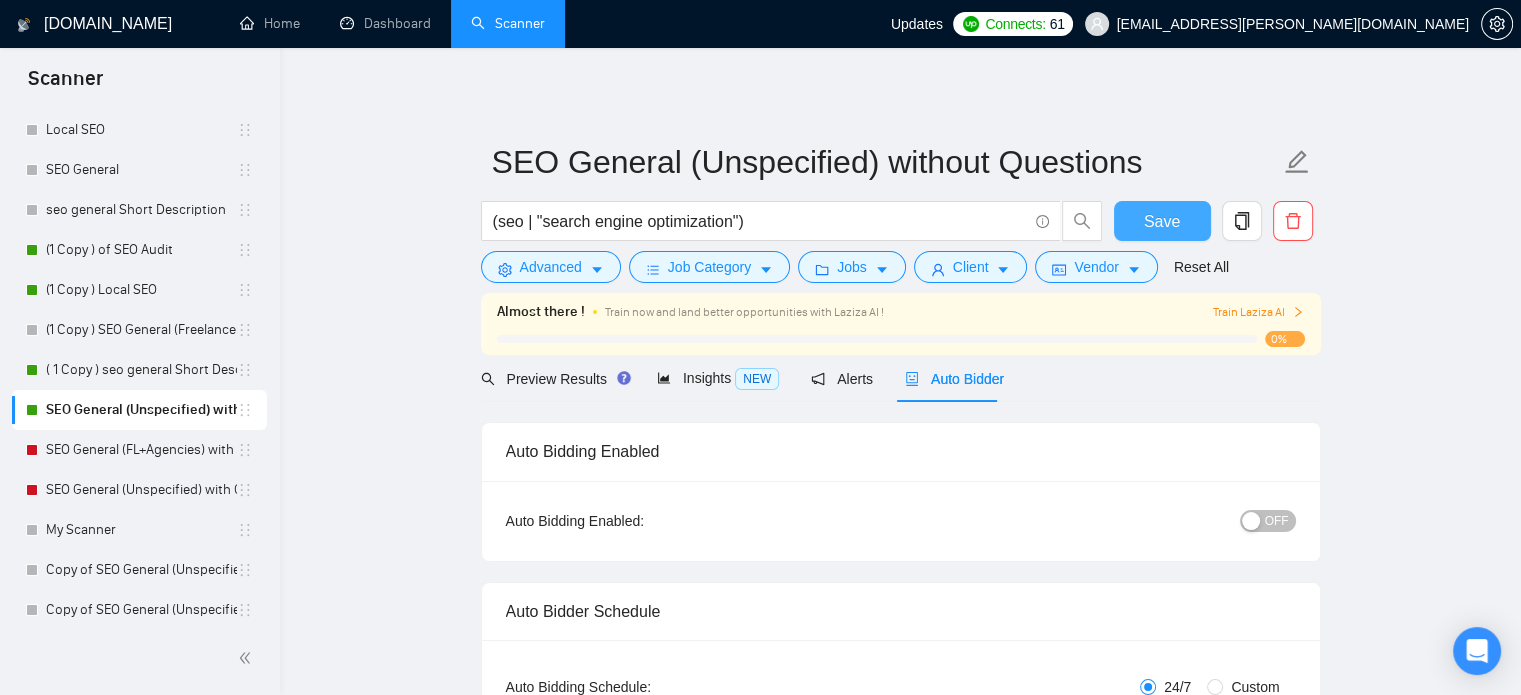 click on "Save" at bounding box center (1162, 221) 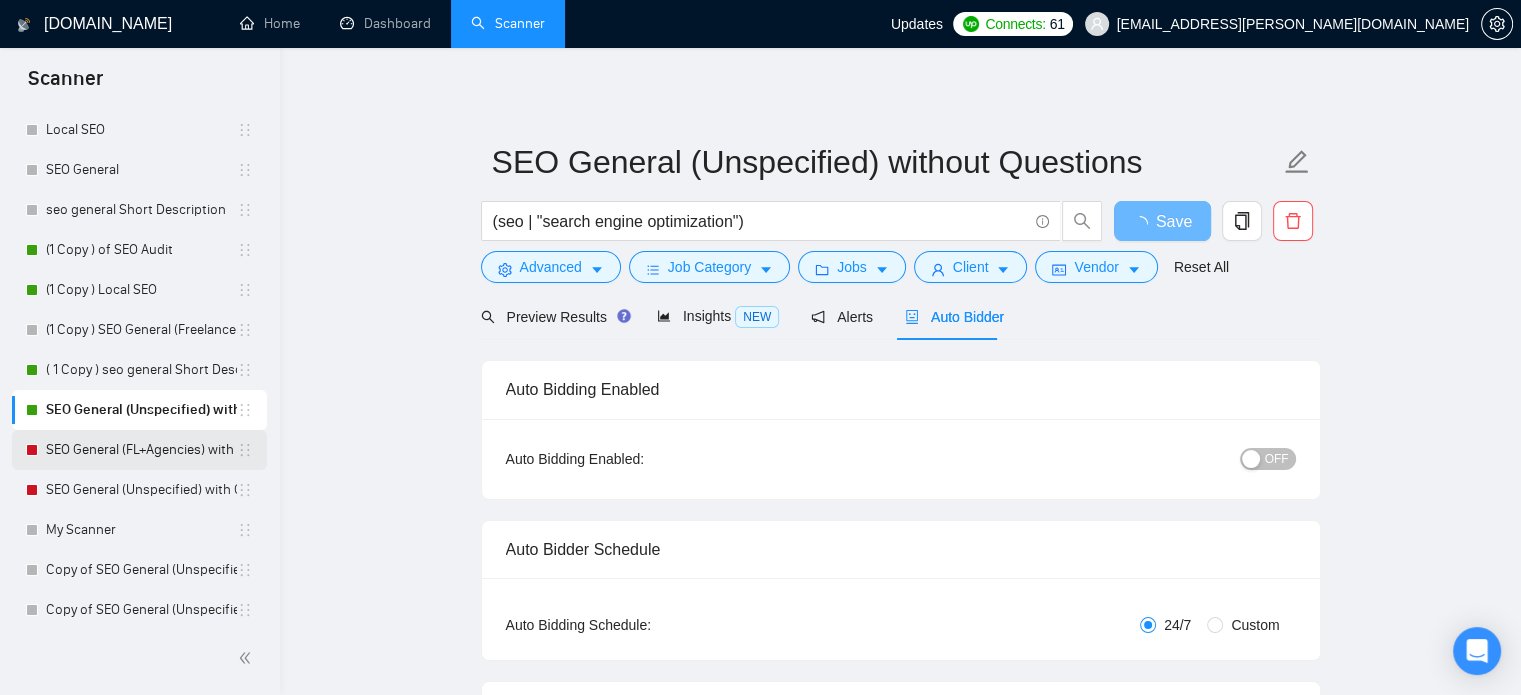click on "SEO General (FL+Agencies) with Questions" at bounding box center (141, 450) 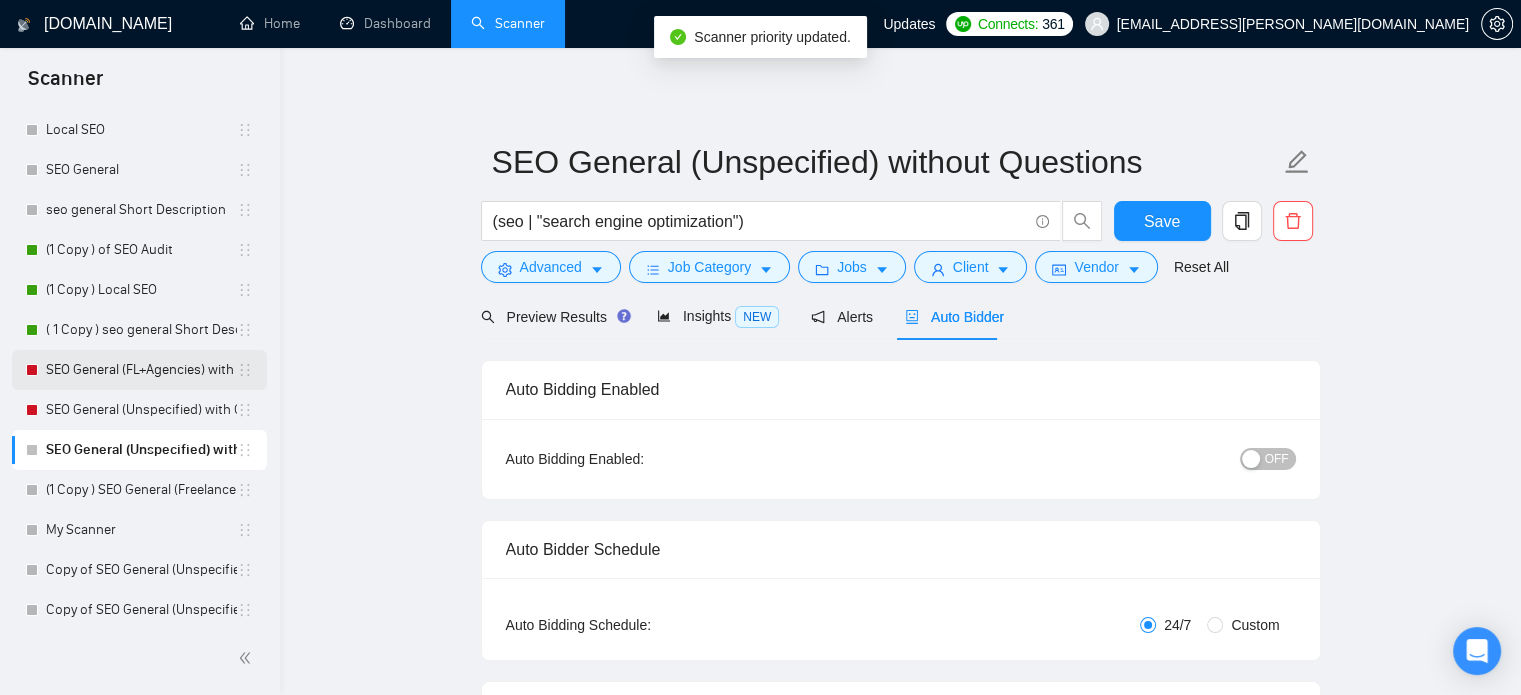 click on "SEO General (FL+Agencies) with Questions" at bounding box center (141, 370) 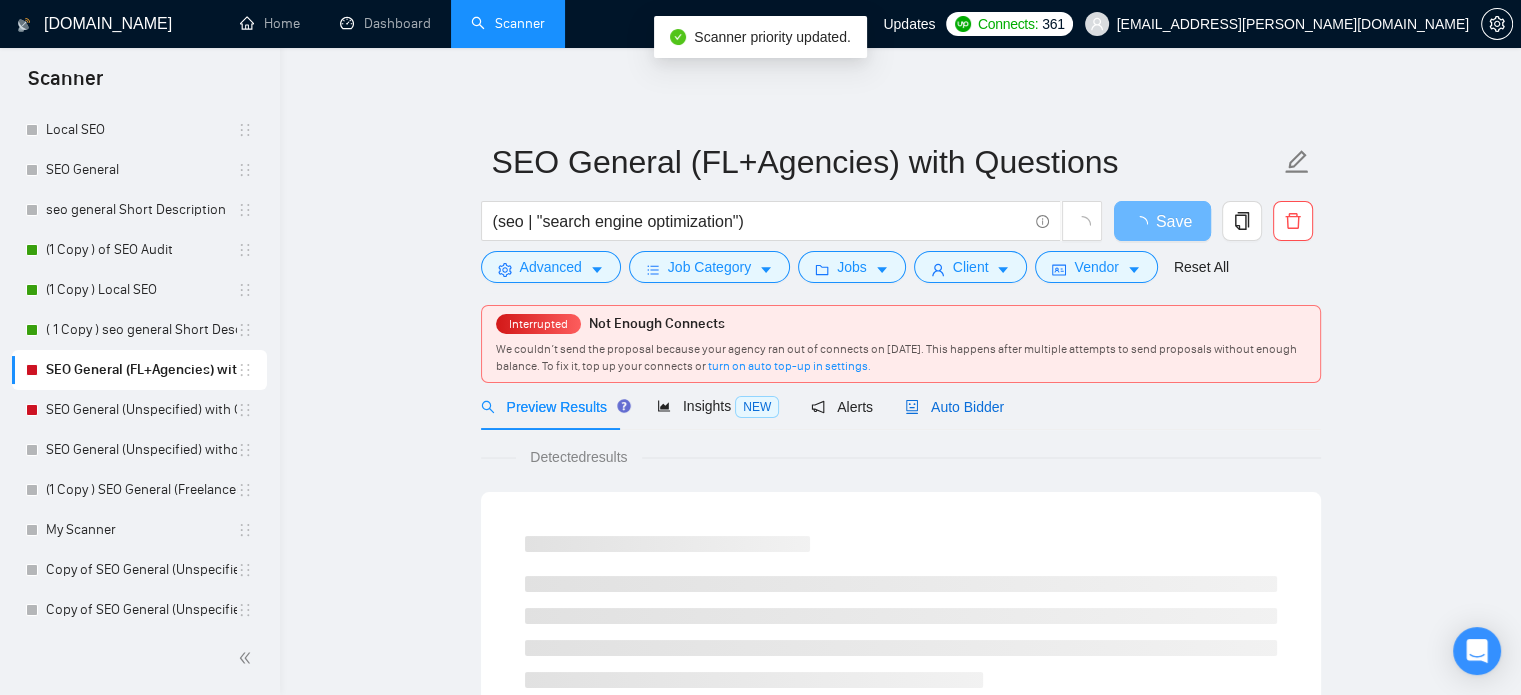 click on "Auto Bidder" at bounding box center (954, 407) 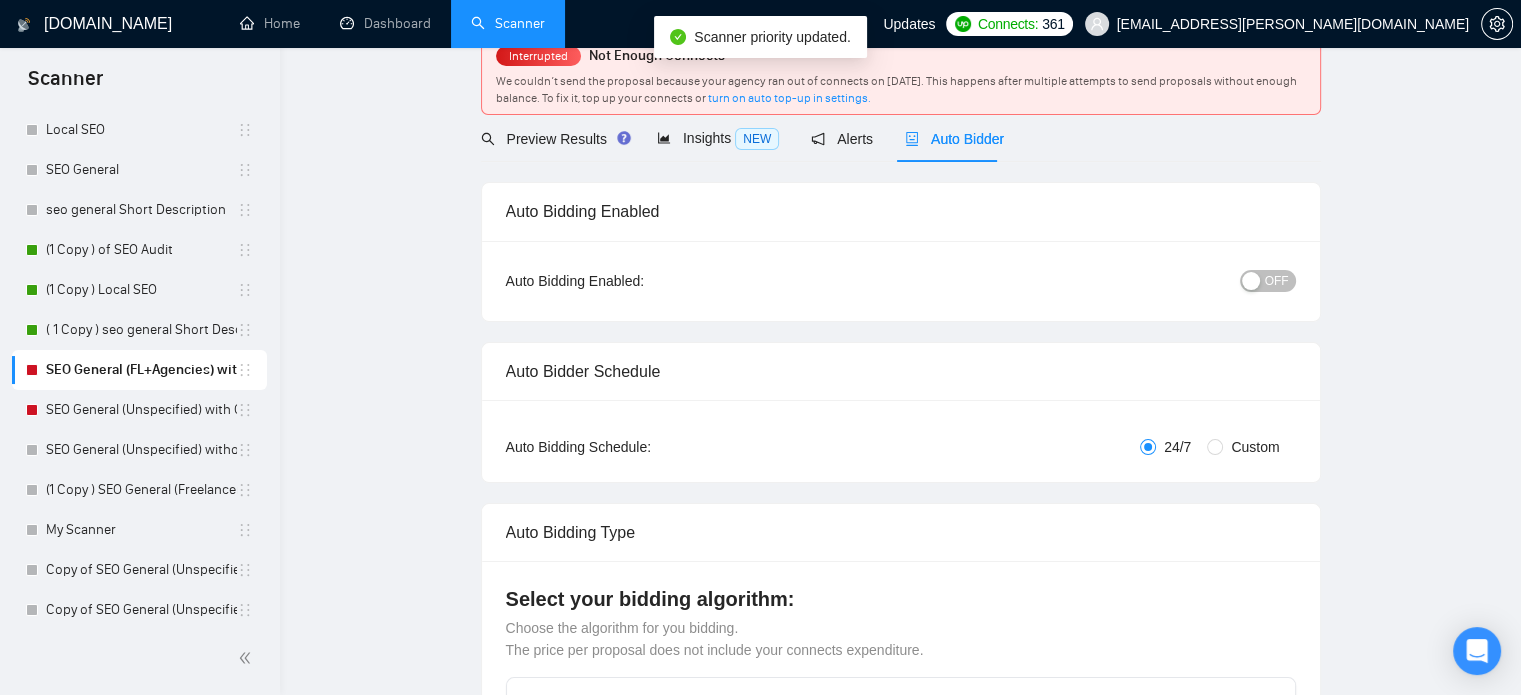 type 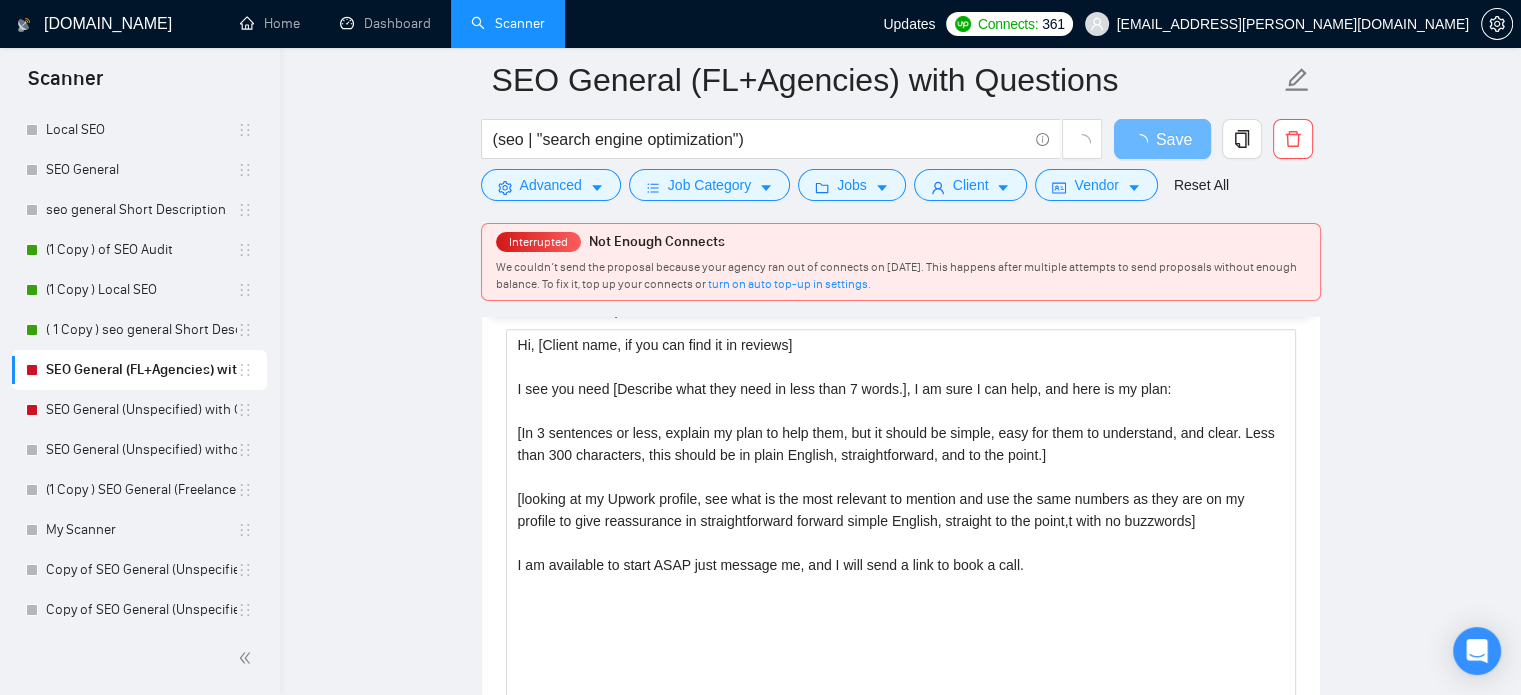 scroll, scrollTop: 1792, scrollLeft: 0, axis: vertical 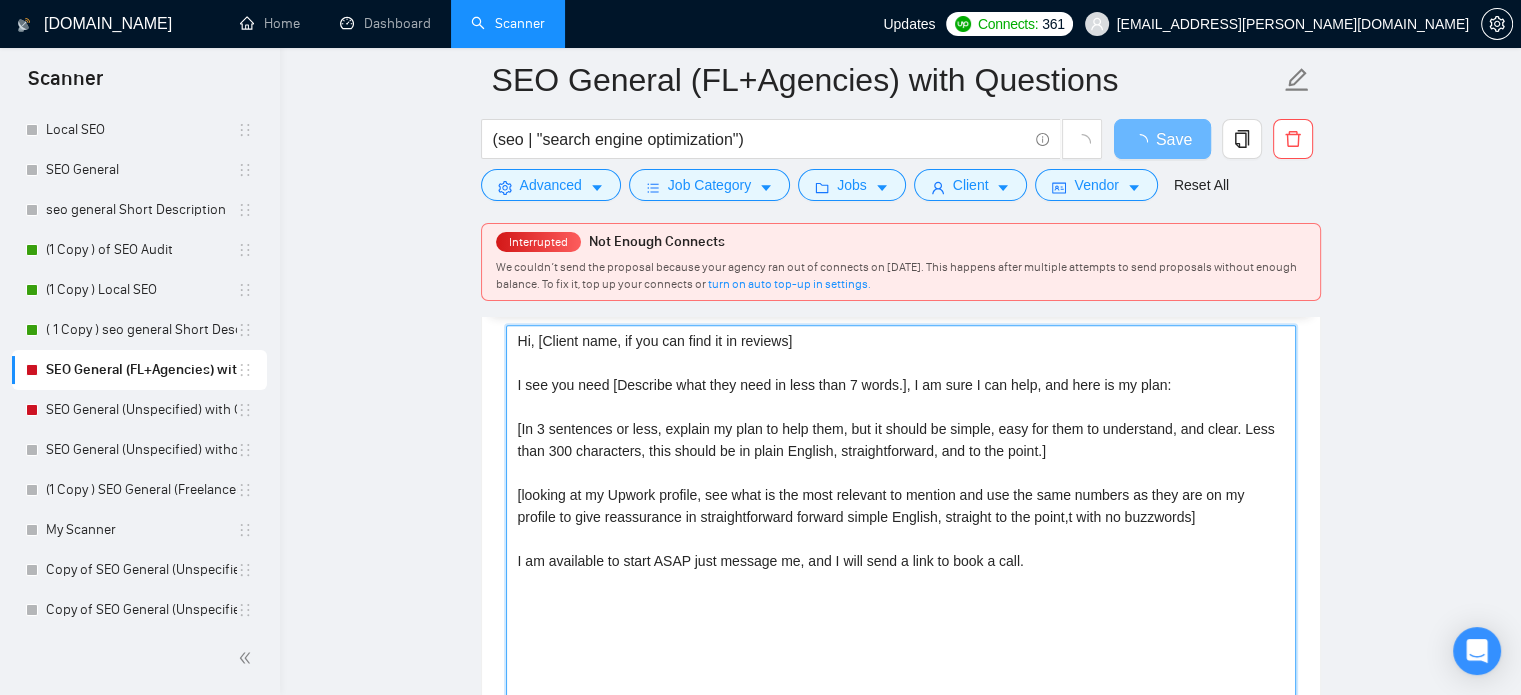 click on "Hi, [Client name, if you can find it in reviews]
I see you need [Describe what they need in less than 7 words.], I am sure I can help, and here is my plan:
[In 3 sentences or less, explain my plan to help them, but it should be simple, easy for them to understand, and clear. Less than 300 characters, this should be in plain English, straightforward, and to the point.]
[looking at my Upwork profile, see what is the most relevant to mention and use the same numbers as they are on my profile to give reassurance in straightforward forward simple English, straight to the point,t with no buzzwords]
I am available to start ASAP just message me, and I will send a link to book a call." at bounding box center (901, 550) 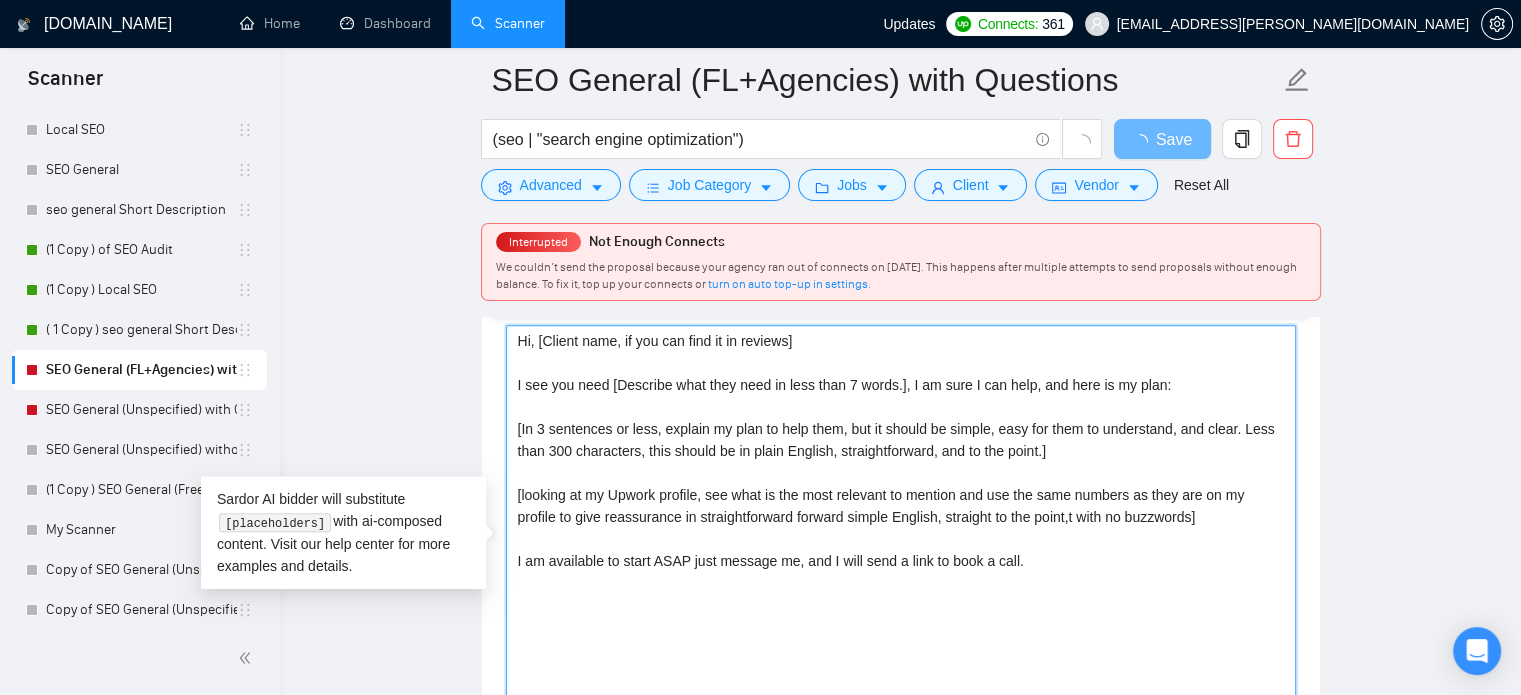 paste on "Write a friendly, confident proposal for an Upwork job. Use the freelancer’s profile to introduce them as a seasoned expert in [insert service here, e.g., Webflow Development], with over 10 years of experience. Make sure the intro relates Hello [client name, don’t use country or company name] 🚀
I’m [use freelancer profile to introduce yourself, description should be related to the job post, mention years of experience (8+), and say that you can start ASAP – make it accurate and at least 200 characters].
For your project, I can:
[→ Highlight a specific detail from the job post and explain how you can solve it (min. 9 words)
→ Address a general requirement and explain your approach (min. 9 words)
→ Mention tools, features, or skills you'll use to complete the work]
I’d love to hop on a quick call and provide [mention a deliverable or result relevant to the job post to attract client interest don’t exceed 6 words].
Best,
[freelancer name]
Style: Friendly, confident, and clear. Avoid corporate buzzwords o..." 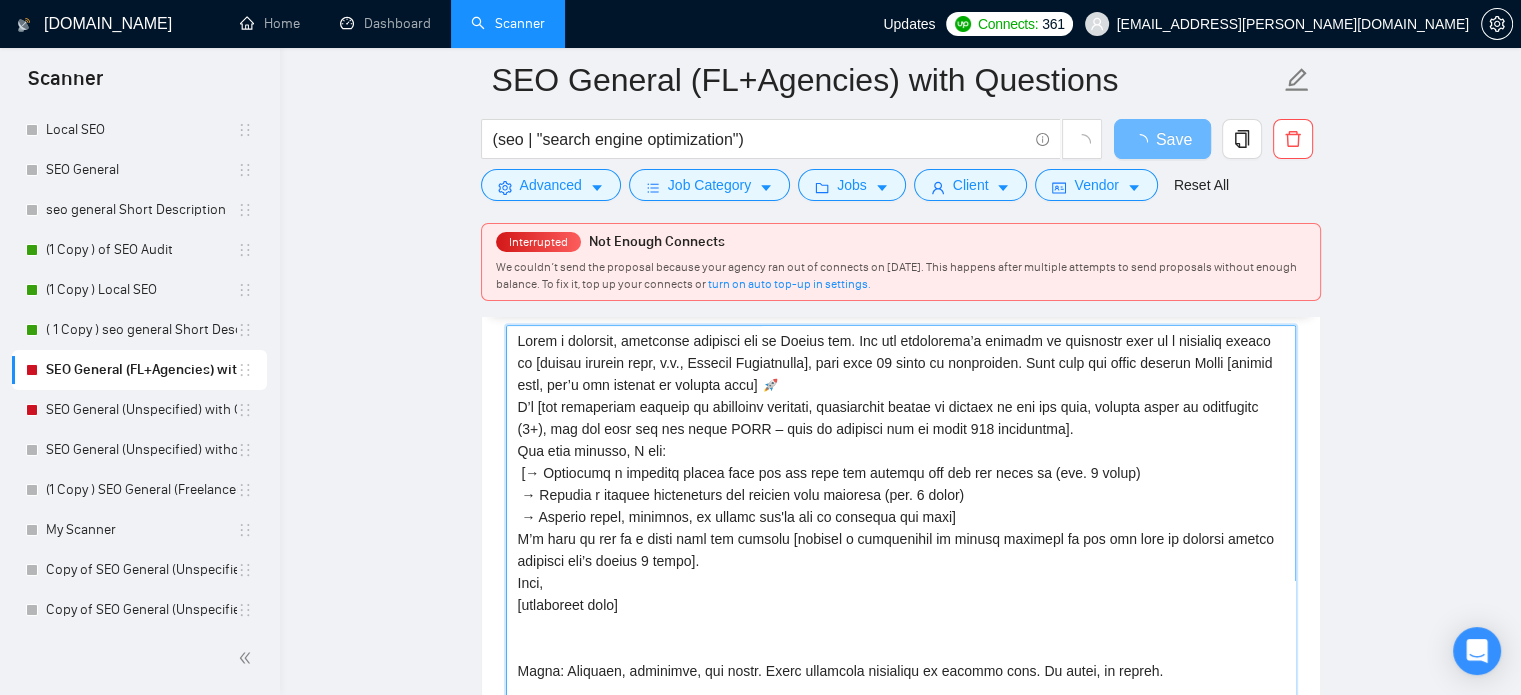 scroll, scrollTop: 16, scrollLeft: 0, axis: vertical 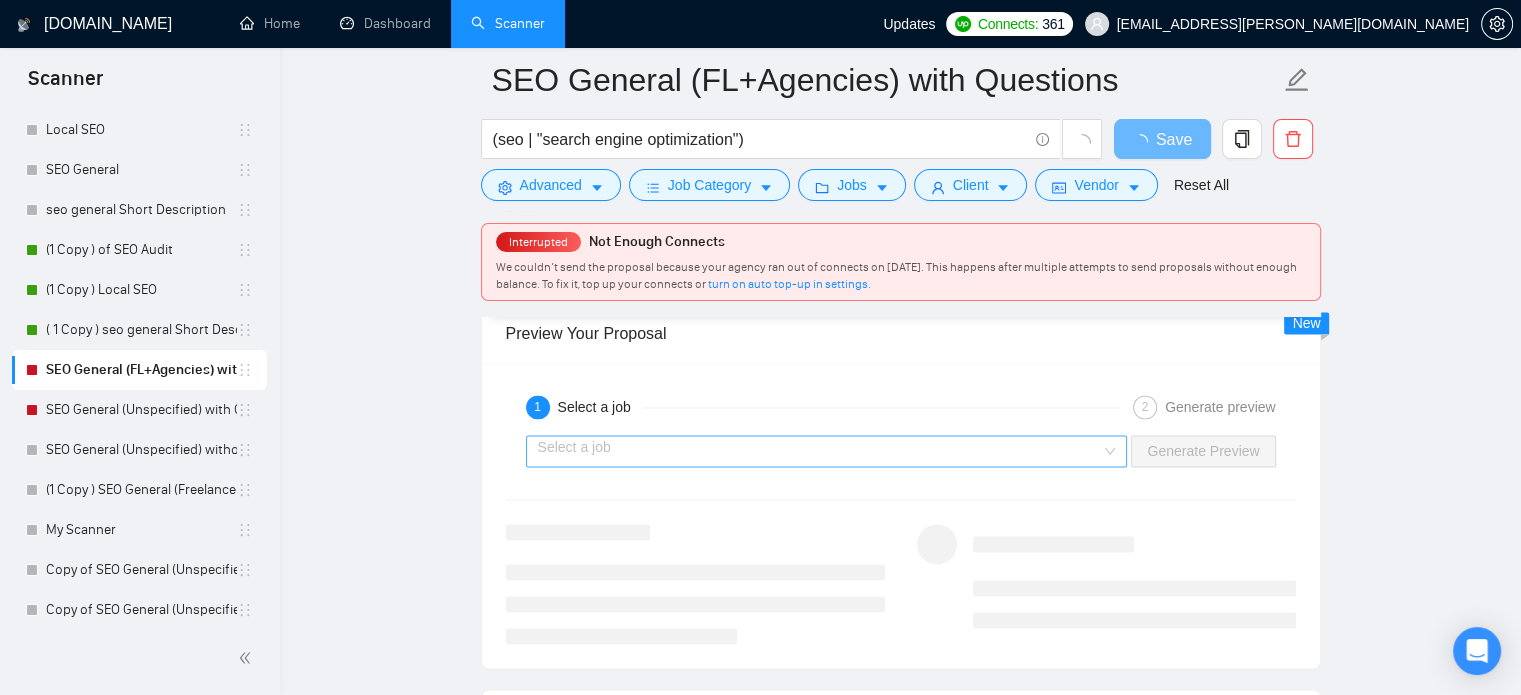 type on "Write a friendly, confident proposal for an Upwork job. Use the freelancer’s profile to introduce them as a seasoned expert in [insert service here, e.g., Webflow Development], with over 10 years of experience. Make sure the intro relates Hello [client name, don’t use country or company name] 🚀
I’m [use freelancer profile to introduce yourself, description should be related to the job post, mention years of experience (8+), and say that you can start ASAP – make it accurate and at least 200 characters].
For your project, I can:
[→ Highlight a specific detail from the job post and explain how you can solve it (min. 9 words)
→ Address a general requirement and explain your approach (min. 9 words)
→ Mention tools, features, or skills you'll use to complete the work]
I’d love to hop on a quick call and provide [mention a deliverable or result relevant to the job post to attract client interest don’t exceed 6 words].
Best,
[freelancer name]
Style: Friendly, confident, and clear. Avoid corporate buzzwords o..." 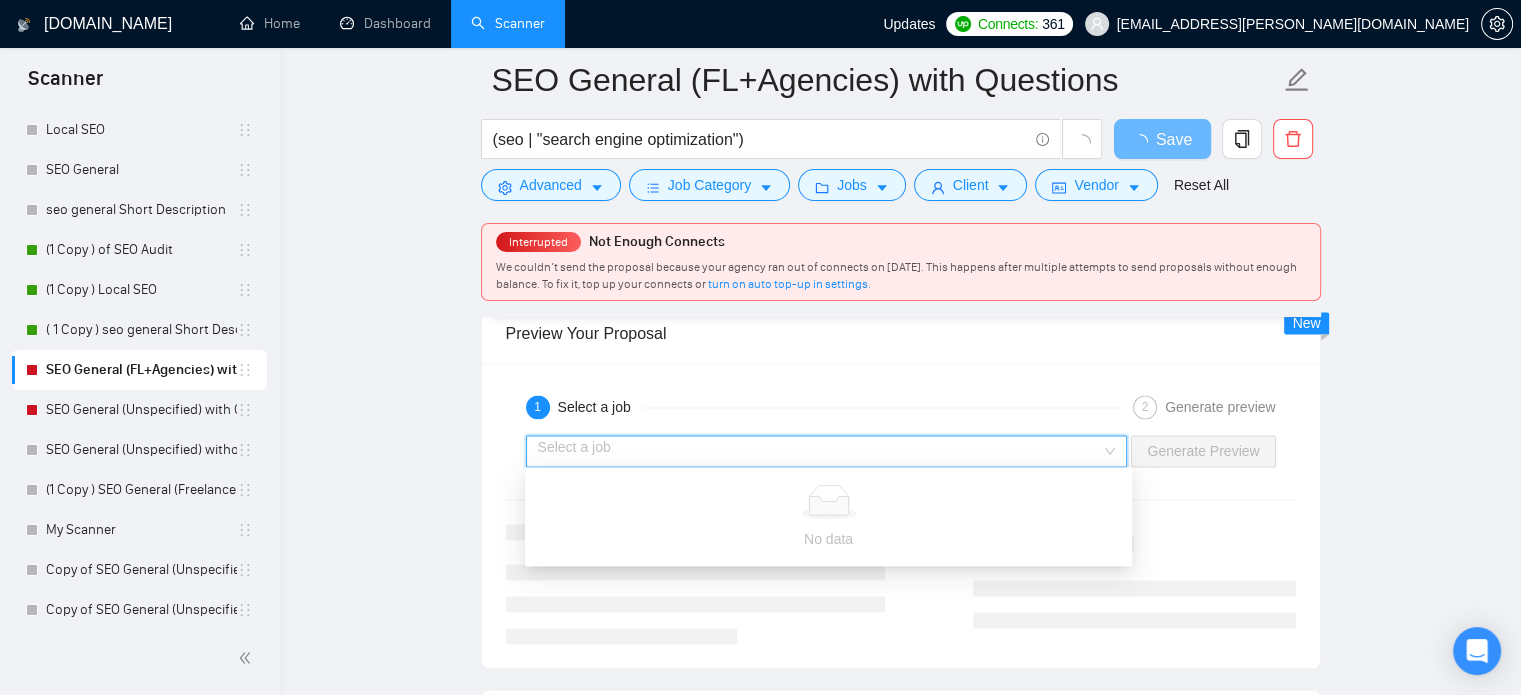 click at bounding box center [820, 451] 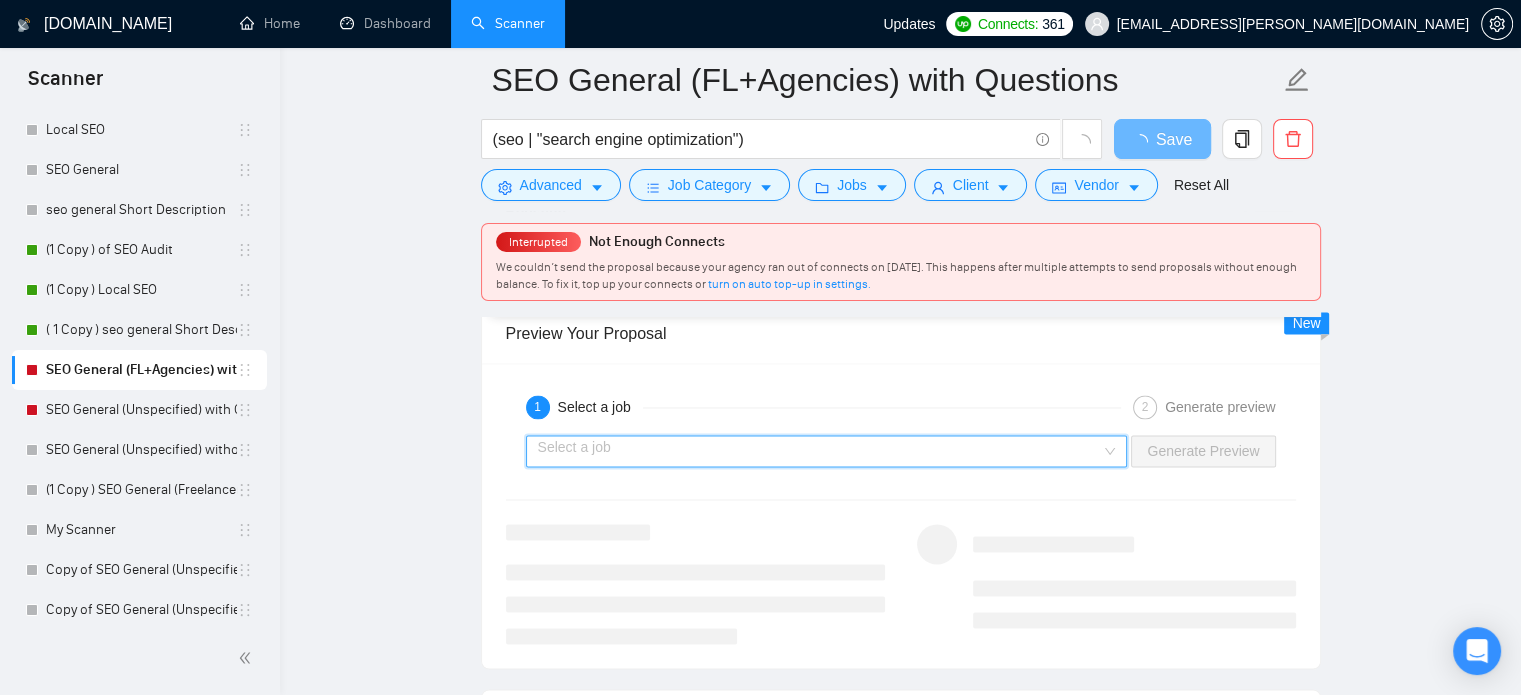 click at bounding box center [820, 451] 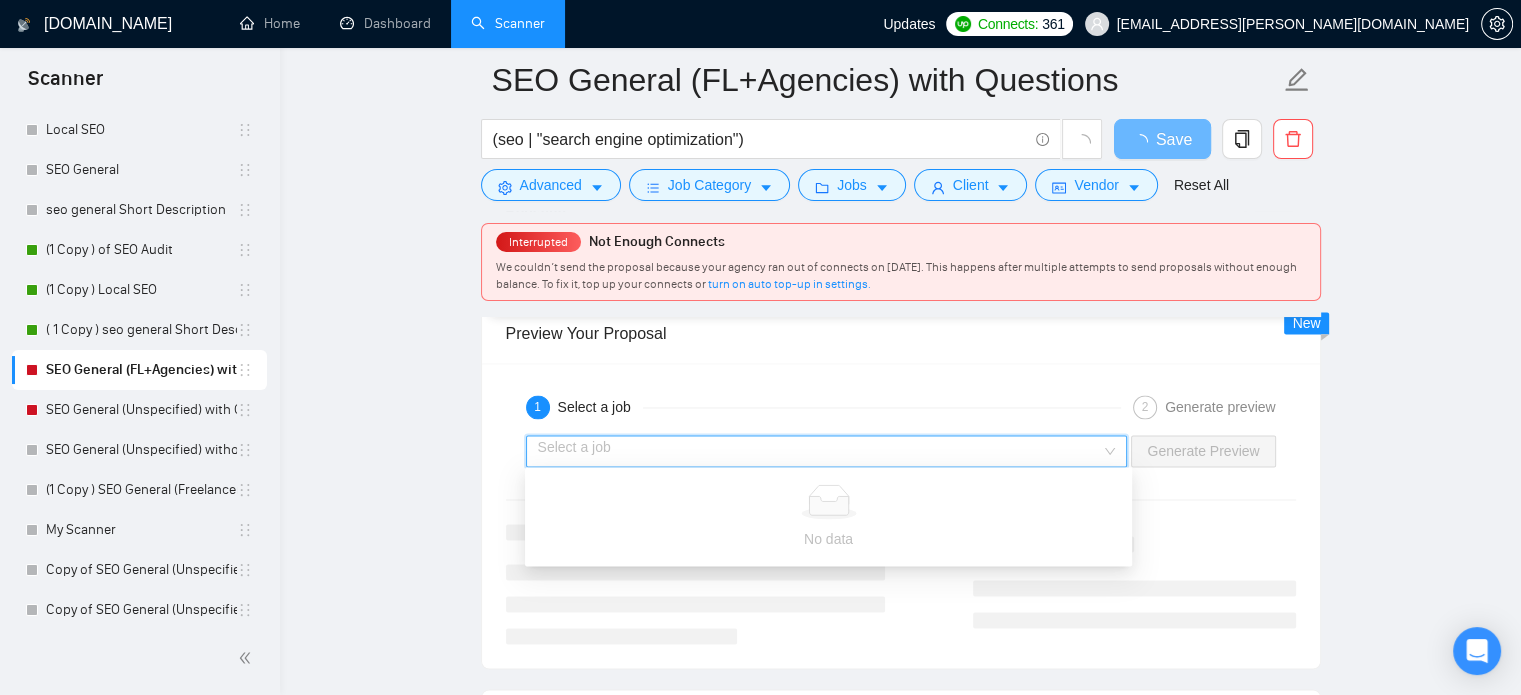 click at bounding box center (820, 451) 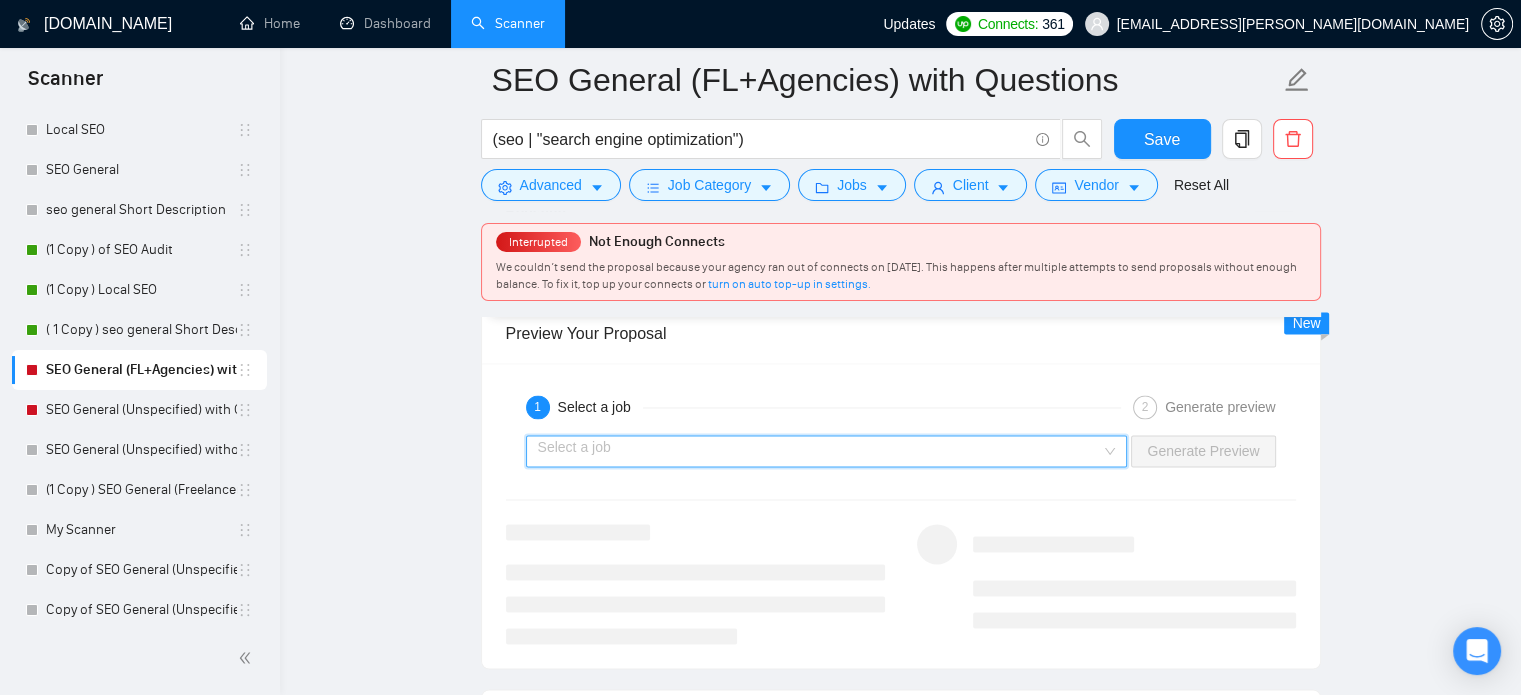 click at bounding box center [820, 451] 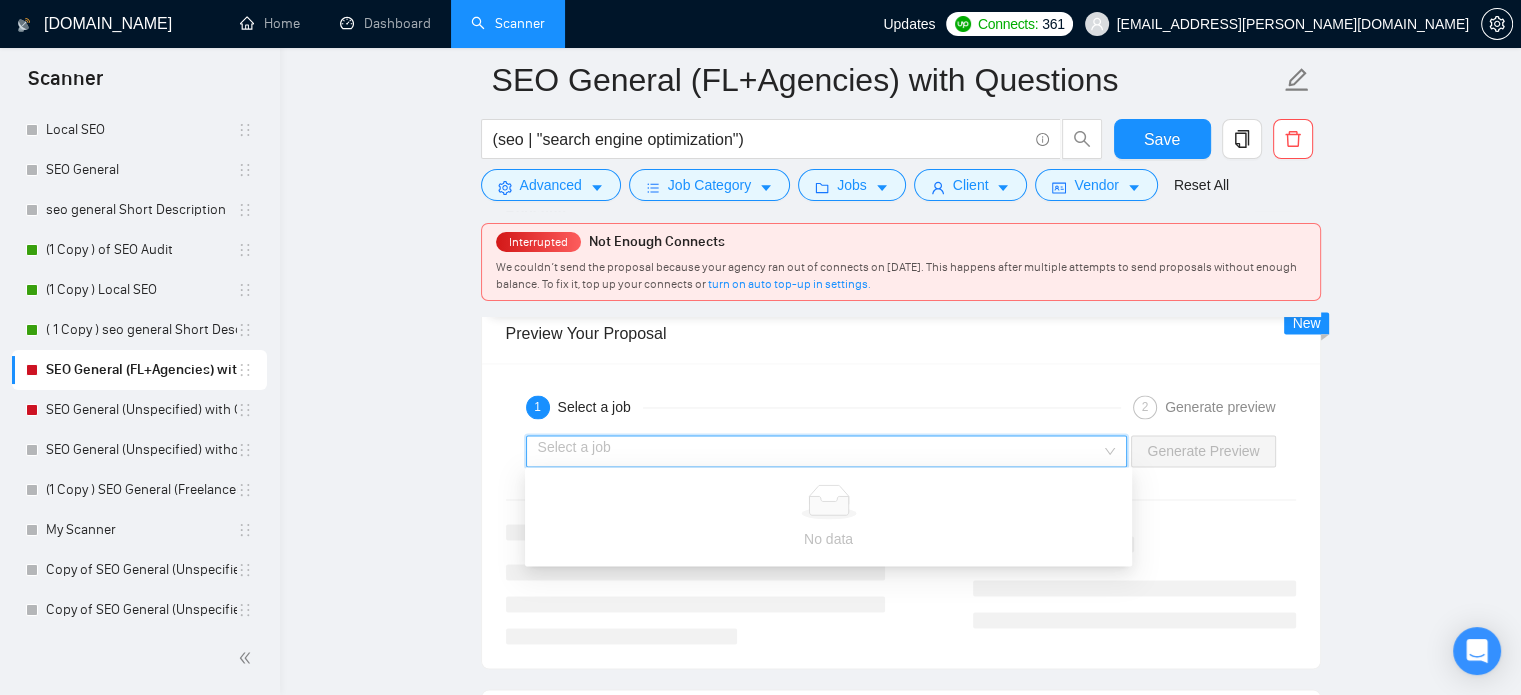 click at bounding box center [820, 451] 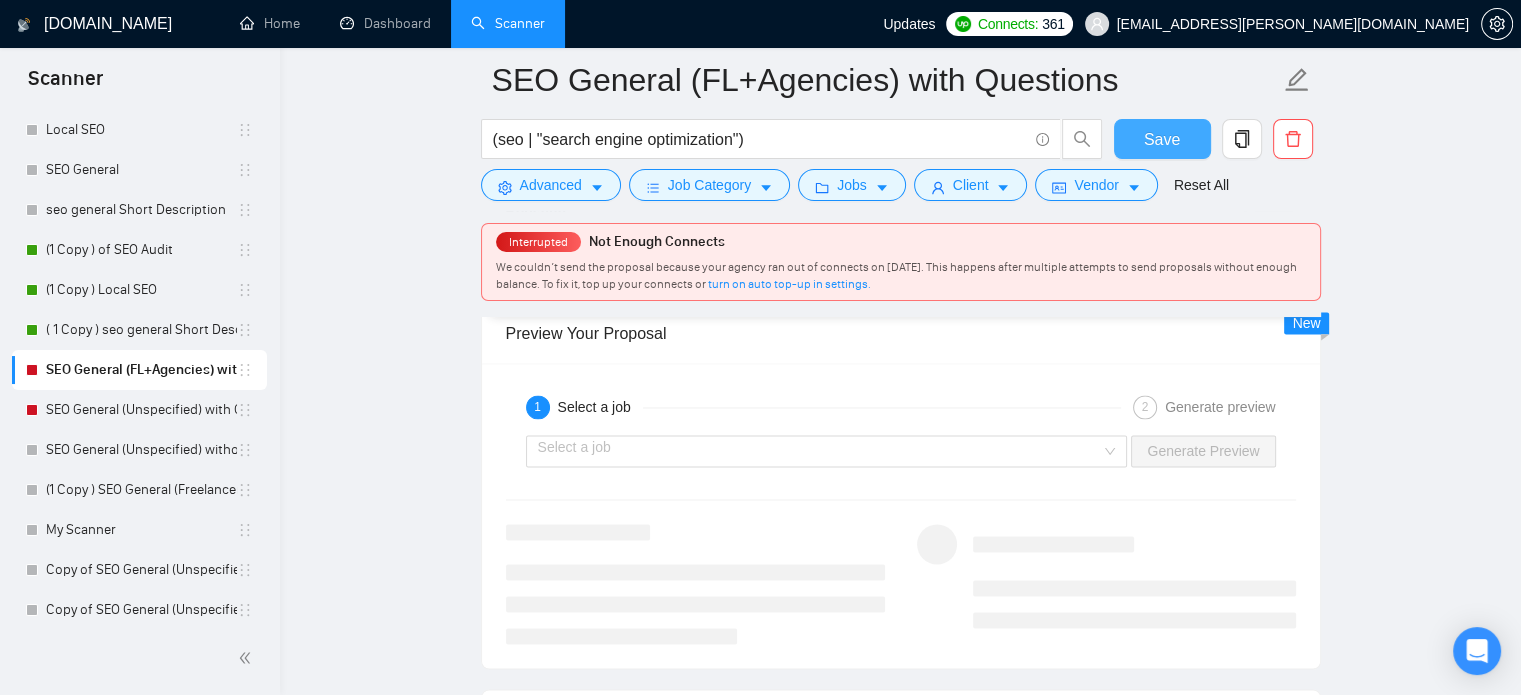 click on "Save" at bounding box center (1162, 139) 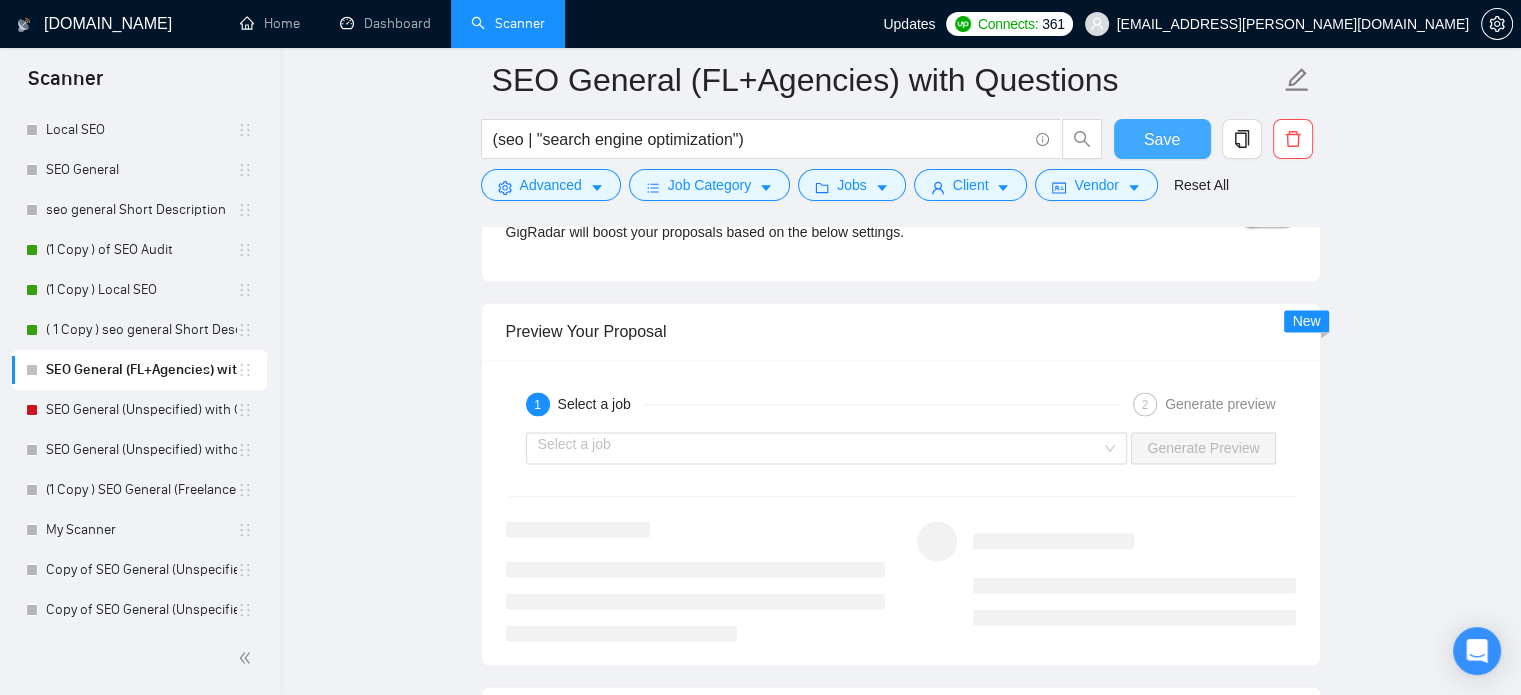 scroll, scrollTop: 3234, scrollLeft: 0, axis: vertical 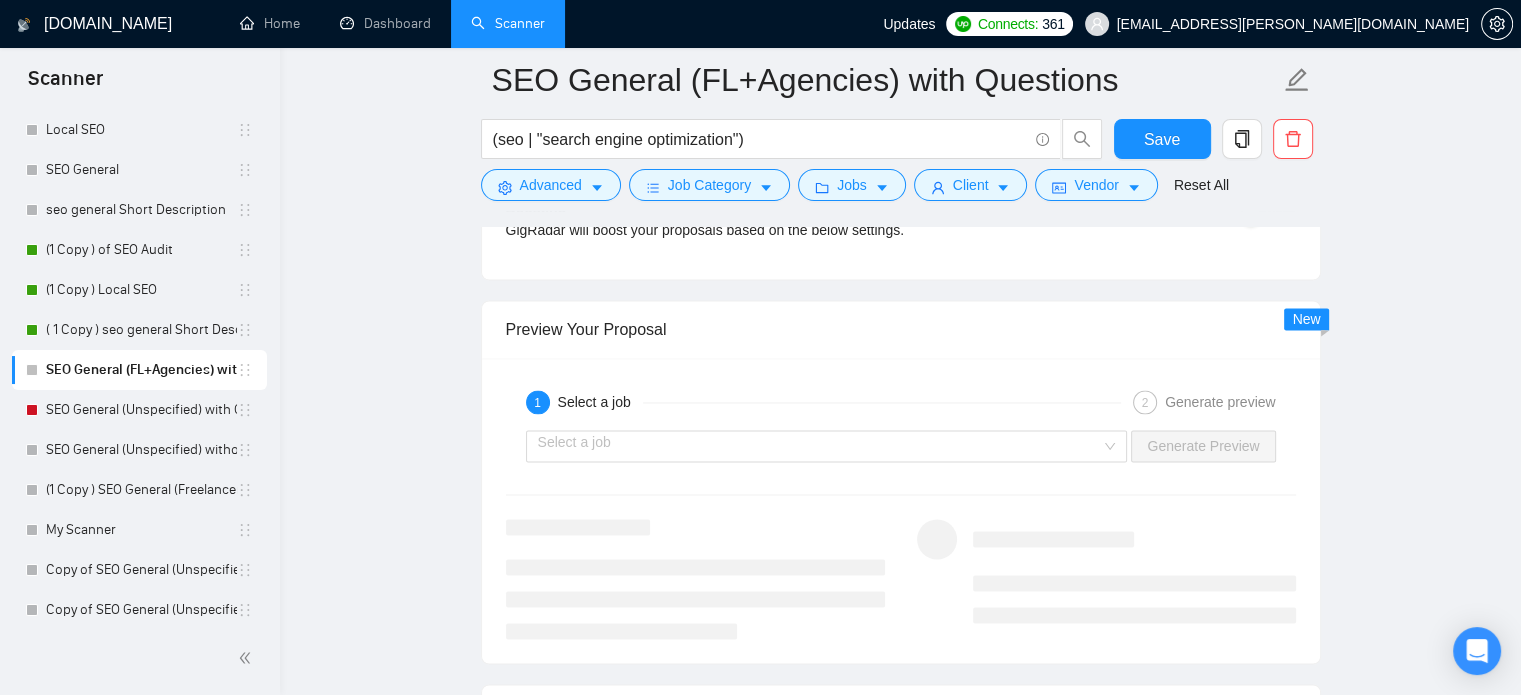 click at bounding box center [820, 446] 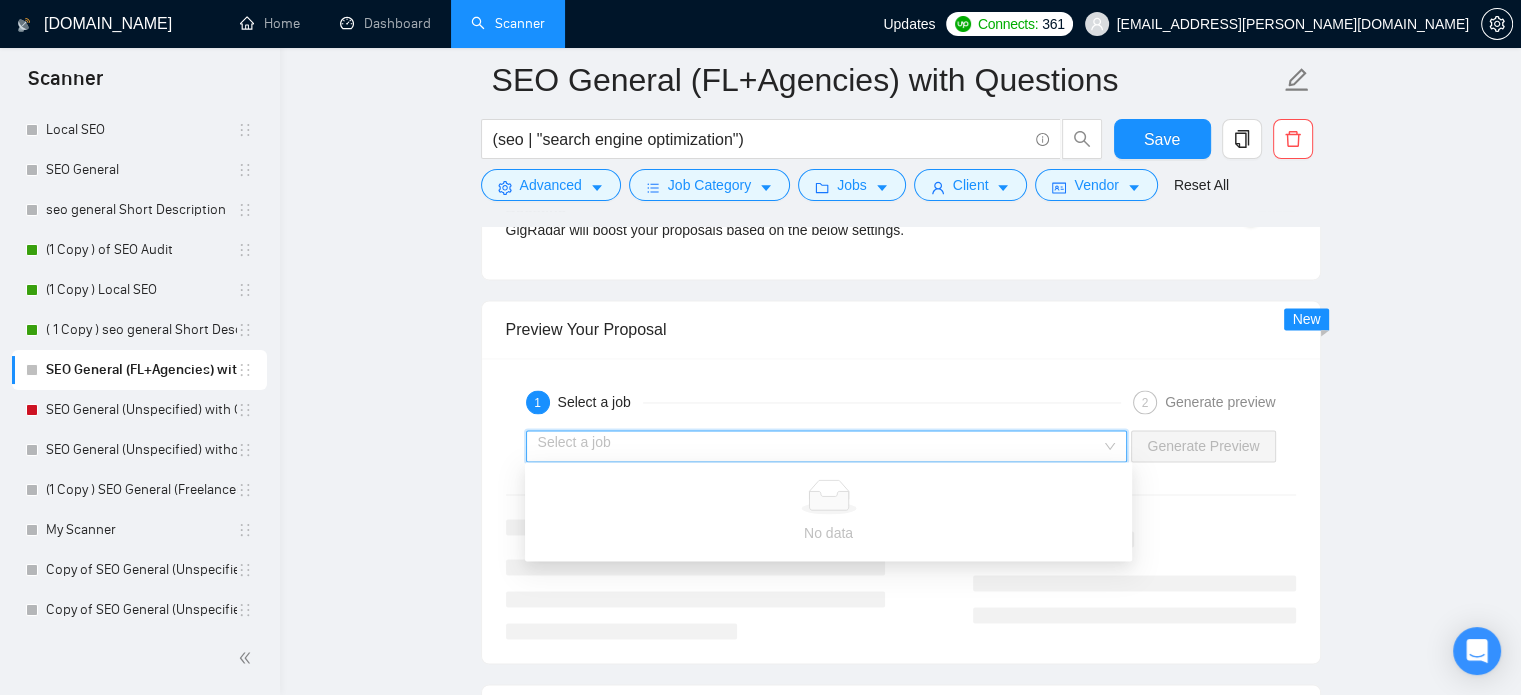 click at bounding box center [820, 446] 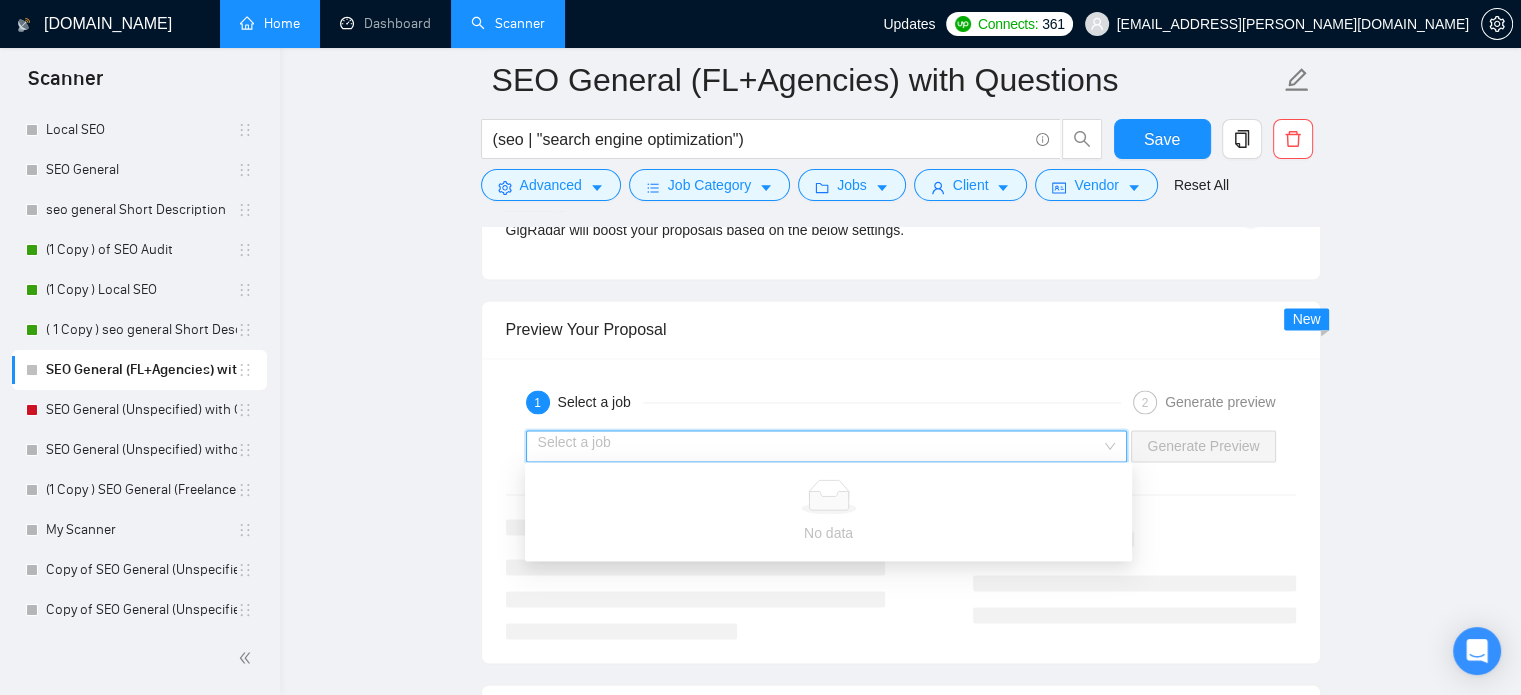 click on "Home" at bounding box center (270, 23) 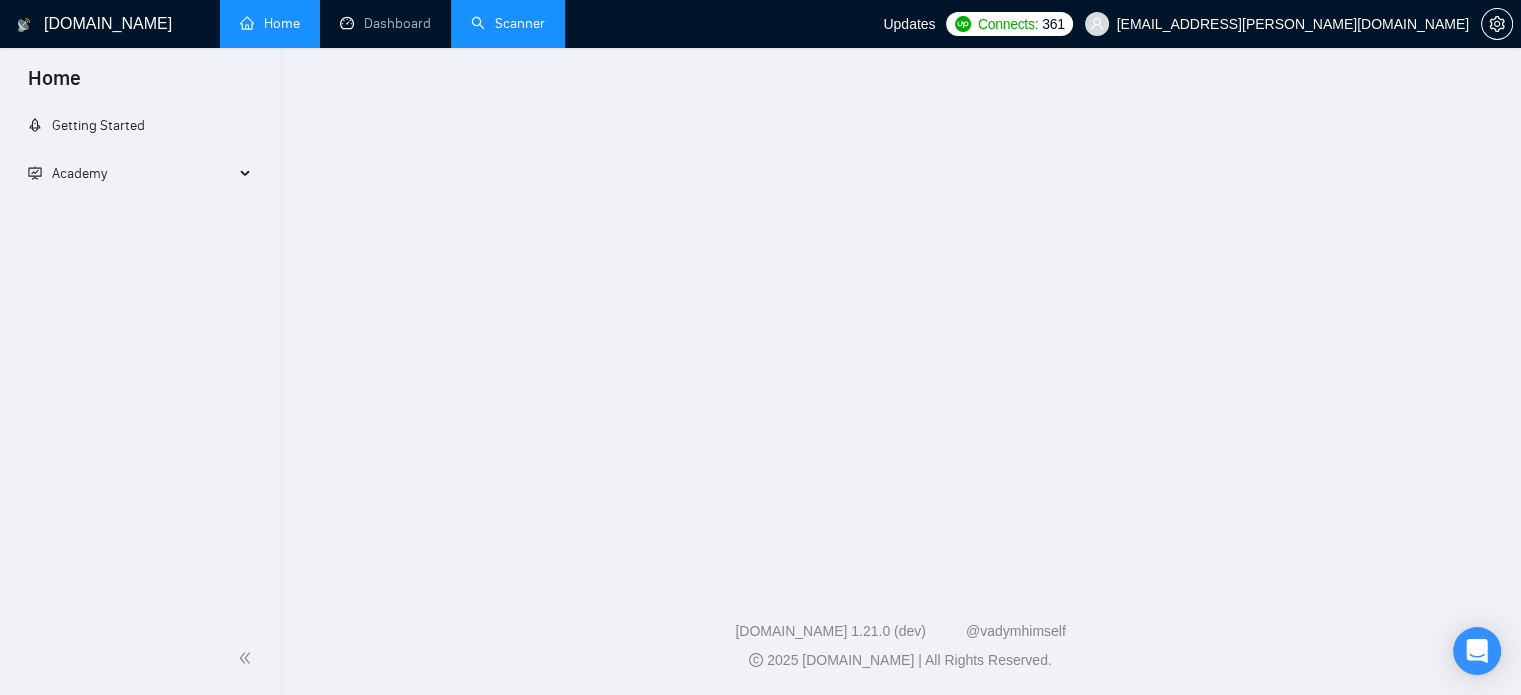 scroll, scrollTop: 0, scrollLeft: 0, axis: both 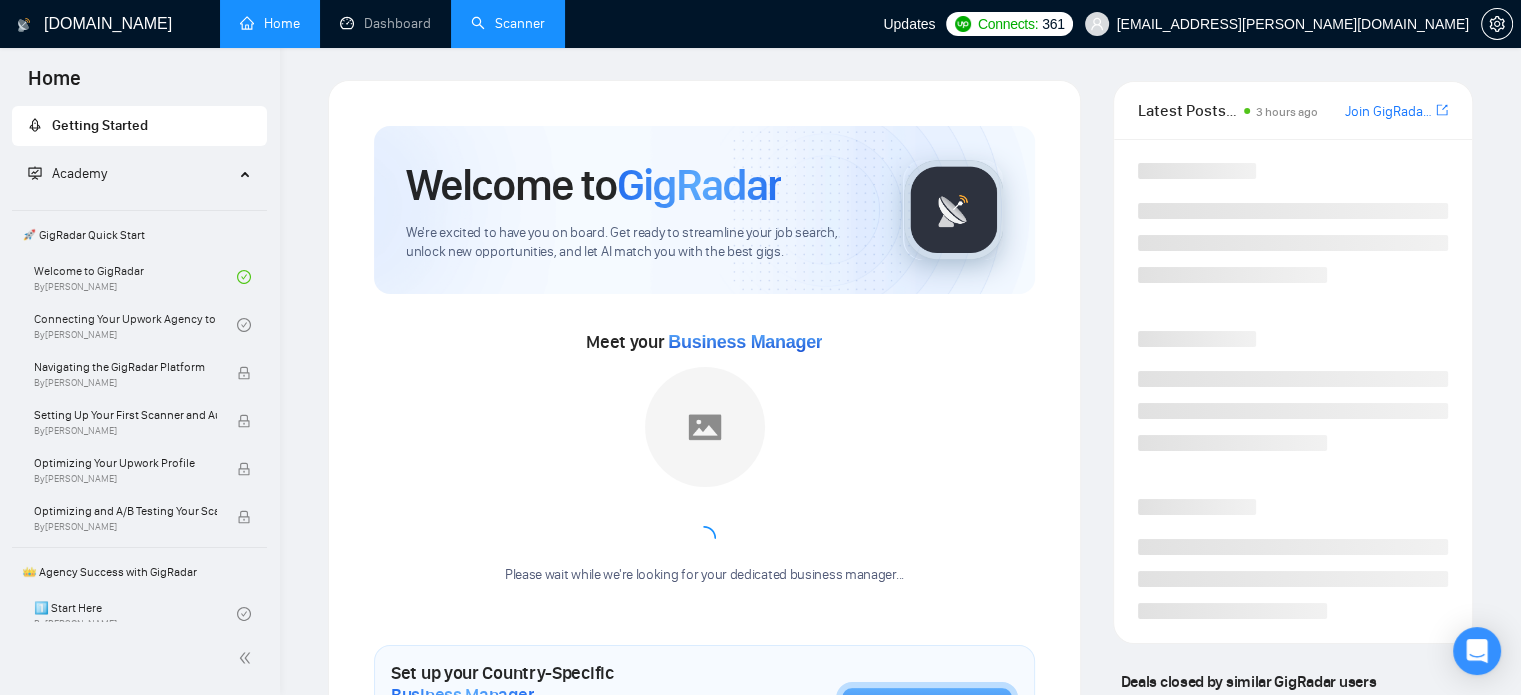 click on "Scanner" at bounding box center [508, 23] 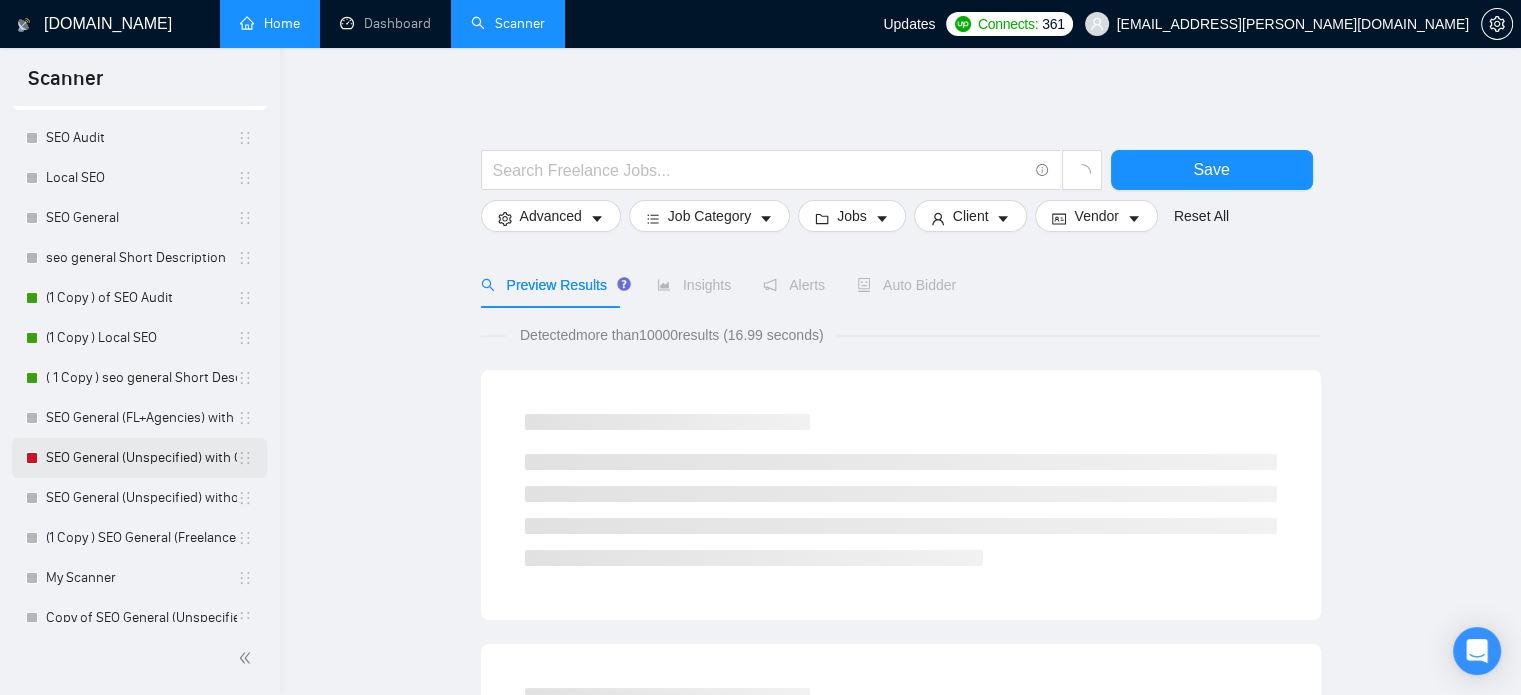 scroll, scrollTop: 84, scrollLeft: 0, axis: vertical 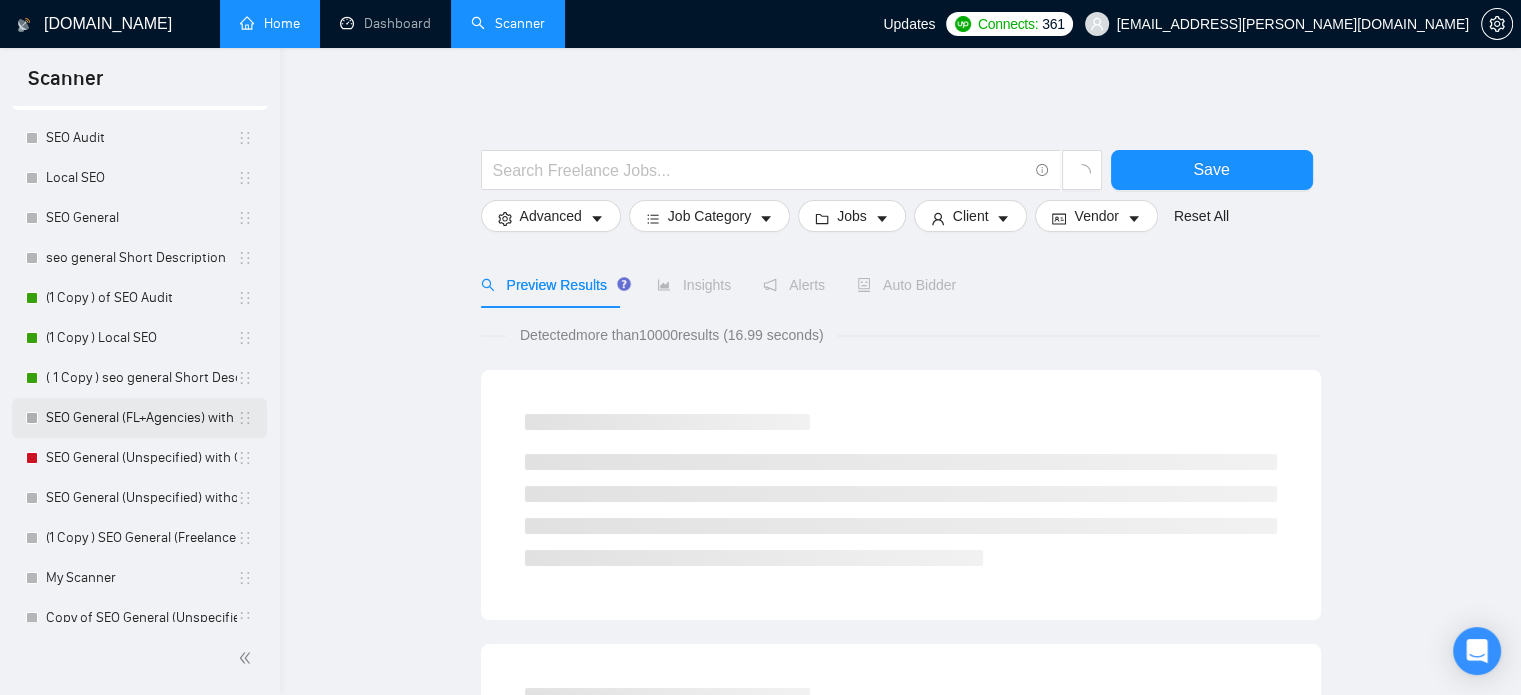 click on "SEO General (FL+Agencies) with Questions" at bounding box center [141, 418] 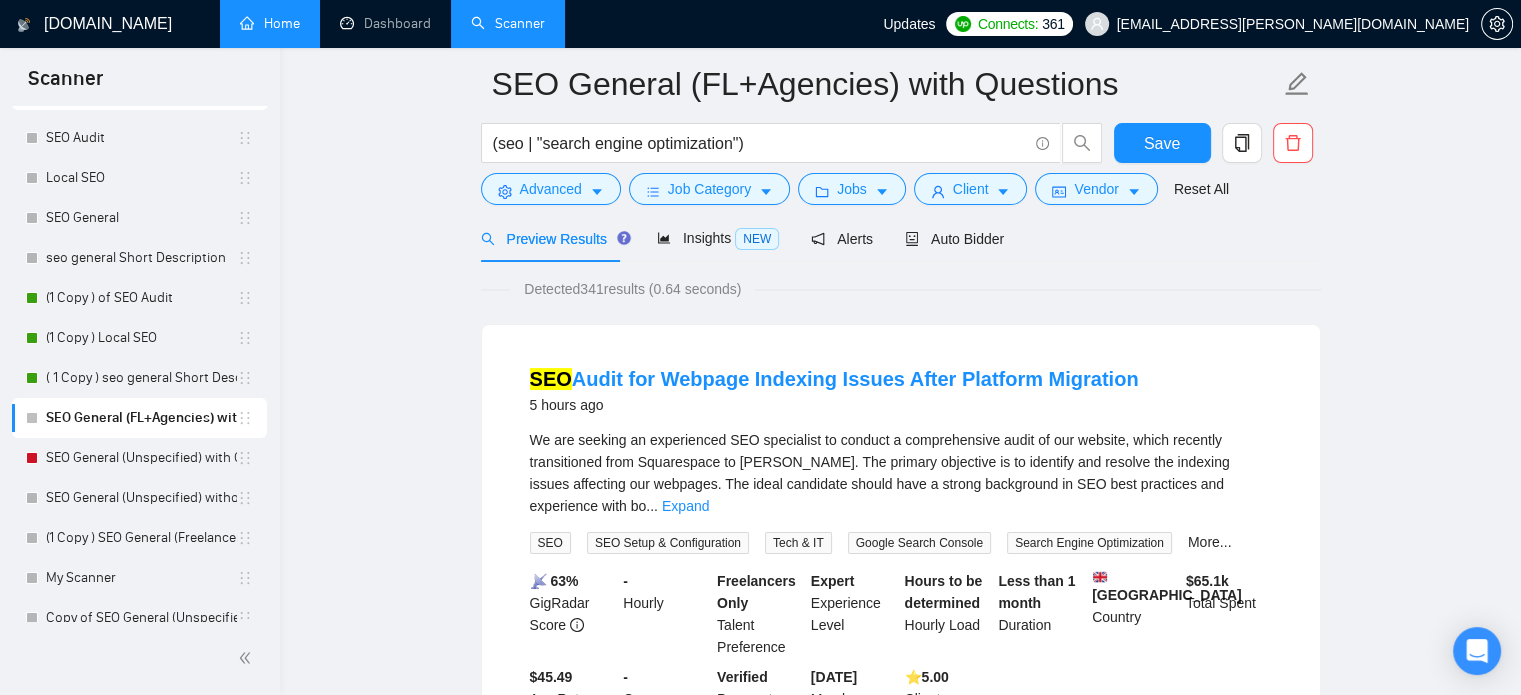 scroll, scrollTop: 79, scrollLeft: 0, axis: vertical 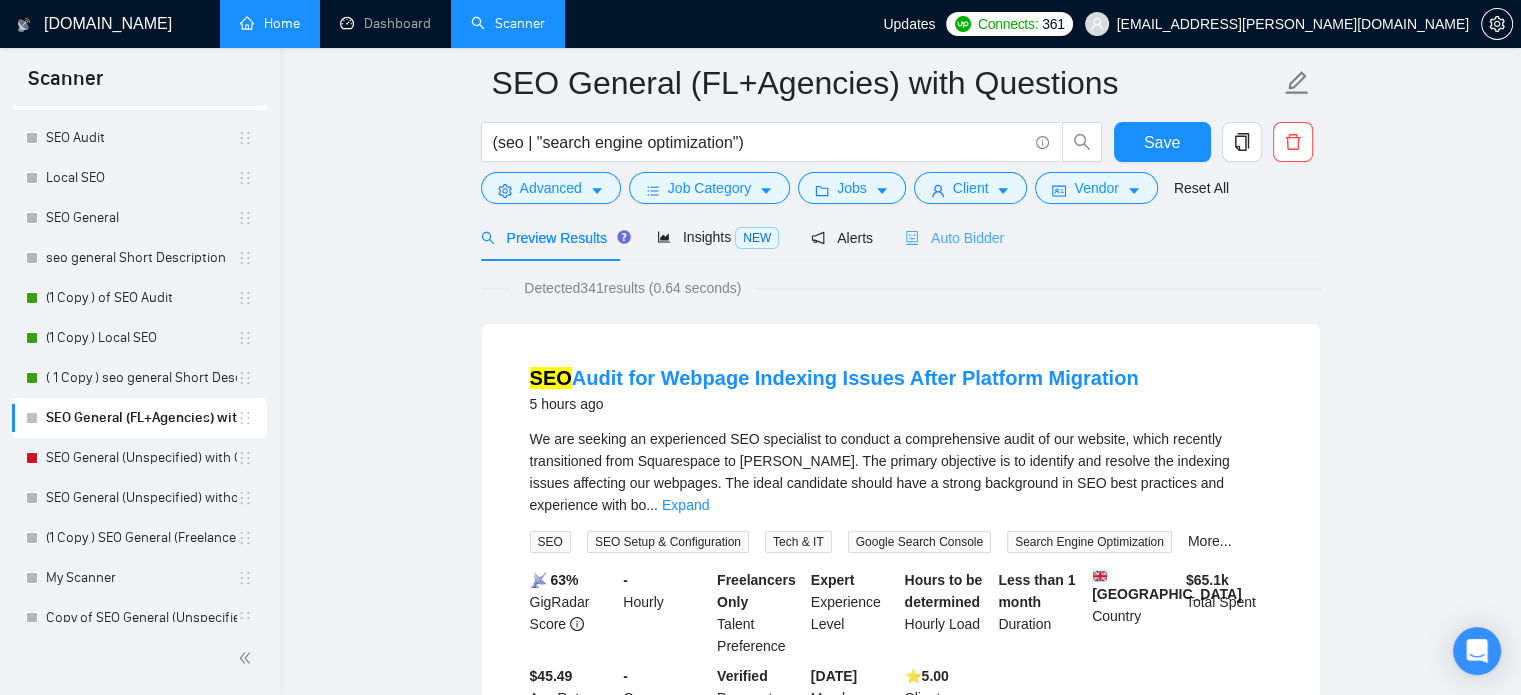 click on "Auto Bidder" at bounding box center (954, 237) 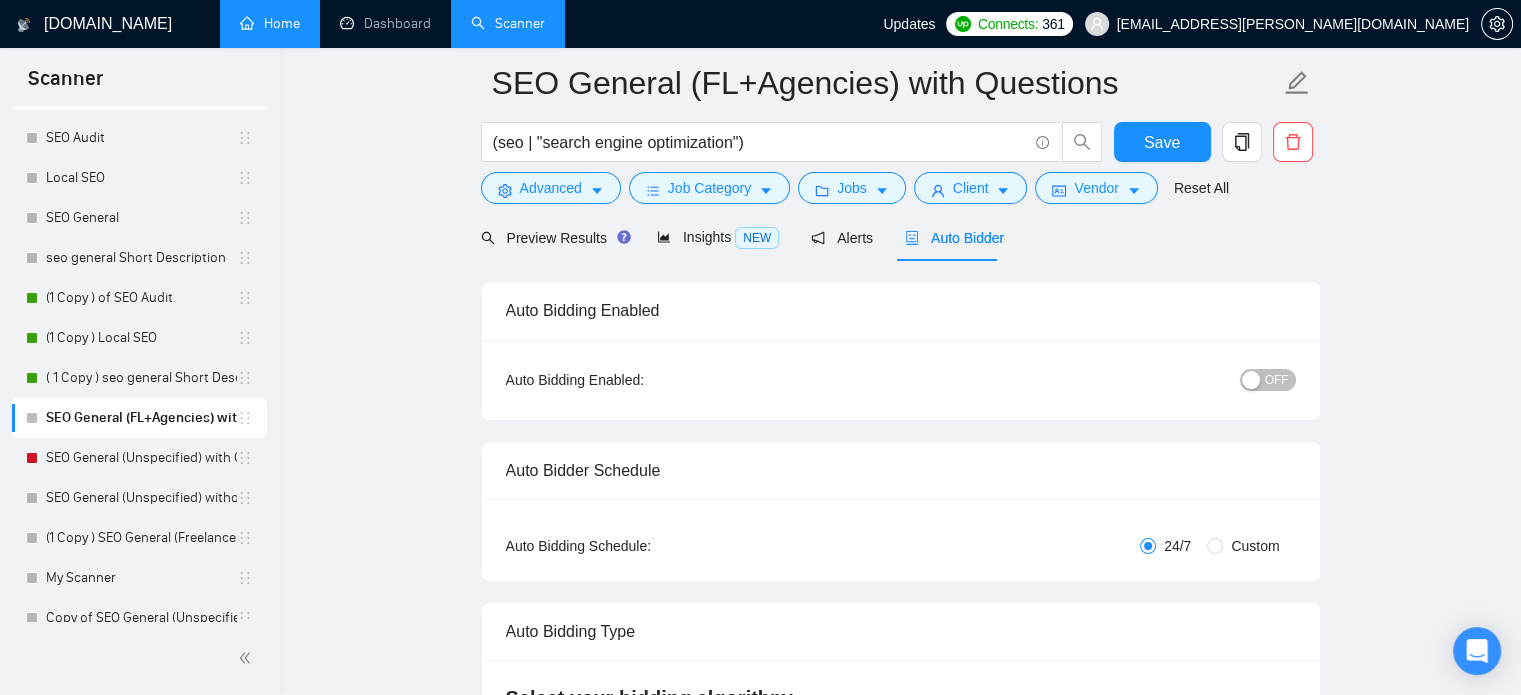type 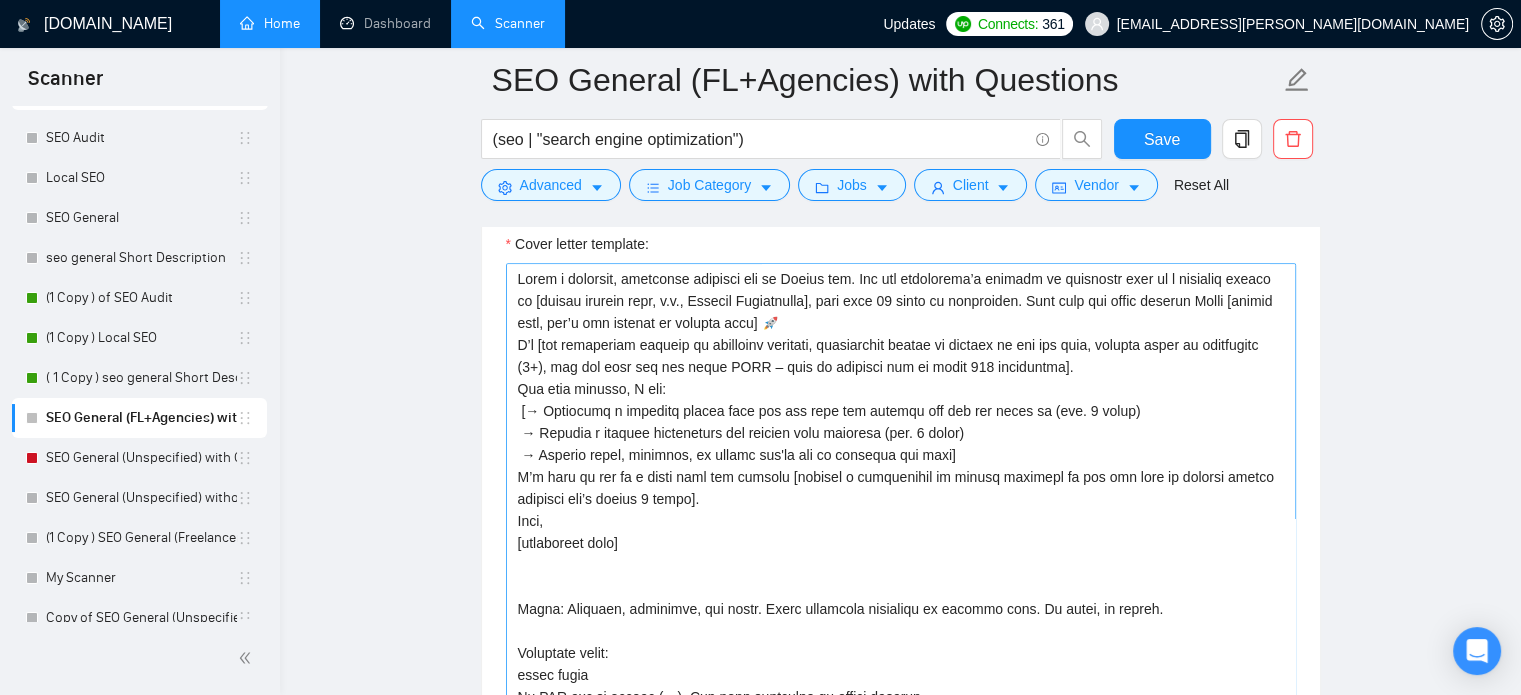 scroll, scrollTop: 1763, scrollLeft: 0, axis: vertical 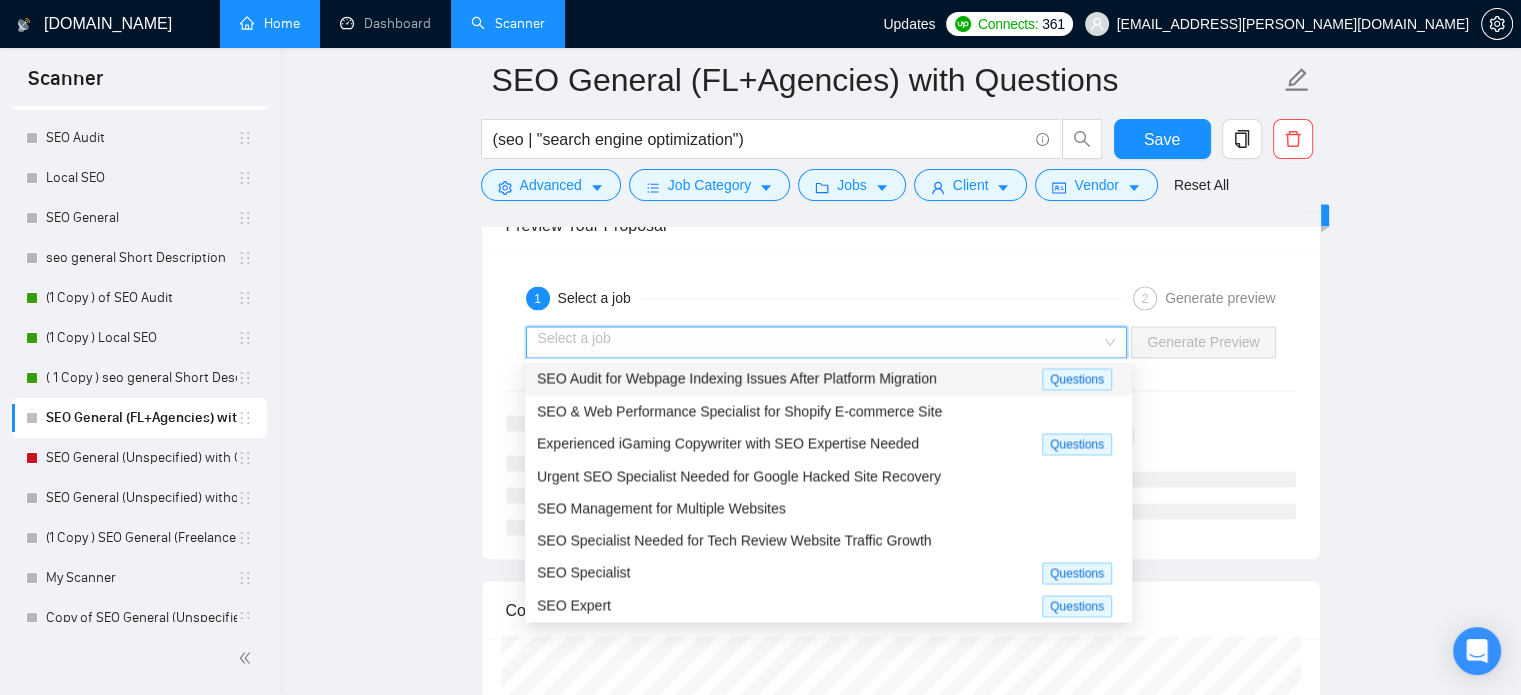 click at bounding box center (820, 342) 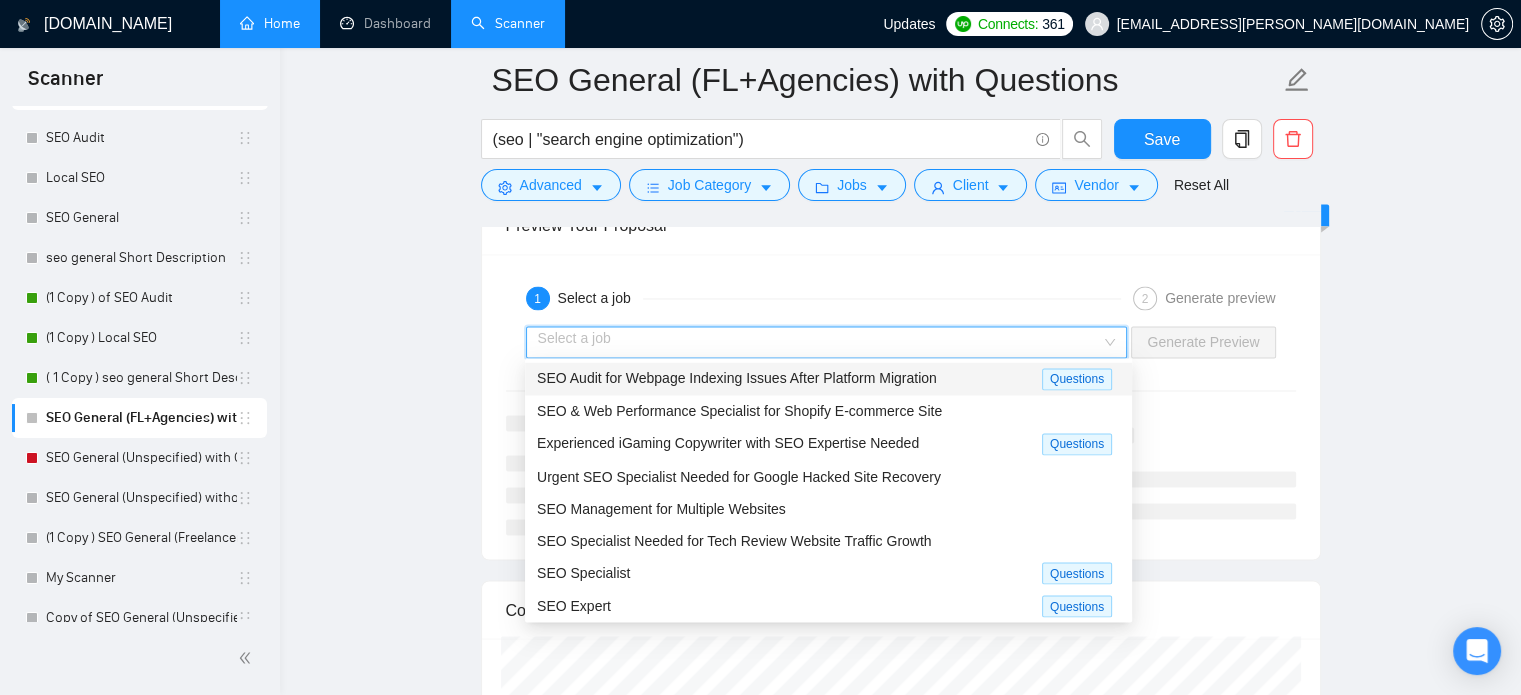 click on "SEO Audit for Webpage Indexing Issues After Platform Migration" at bounding box center (789, 378) 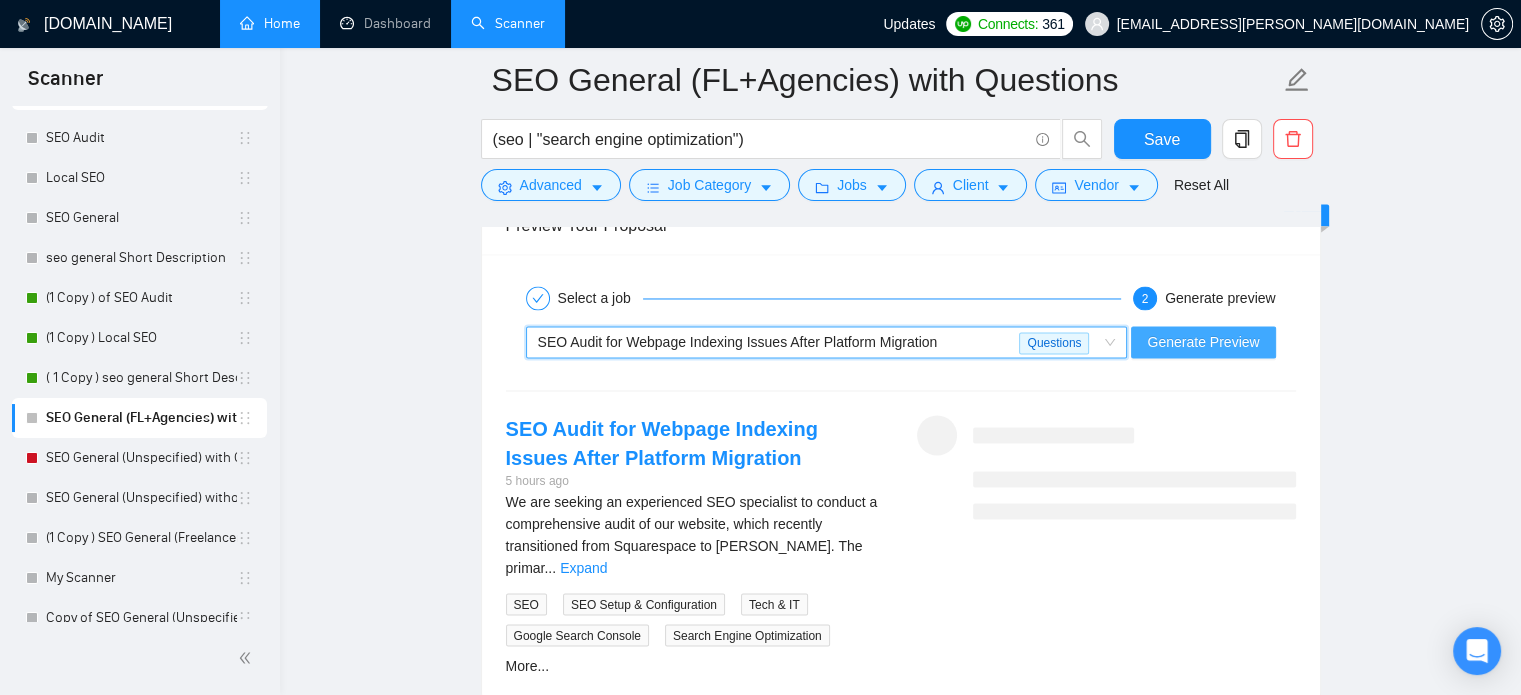 click on "Generate Preview" at bounding box center [1203, 342] 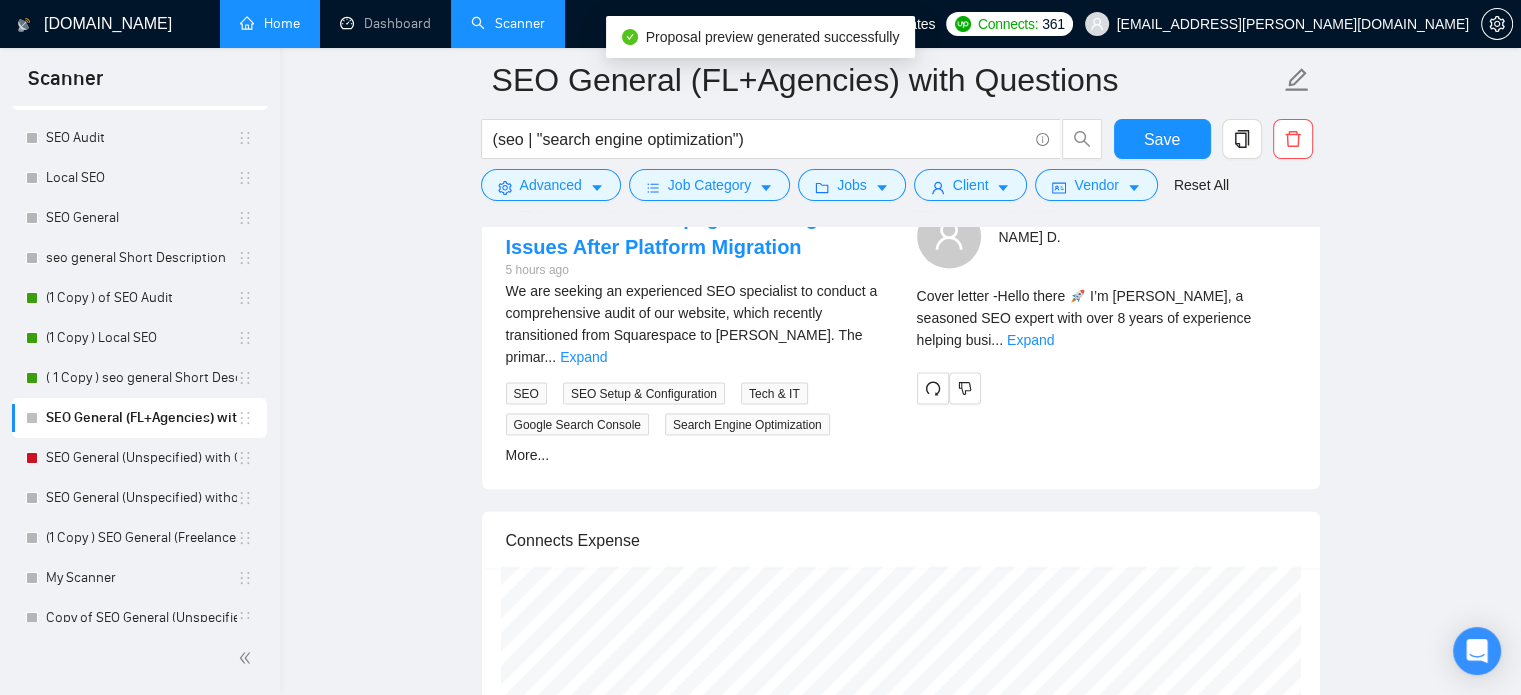 scroll, scrollTop: 3517, scrollLeft: 0, axis: vertical 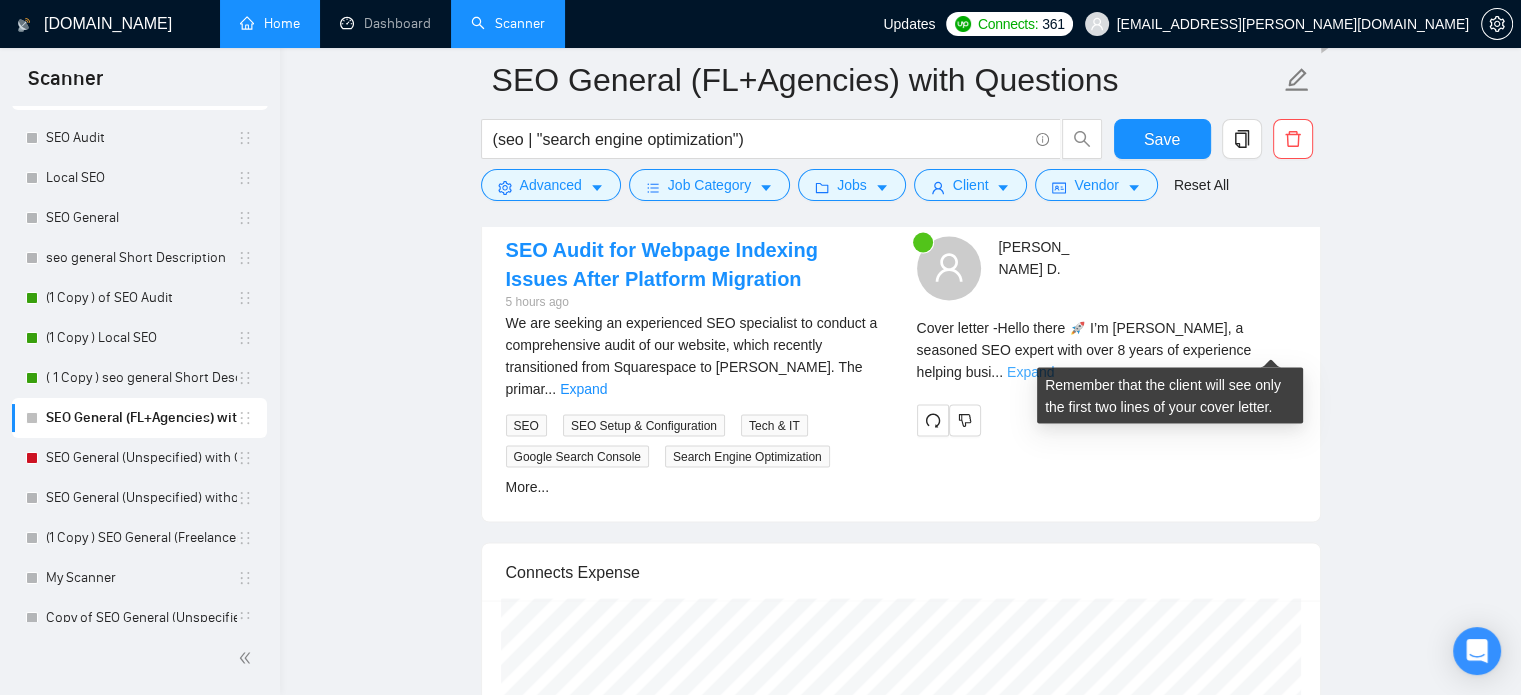 click on "Expand" at bounding box center (1030, 371) 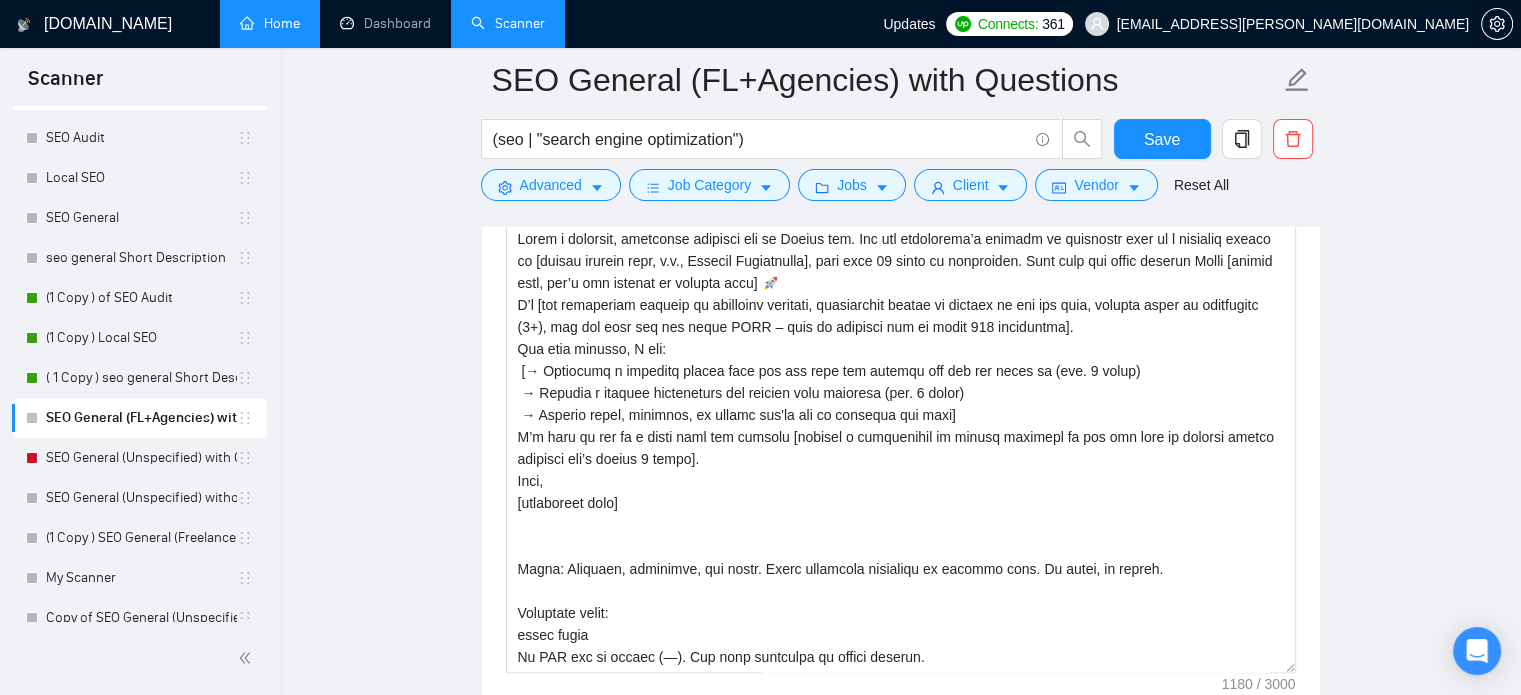 scroll, scrollTop: 1802, scrollLeft: 0, axis: vertical 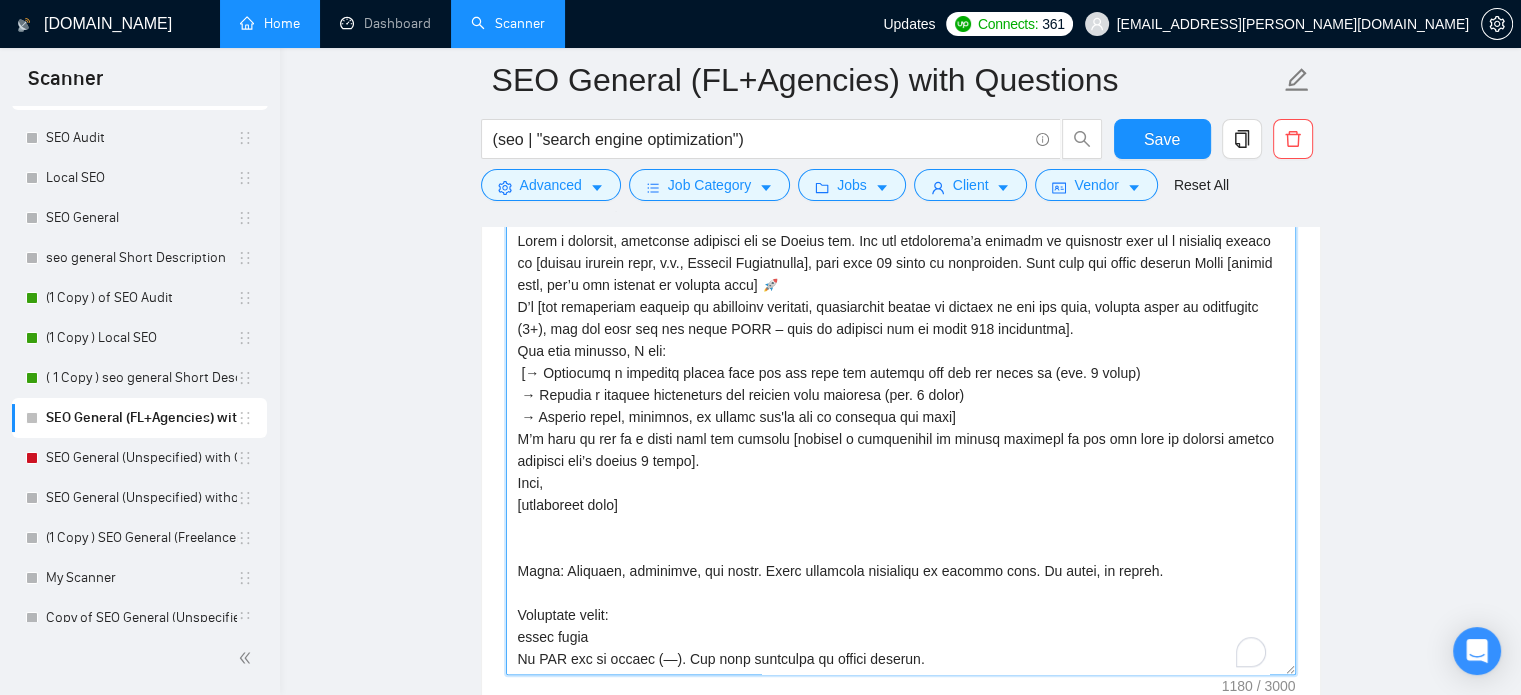 click on "Cover letter template:" at bounding box center (901, 450) 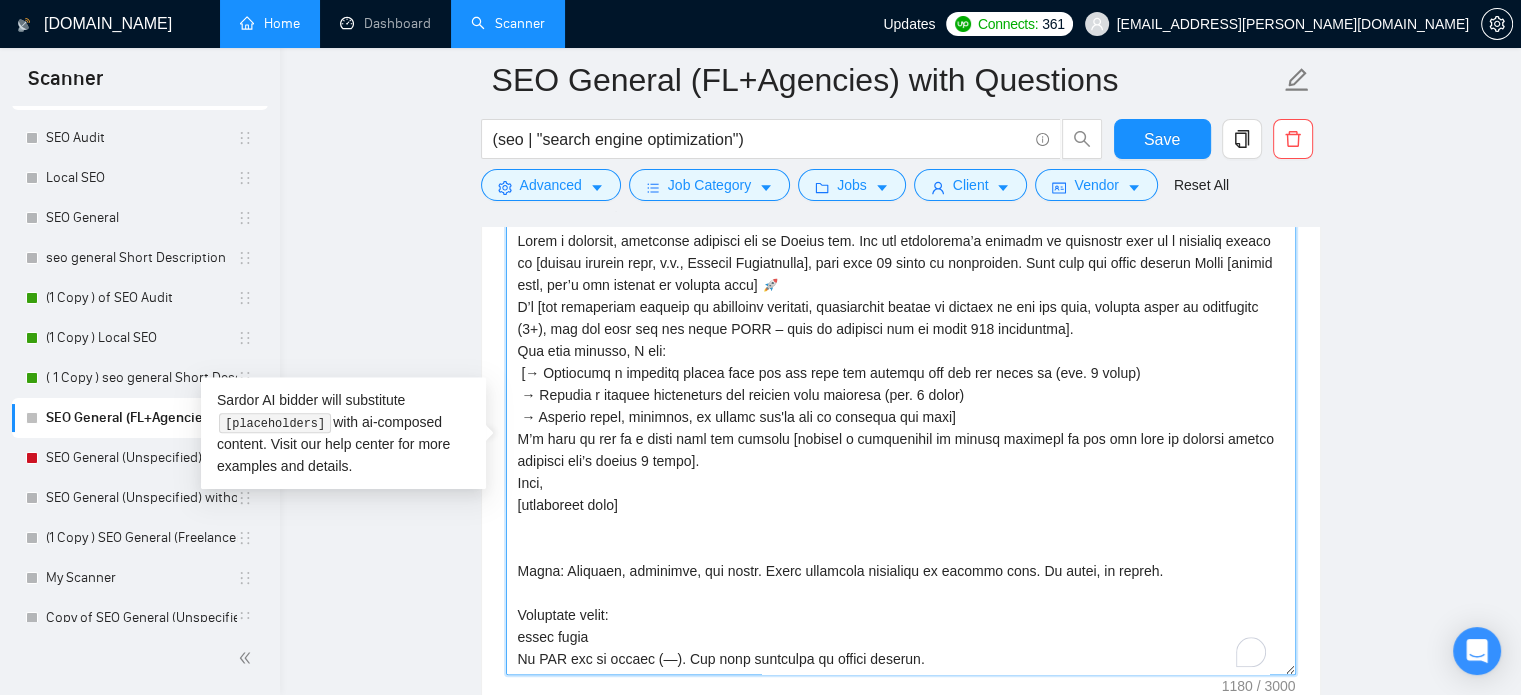 click on "Cover letter template:" at bounding box center (901, 450) 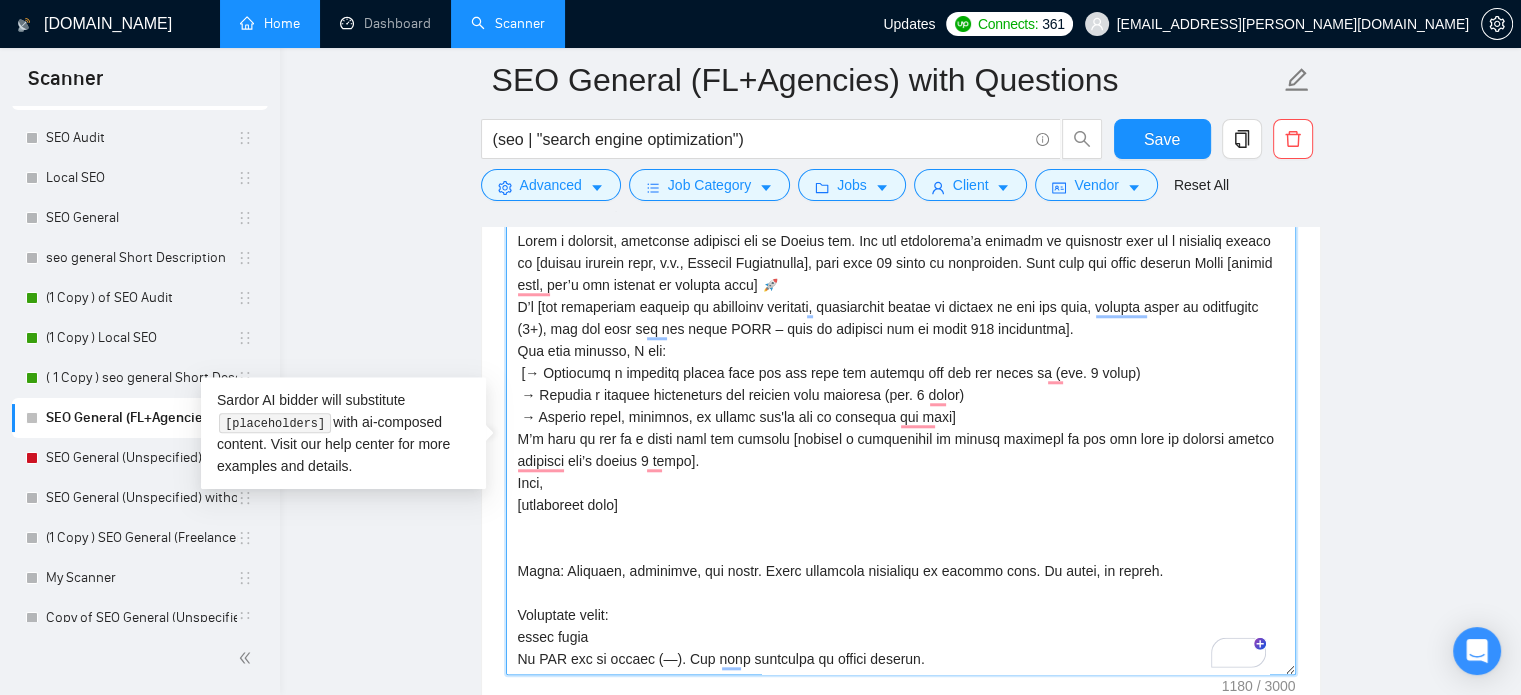 click on "Cover letter template:" at bounding box center [901, 450] 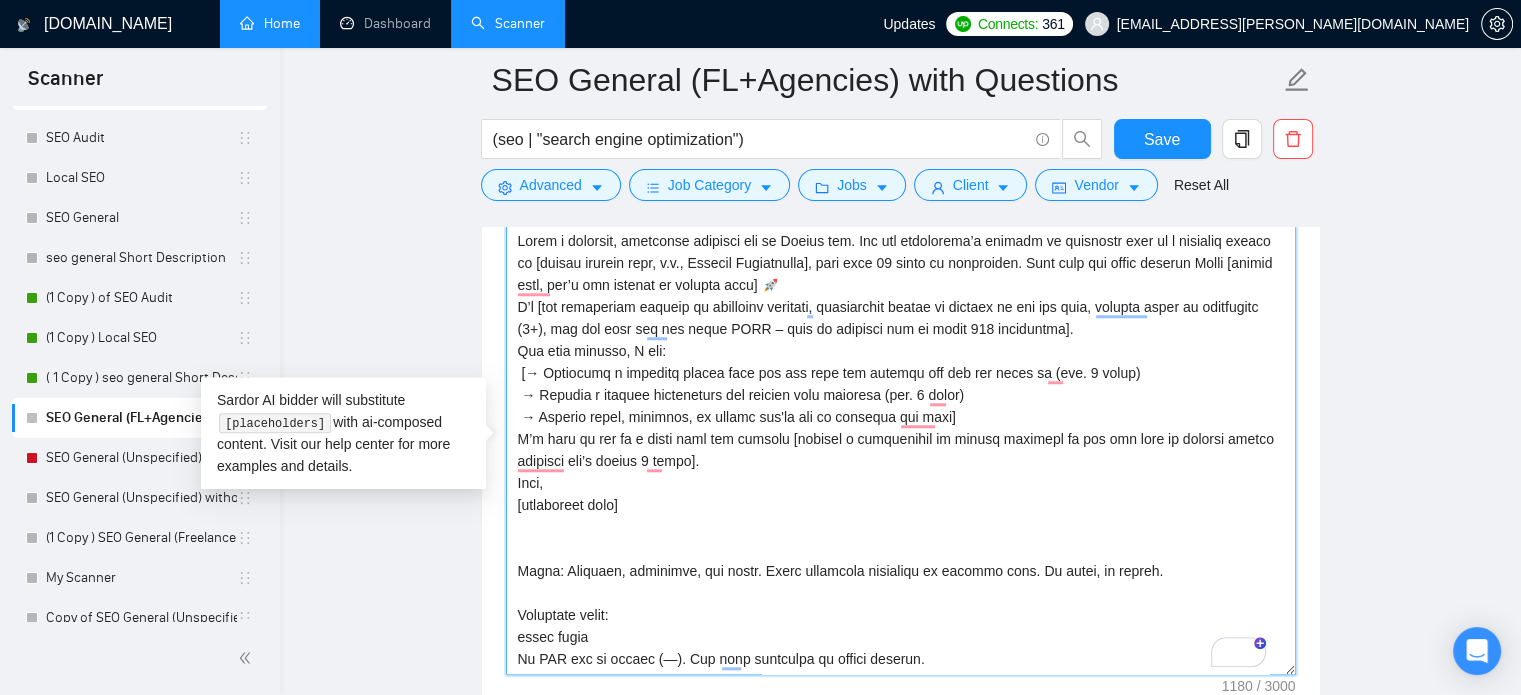 click on "Cover letter template:" at bounding box center (901, 450) 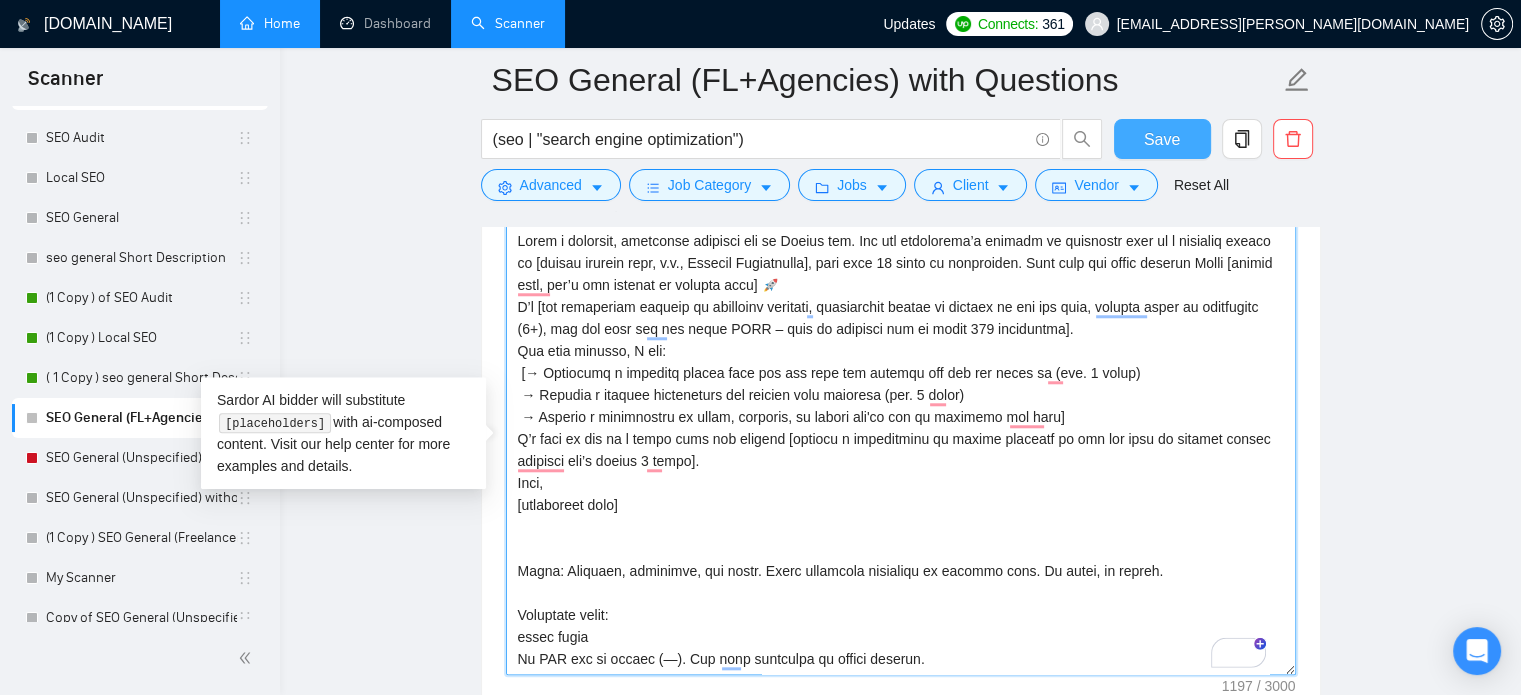type on "Write a friendly, confident proposal for an Upwork job. Use the freelancer’s profile to introduce them as a seasoned expert in [insert service here, e.g., Webflow Development], with over 10 years of experience. Make sure the intro relates Hello [client name, don’t use country or company name] 🚀
I’m [use freelancer profile to introduce yourself, description should be related to the job post, mention years of experience (8+), and say that you can start ASAP – make it accurate and at least 200 characters].
For your project, I can:
[→ Highlight a specific detail from the job post and explain how you can solve it (min. 9 words)
→ Address a general requirement and explain your approach (min. 9 words)
→ Mention a comibnation of tools, features, or skills you'll use to complete the work]
I’d love to hop on a quick call and provide [mention a deliverable or result relevant to the job post to attract client interest don’t exceed 6 words].
Best,
[freelancer name]
Style: Friendly, confident, and clear. Avoid corp..." 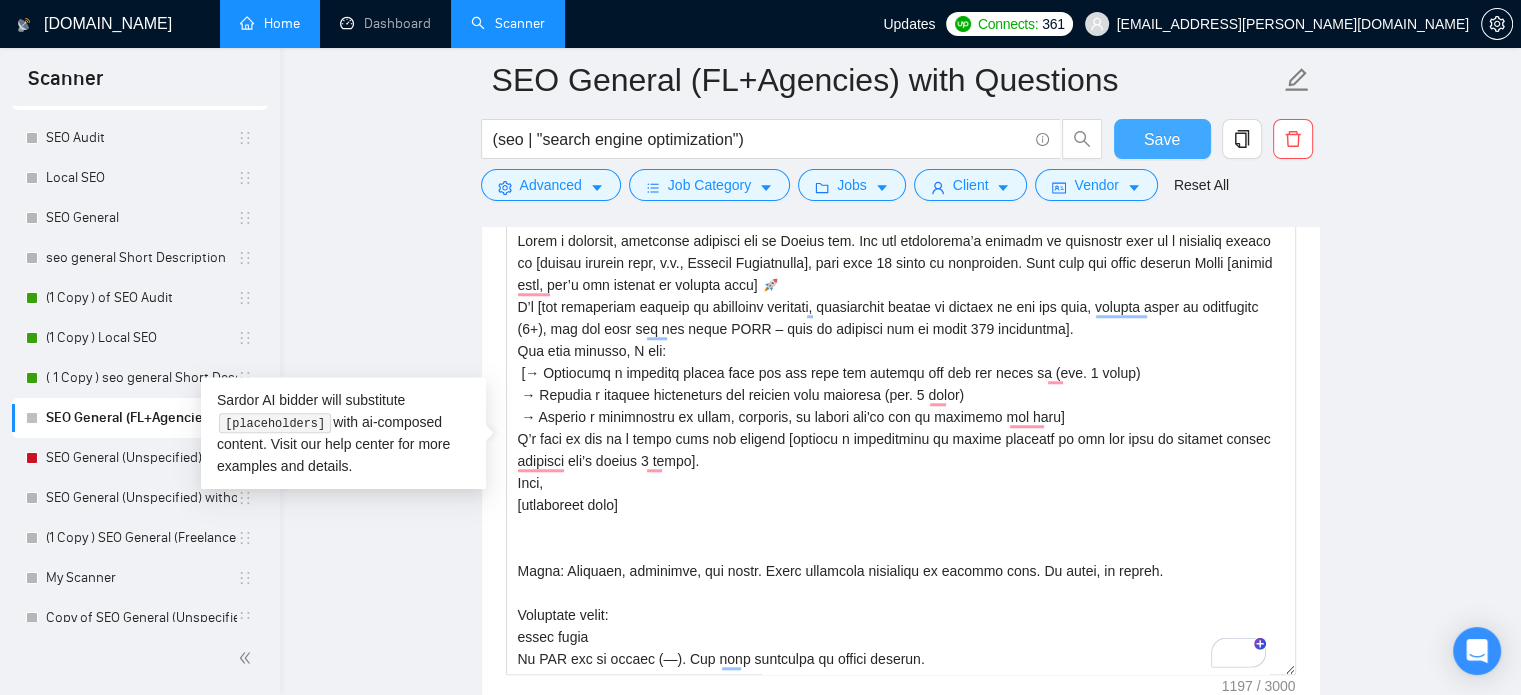 click on "Save" at bounding box center (1162, 139) 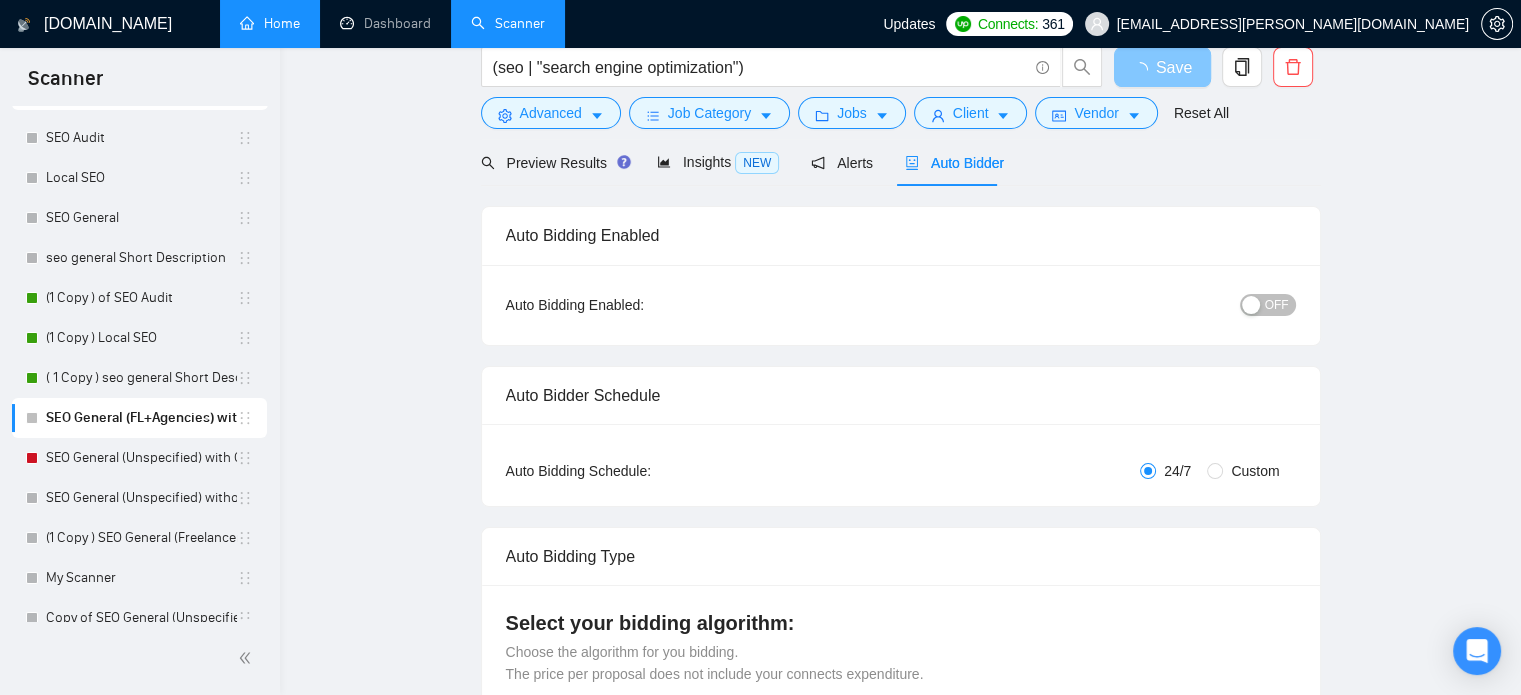 scroll, scrollTop: 0, scrollLeft: 0, axis: both 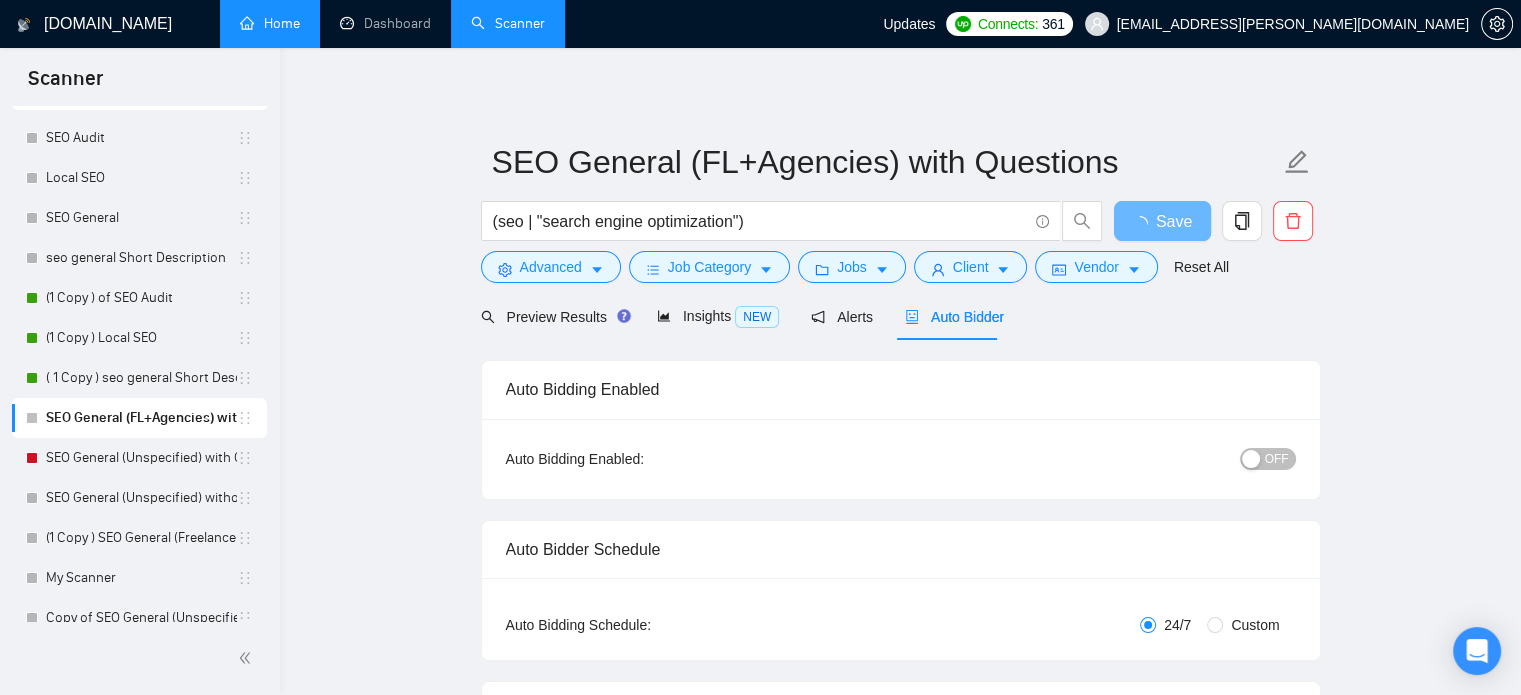 click on "OFF" at bounding box center [1277, 459] 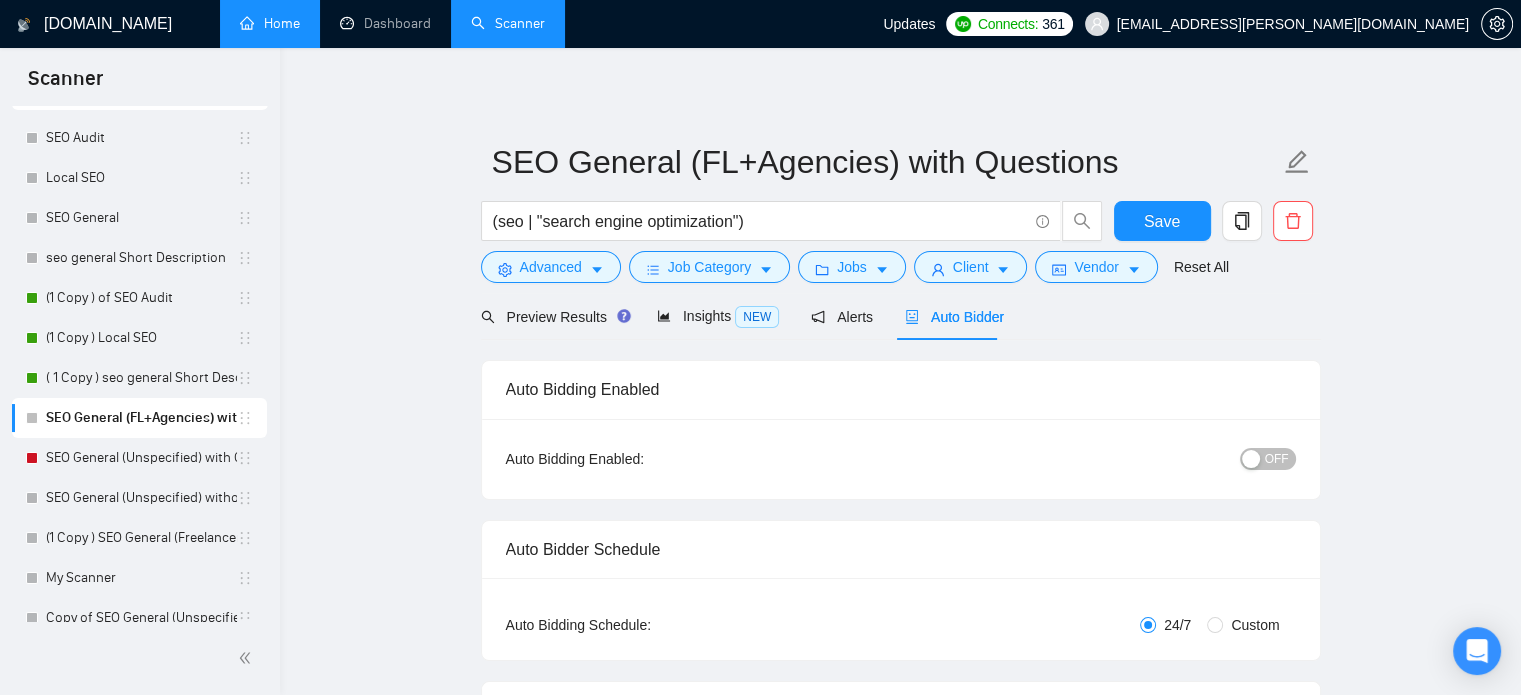 click at bounding box center [1251, 459] 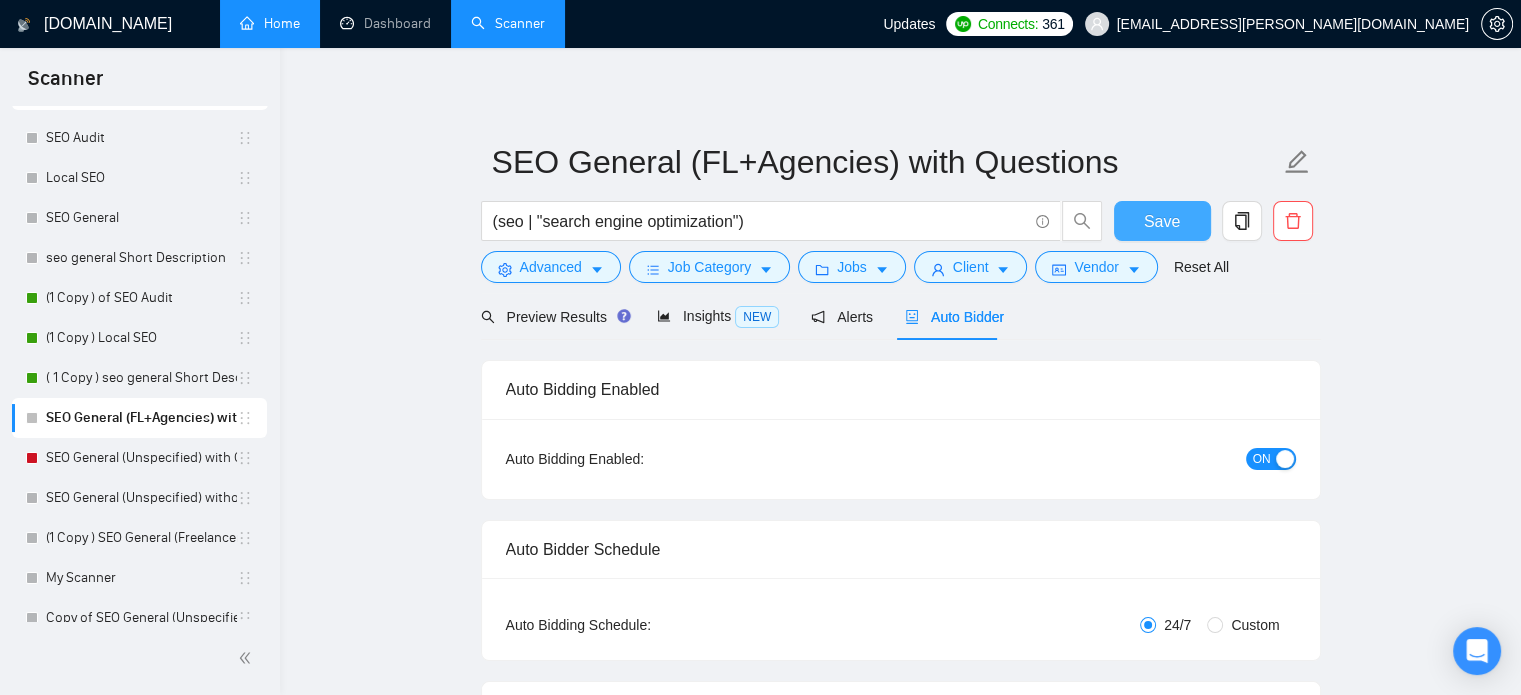 click on "Save" at bounding box center (1162, 221) 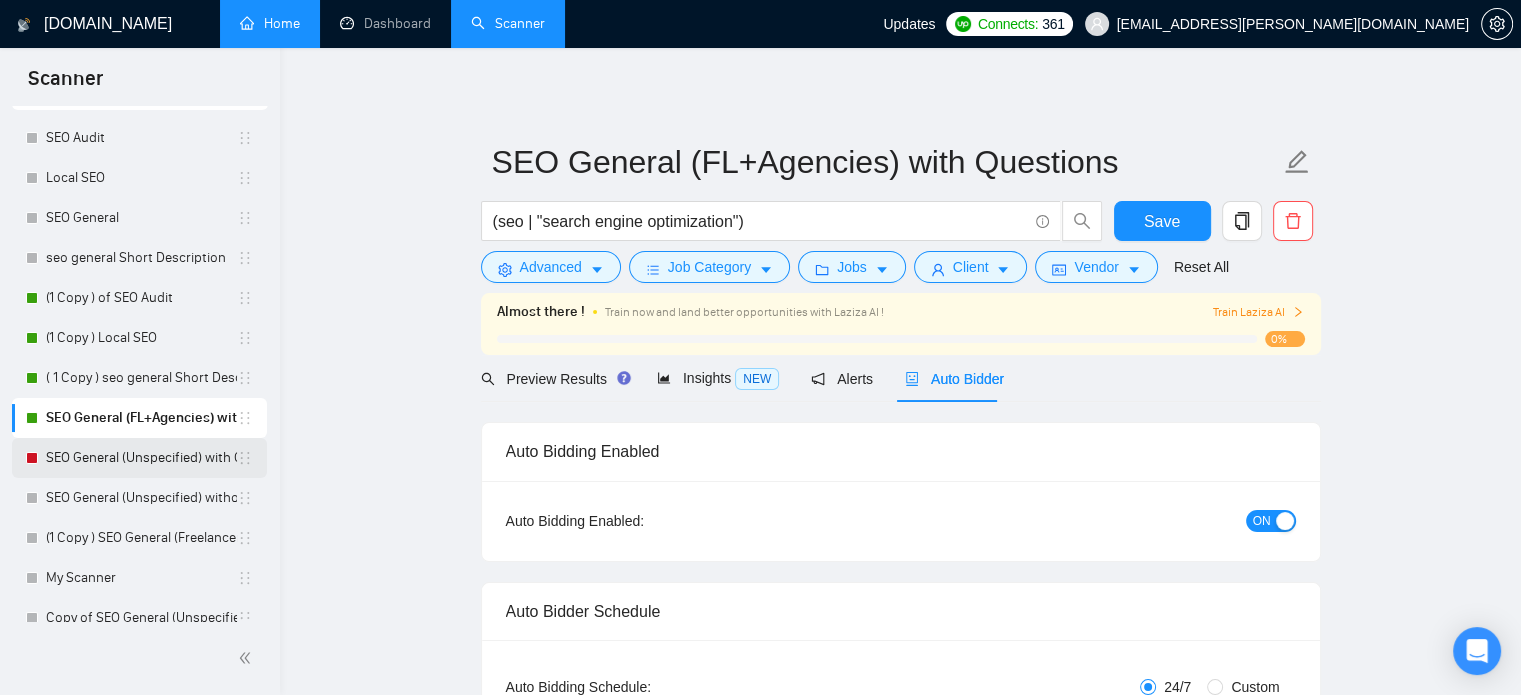 click on "SEO General (Unspecified) with Questions" at bounding box center (141, 458) 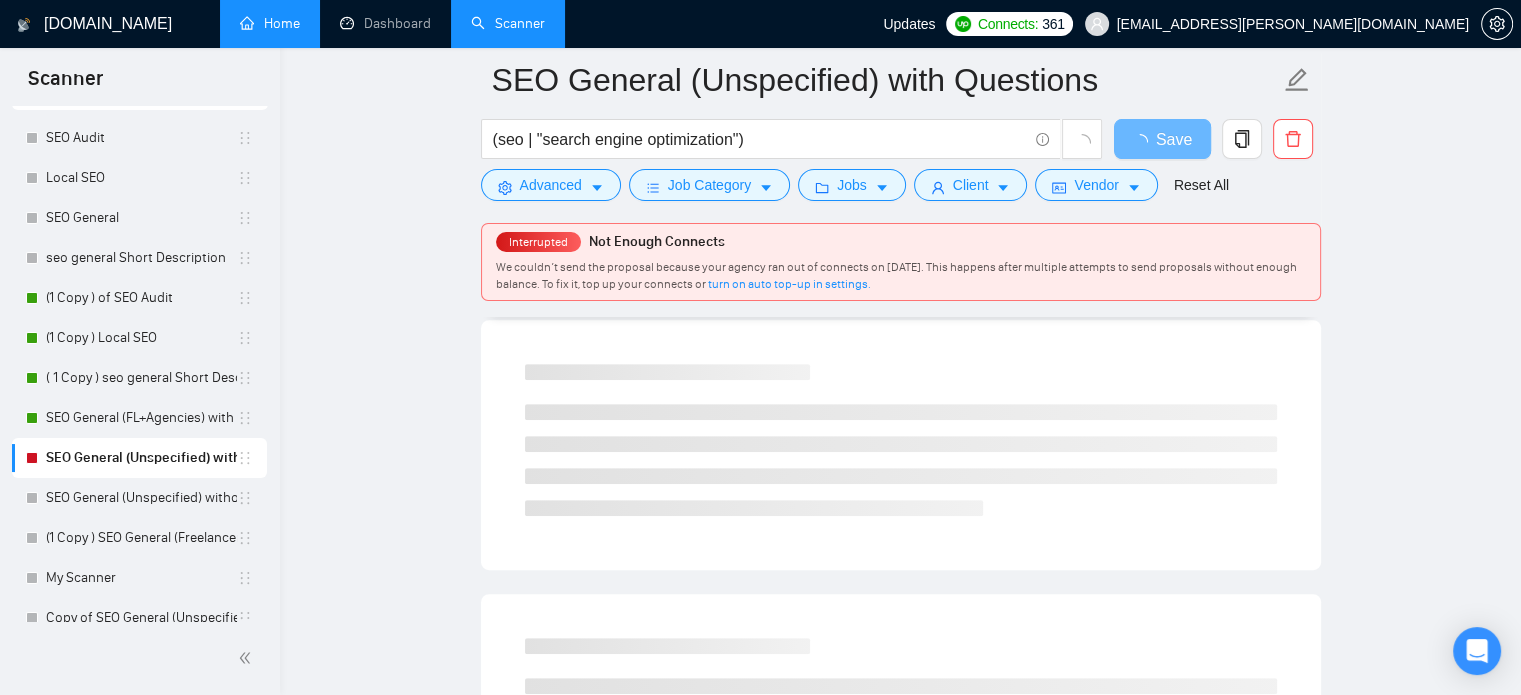 scroll, scrollTop: 0, scrollLeft: 0, axis: both 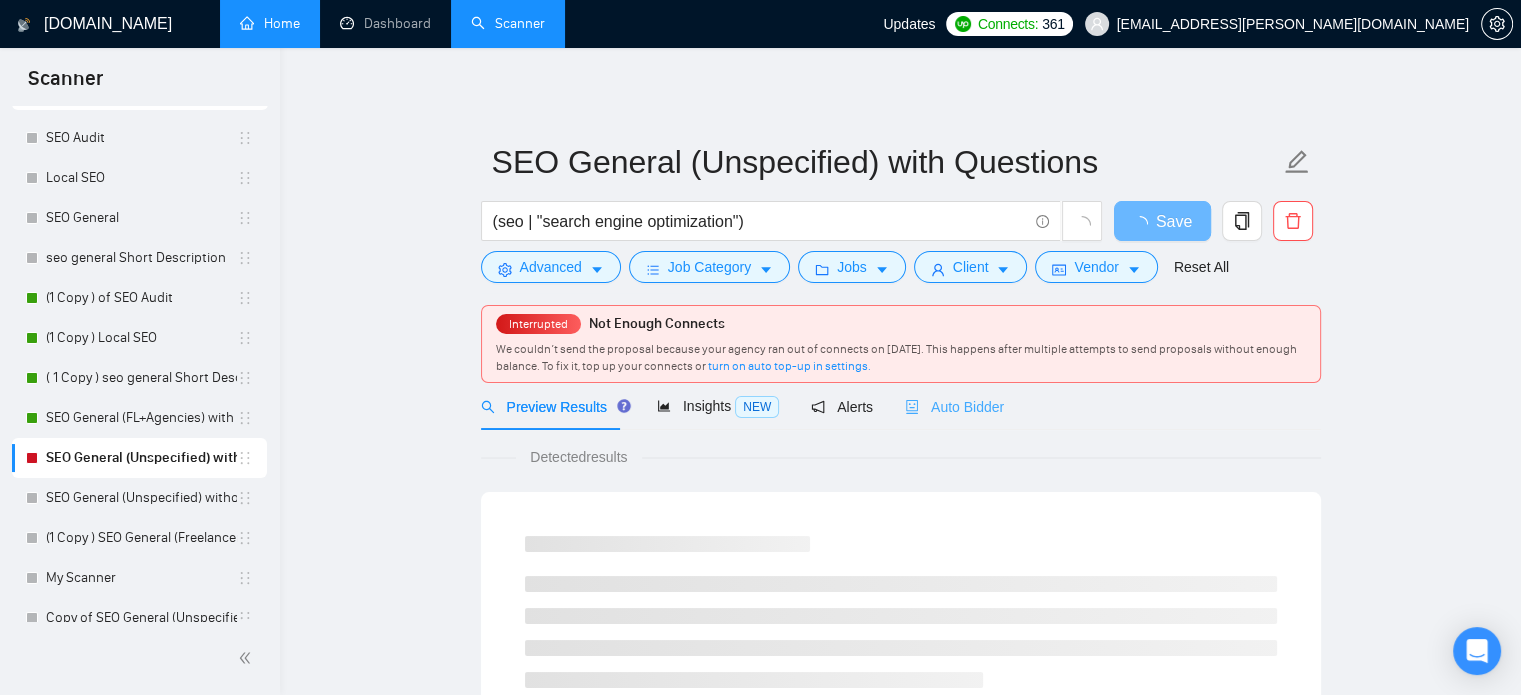 drag, startPoint x: 934, startPoint y: 434, endPoint x: 935, endPoint y: 411, distance: 23.021729 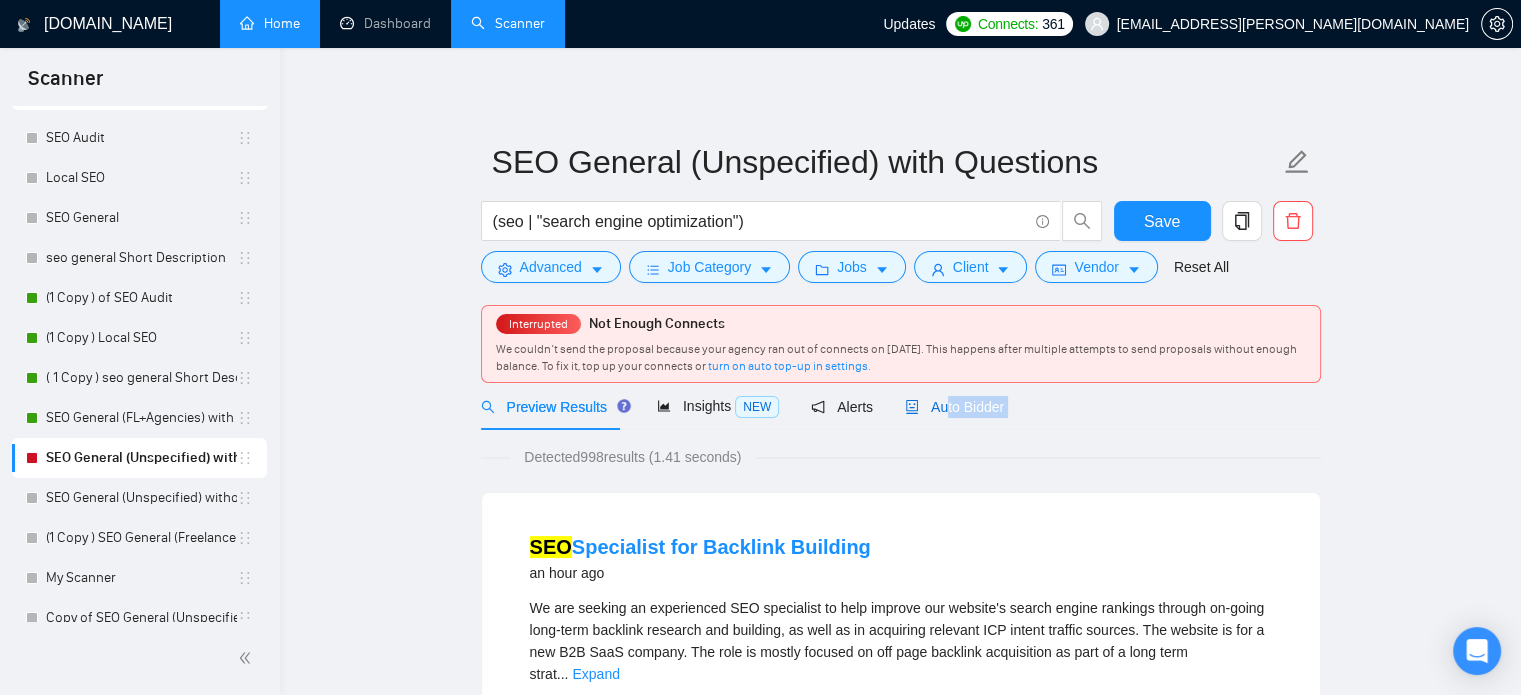 click on "Auto Bidder" at bounding box center [954, 407] 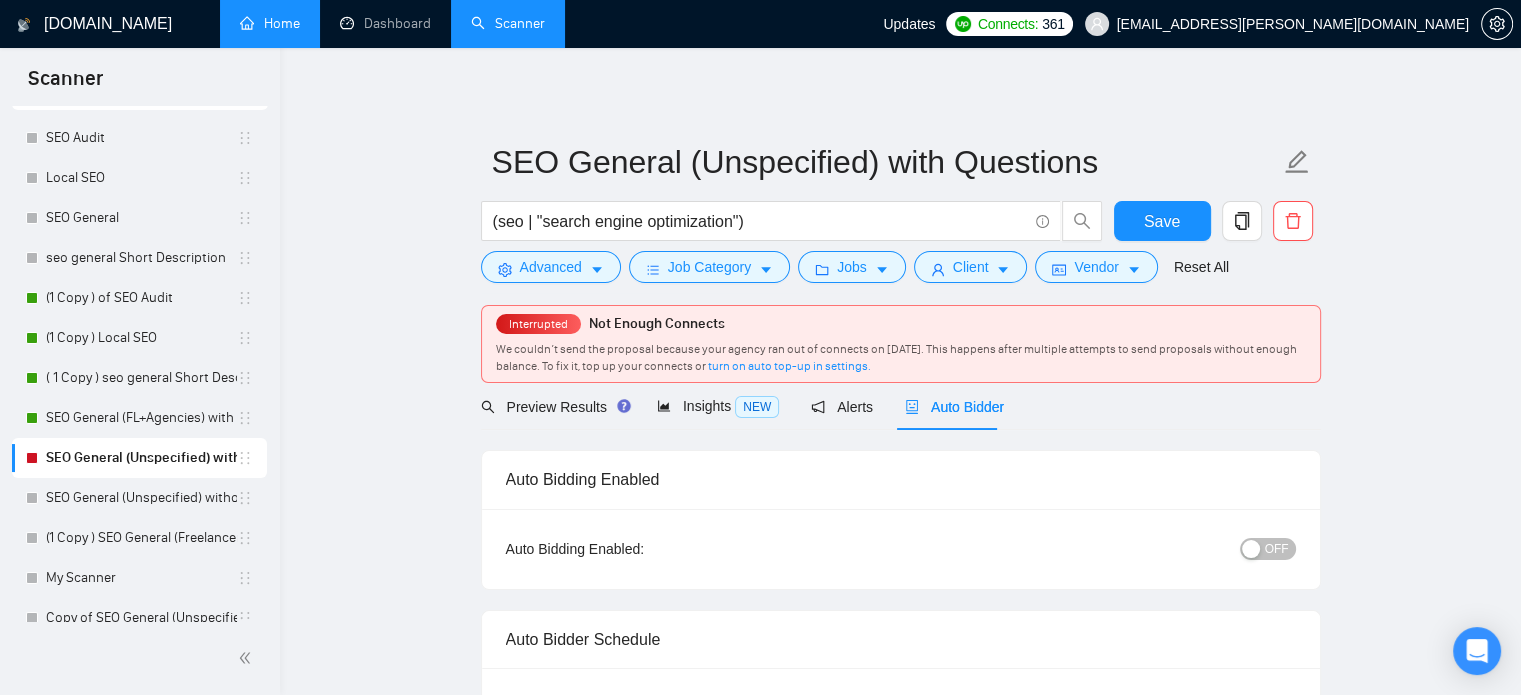 type 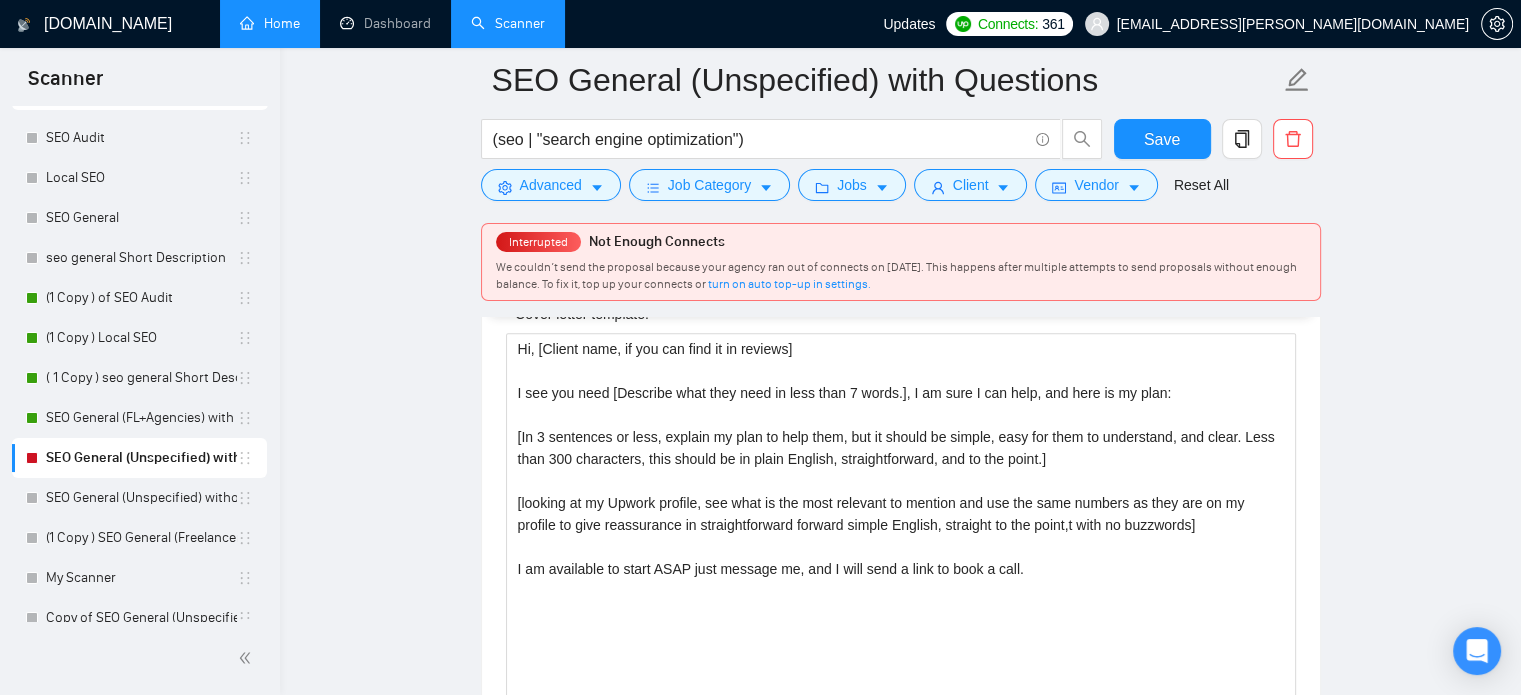 scroll, scrollTop: 1778, scrollLeft: 0, axis: vertical 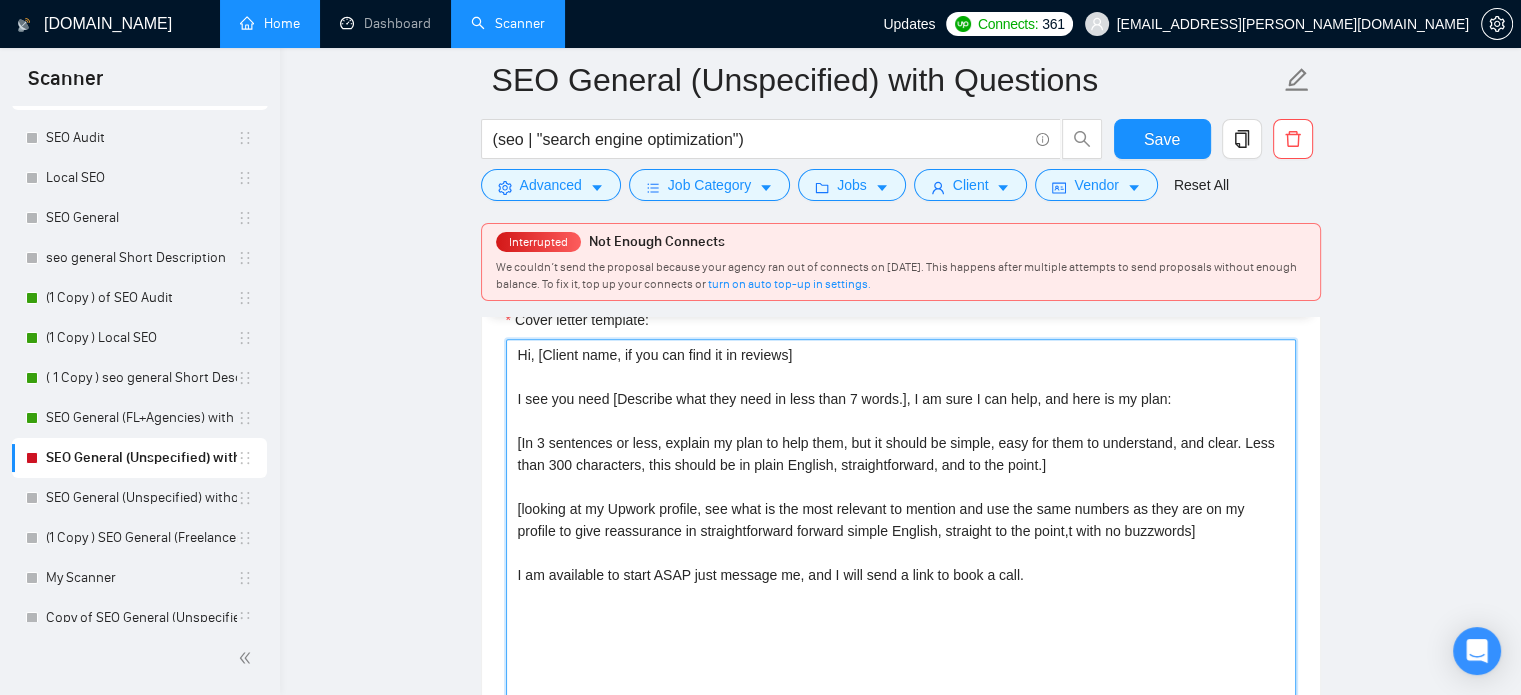 click on "Hi, [Client name, if you can find it in reviews]
I see you need [Describe what they need in less than 7 words.], I am sure I can help, and here is my plan:
[In 3 sentences or less, explain my plan to help them, but it should be simple, easy for them to understand, and clear. Less than 300 characters, this should be in plain English, straightforward, and to the point.]
[looking at my Upwork profile, see what is the most relevant to mention and use the same numbers as they are on my profile to give reassurance in straightforward forward simple English, straight to the point,t with no buzzwords]
I am available to start ASAP just message me, and I will send a link to book a call." at bounding box center (901, 564) 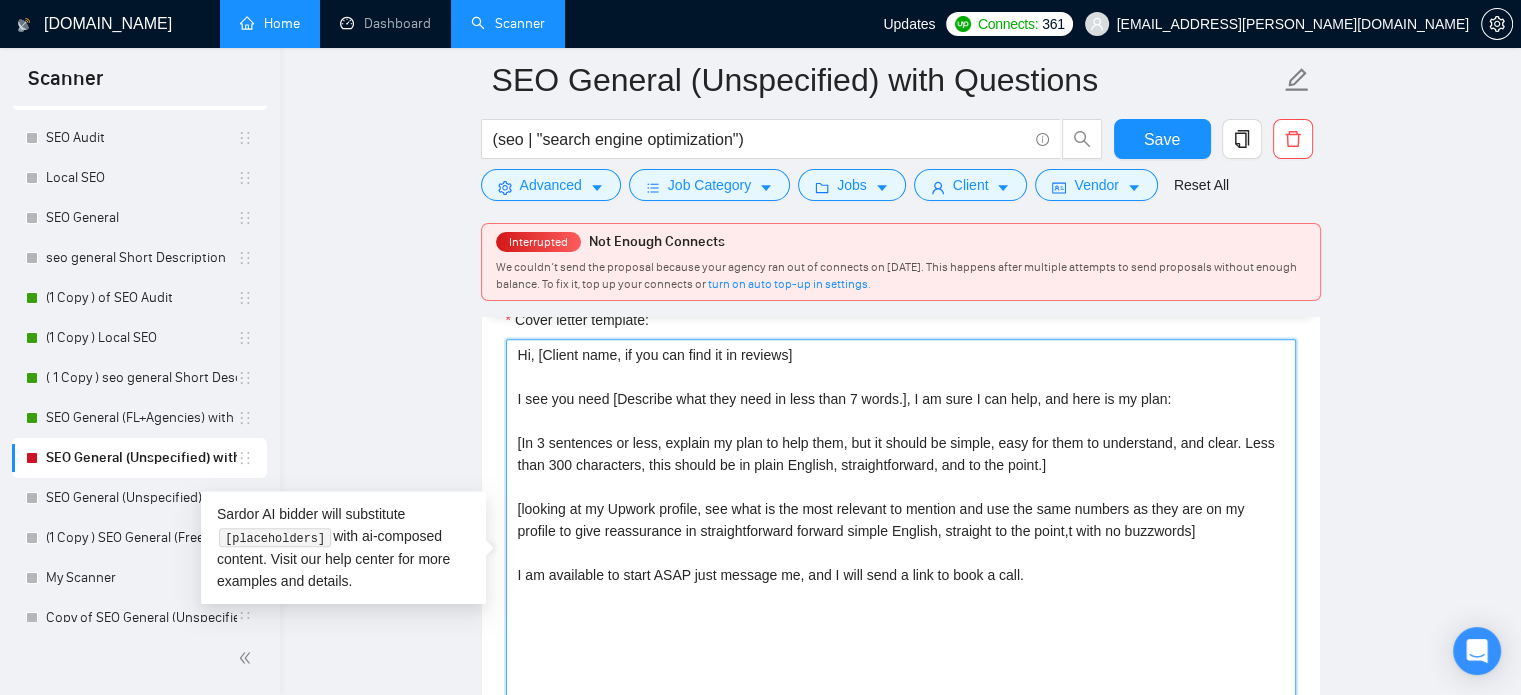 paste on "Write a friendly, confident proposal for an Upwork job. Use the freelancer’s profile to introduce them as a seasoned expert in [insert service here, e.g., Webflow Development], with over 10 years of experience. Make sure the intro relates Hello [client name, don’t use country or company name] 🚀
I’m [use freelancer profile to introduce yourself, description should be related to the job post, mention years of experience (8+), and say that you can start ASAP – make it accurate and at least 200 characters].
For your project, I can:
[→ Highlight a specific detail from the job post and explain how you can solve it (min. 9 words)
→ Address a general requirement and explain your approach (min. 9 words)
→ Mention tools, features, or skills you'll use to complete the work]
I’d love to hop on a quick call and provide [mention a deliverable or result relevant to the job post to attract client interest don’t exceed 6 words].
Best,
[freelancer name]
Style: Friendly, confident, and clear. Avoid corporate buzzwords o..." 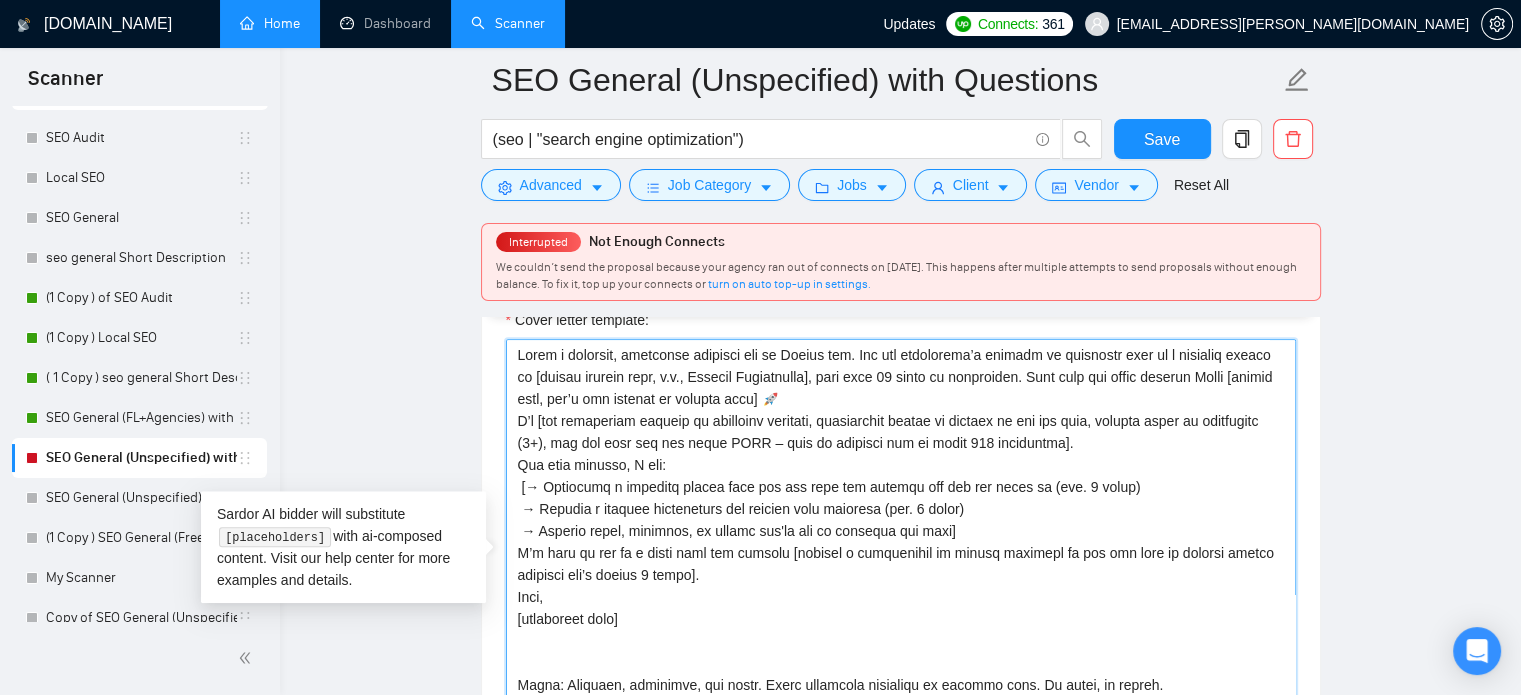 scroll, scrollTop: 1868, scrollLeft: 0, axis: vertical 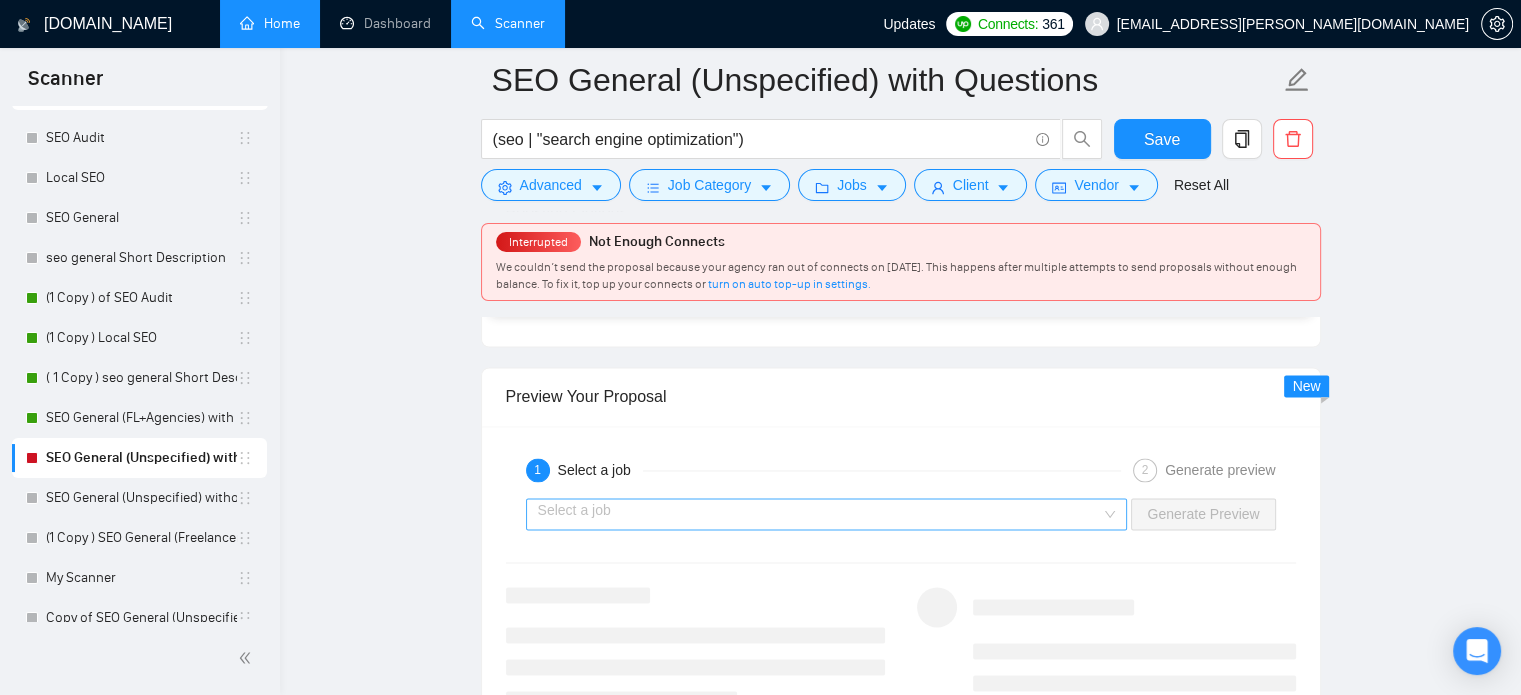 type on "Write a friendly, confident proposal for an Upwork job. Use the freelancer’s profile to introduce them as a seasoned expert in [insert service here, e.g., Webflow Development], with over 10 years of experience. Make sure the intro relates Hello [client name, don’t use country or company name] 🚀
I’m [use freelancer profile to introduce yourself, description should be related to the job post, mention years of experience (8+), and say that you can start ASAP – make it accurate and at least 200 characters].
For your project, I can:
[→ Highlight a specific detail from the job post and explain how you can solve it (min. 9 words)
→ Address a general requirement and explain your approach (min. 9 words)
→ Mention tools, features, or skills you'll use to complete the work]
I’d love to hop on a quick call and provide [mention a deliverable or result relevant to the job post to attract client interest don’t exceed 6 words].
Best,
[freelancer name]
Style: Friendly, confident, and clear. Avoid corporate buzzwords o..." 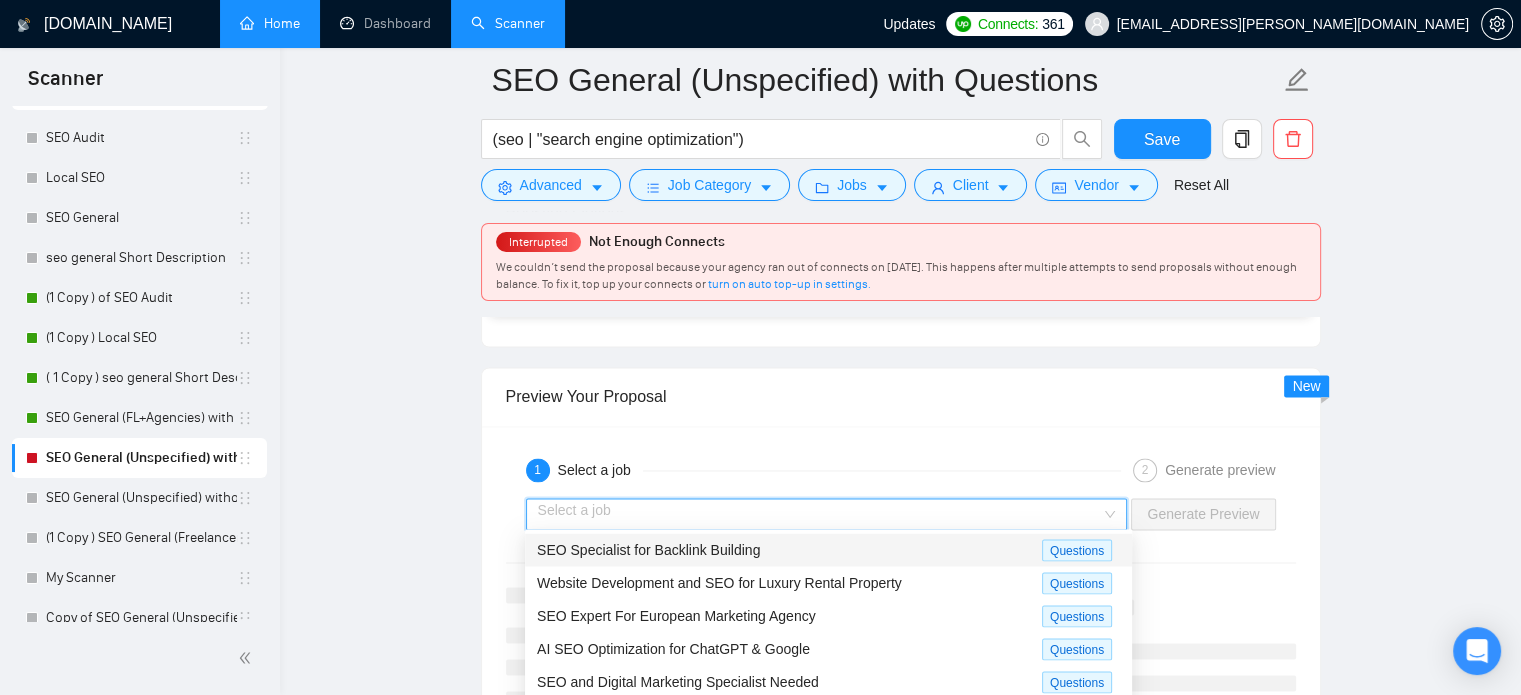 click on "SEO Specialist for Backlink Building" at bounding box center (789, 549) 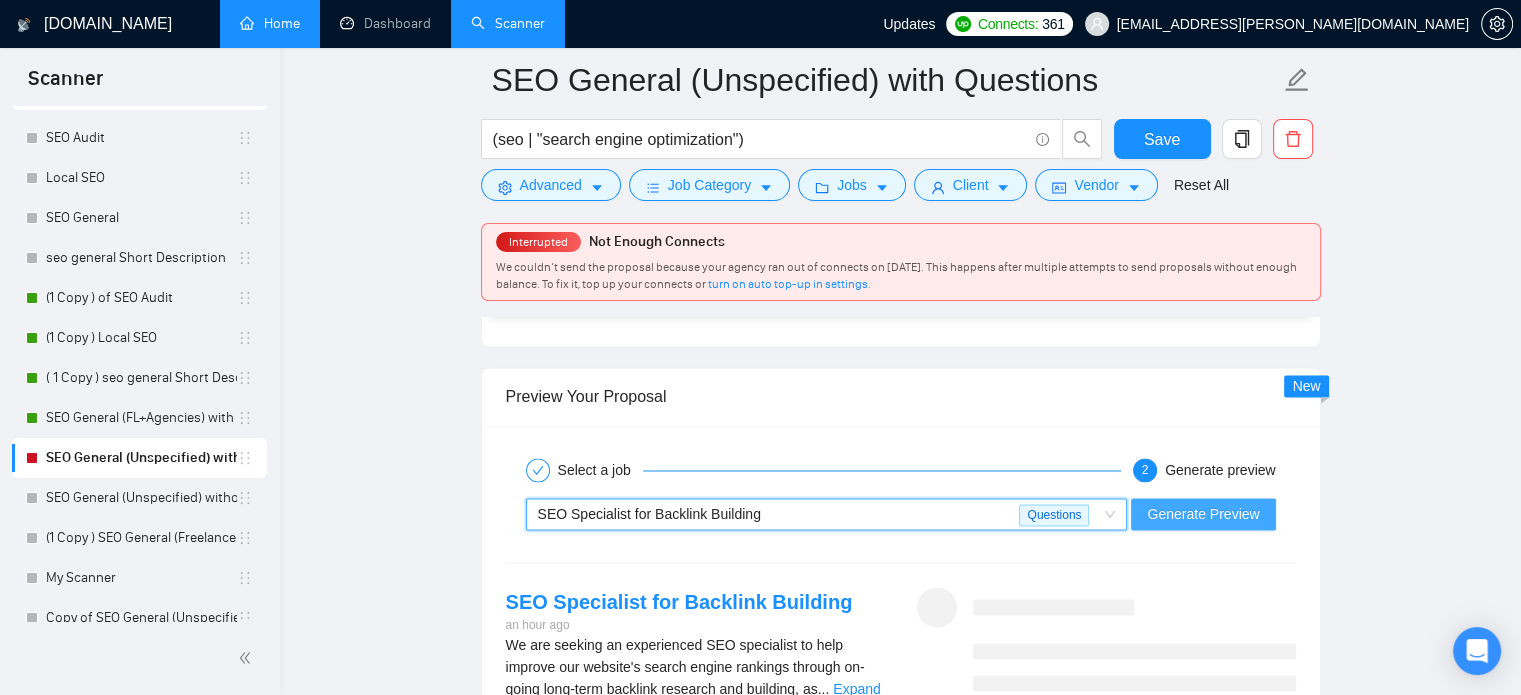 click on "Generate Preview" at bounding box center [1203, 514] 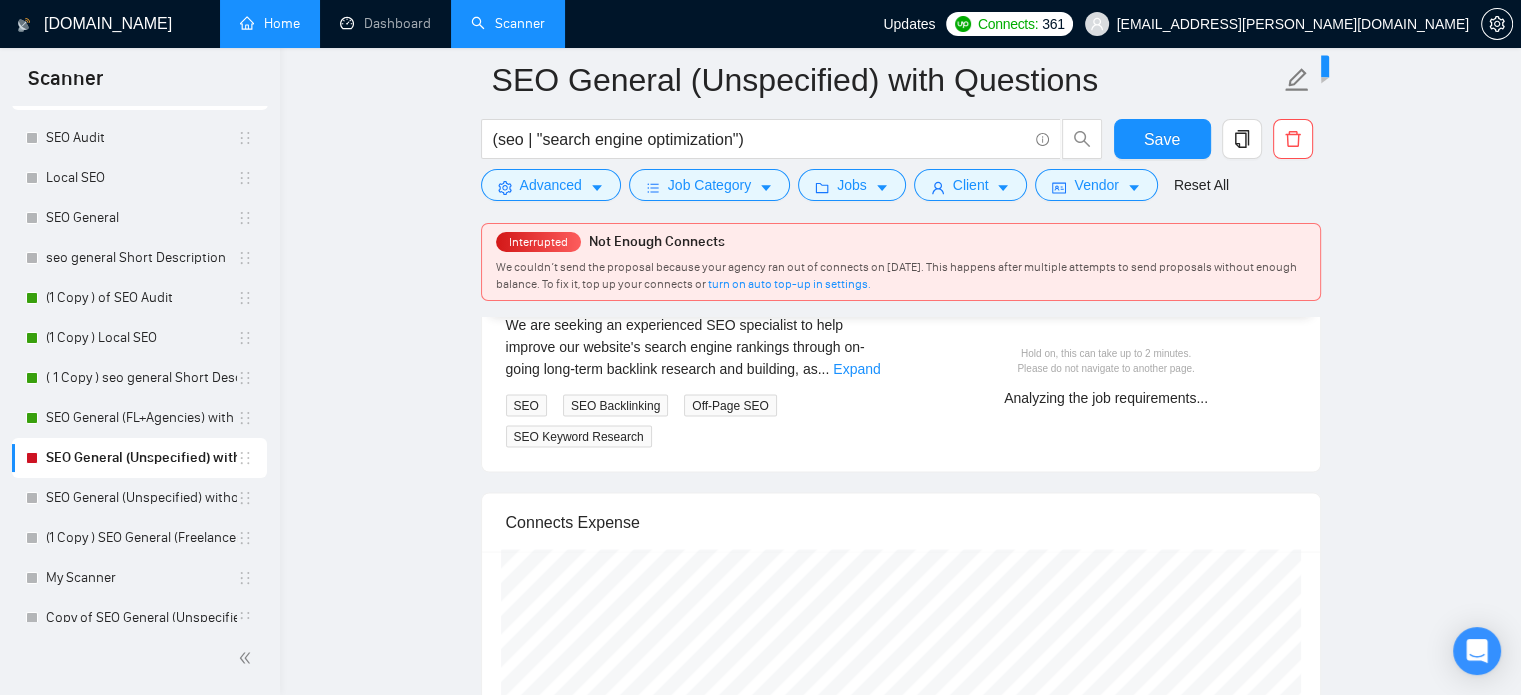 scroll, scrollTop: 3580, scrollLeft: 0, axis: vertical 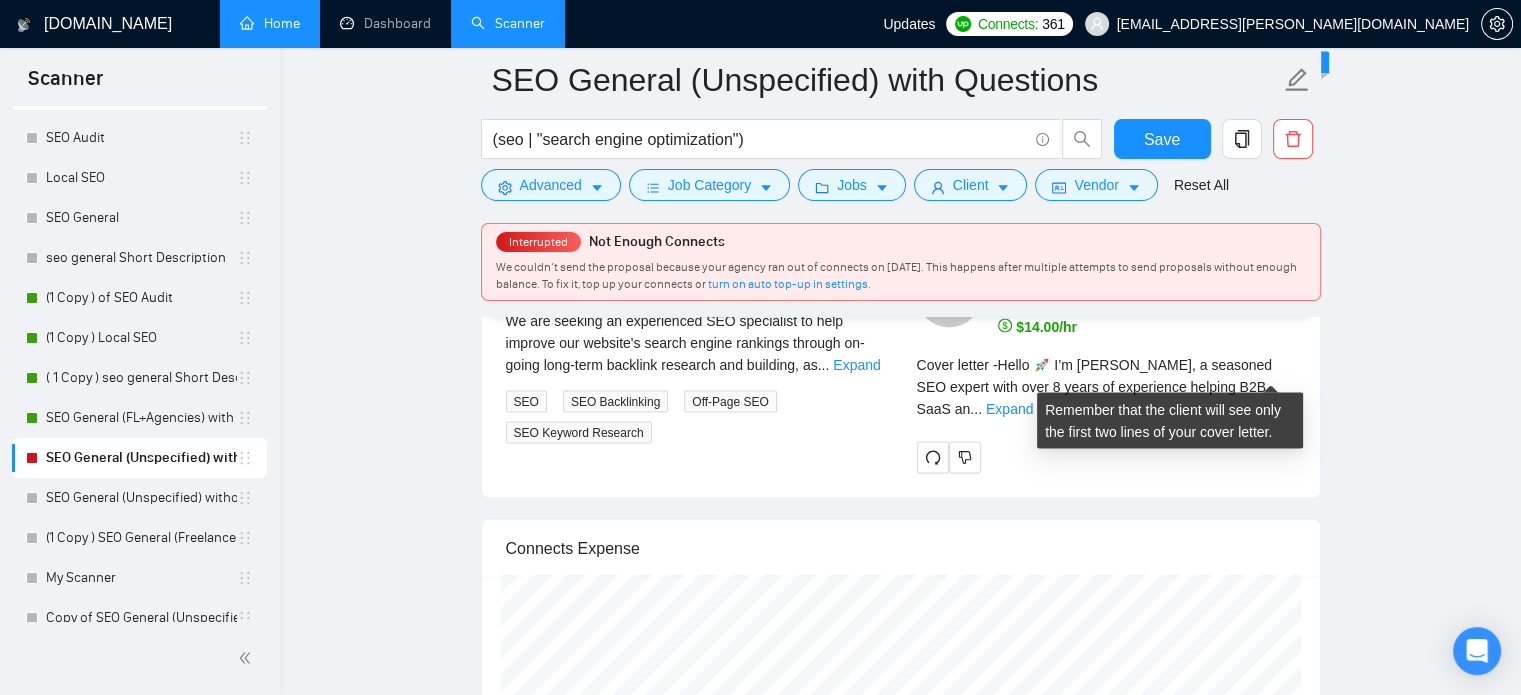 click on "Cover letter -  Hello 🚀
I’m Faisal I., a seasoned SEO expert with over 8 years of experience helping B2B SaaS an ... Expand" at bounding box center [1106, 386] 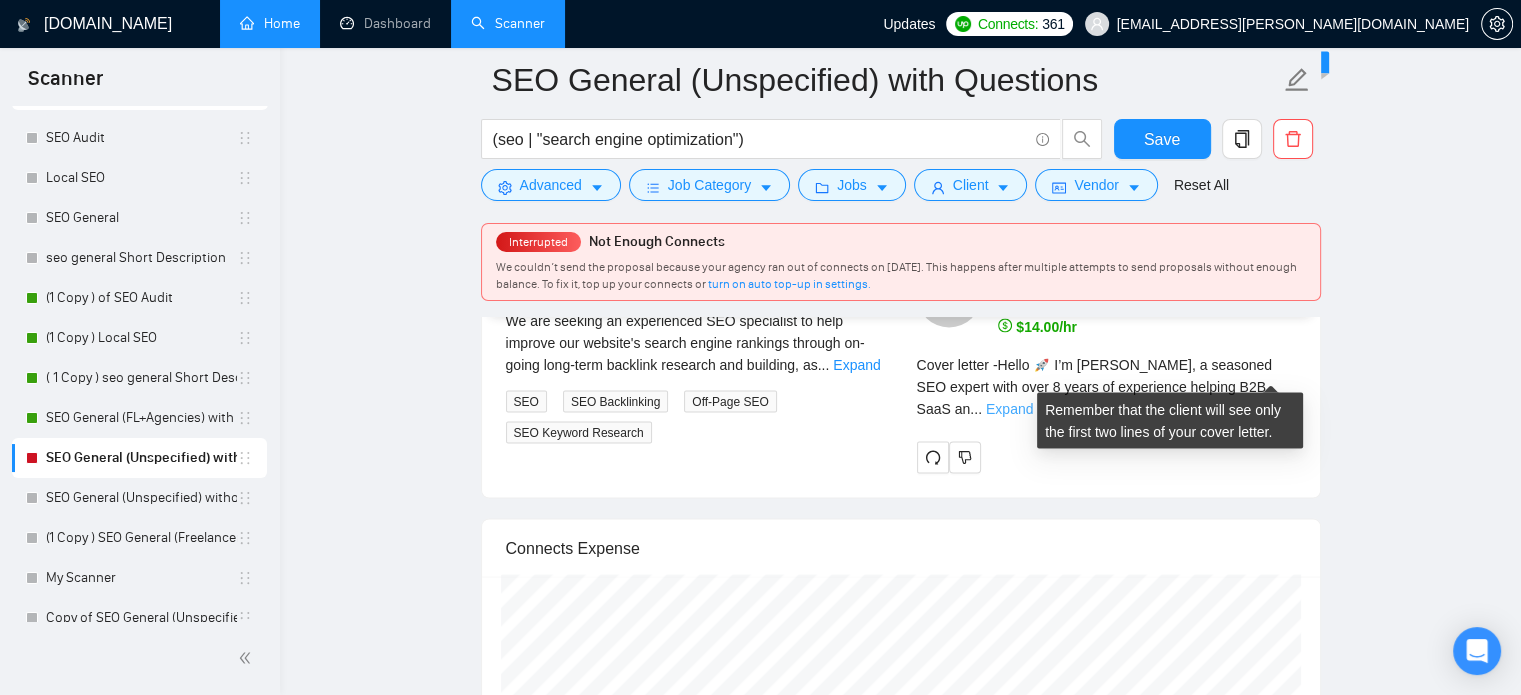 click on "Expand" at bounding box center [1009, 408] 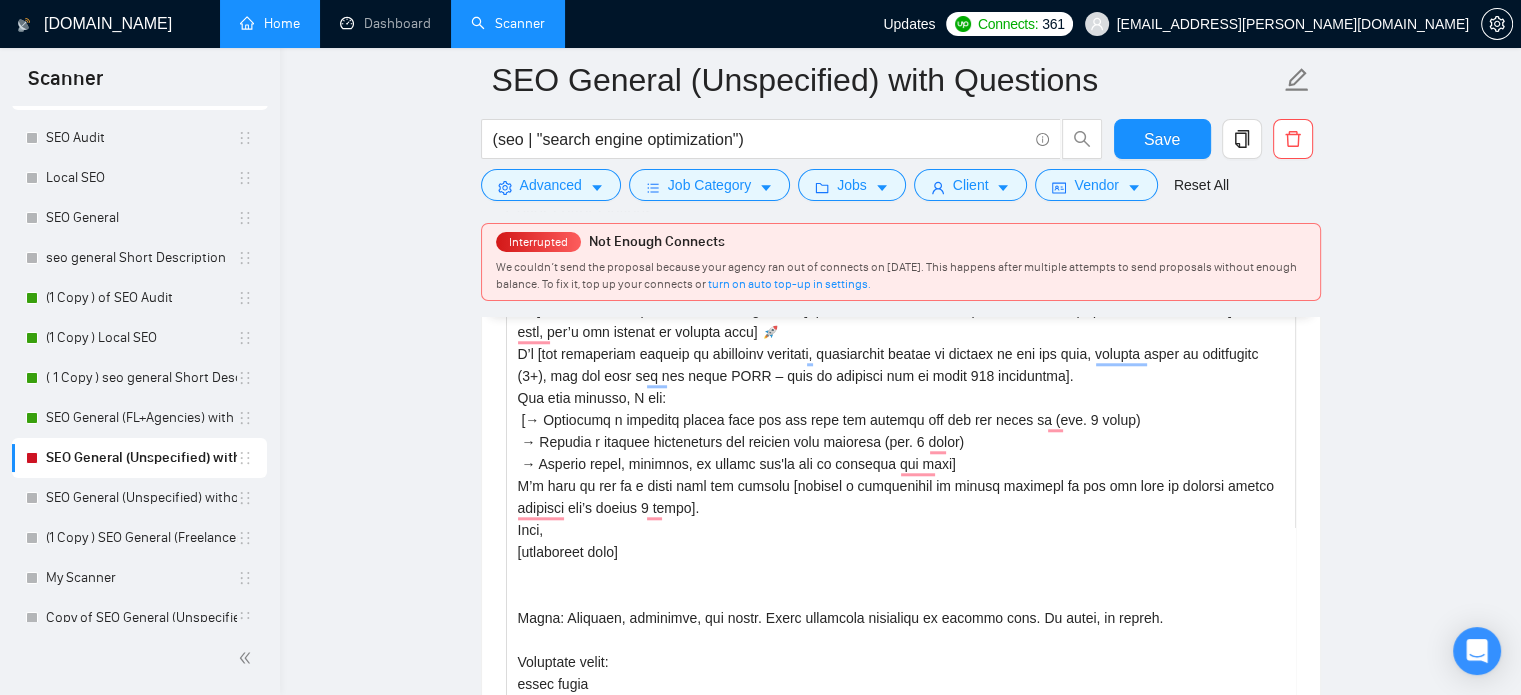scroll, scrollTop: 1818, scrollLeft: 0, axis: vertical 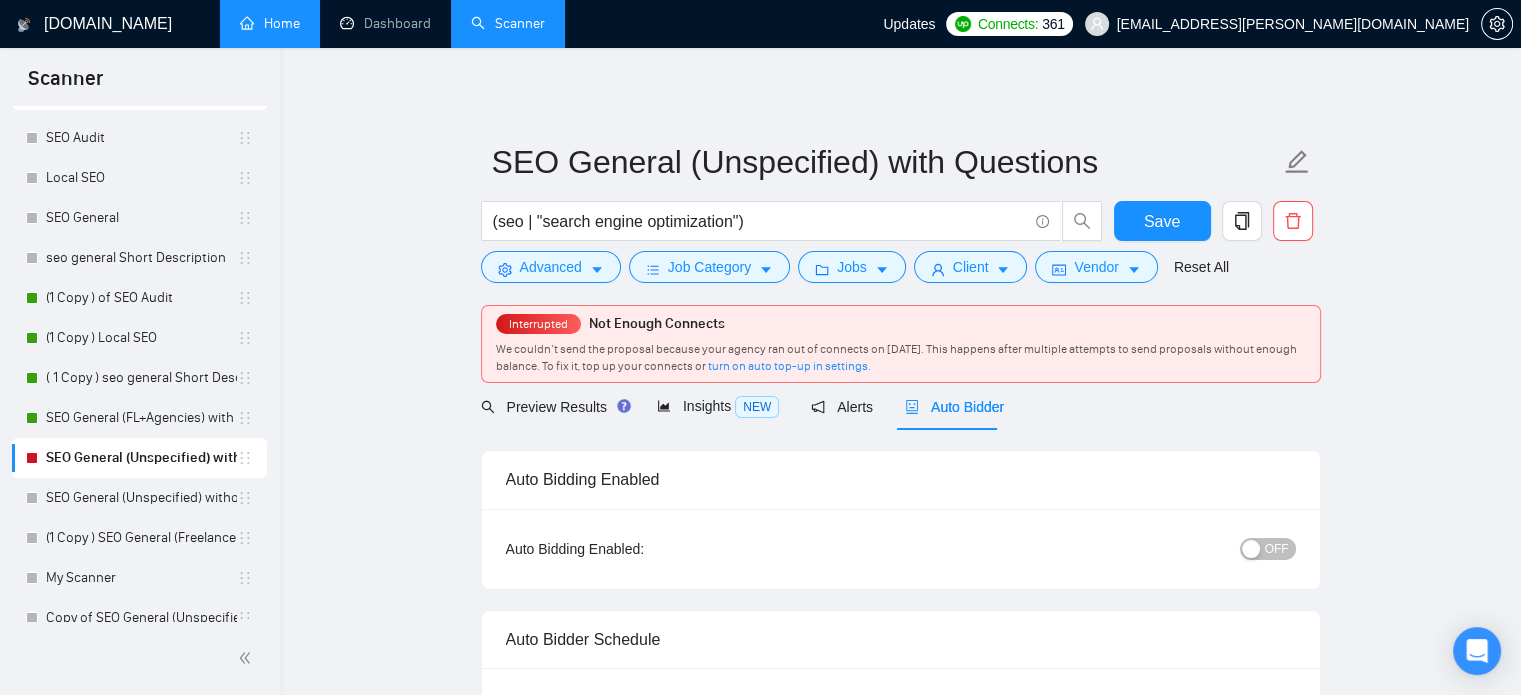 click on "OFF" at bounding box center (1163, 549) 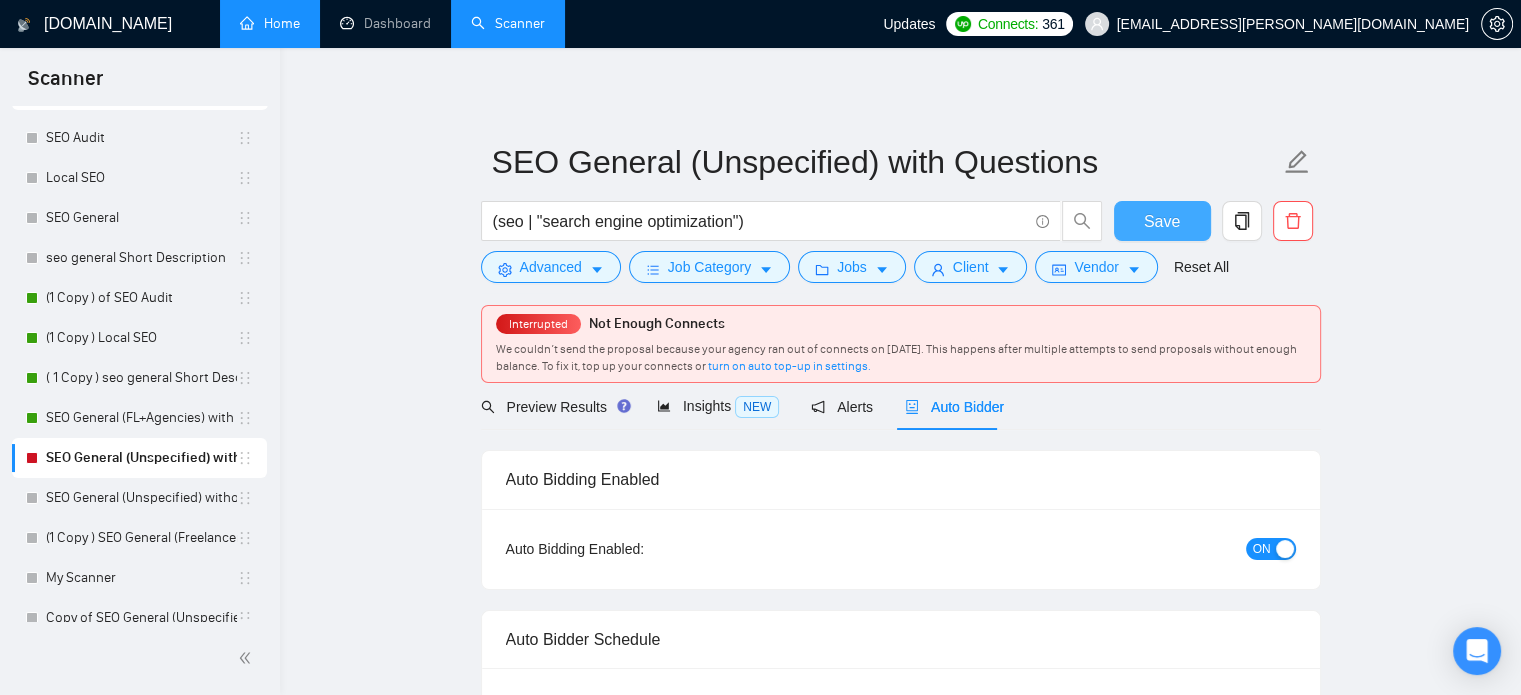 click on "Save" at bounding box center [1162, 221] 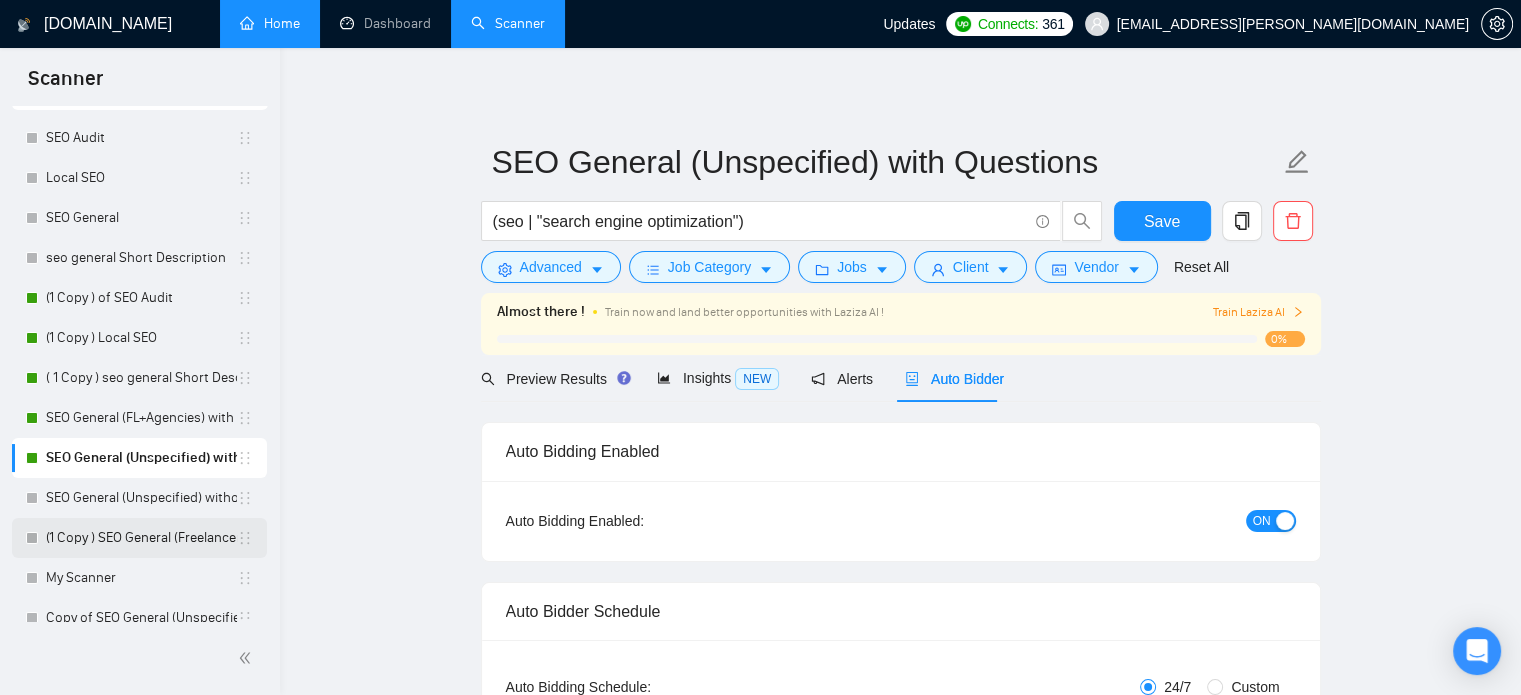 click on "(1 Copy ) SEO General (Freelancers)" at bounding box center (141, 538) 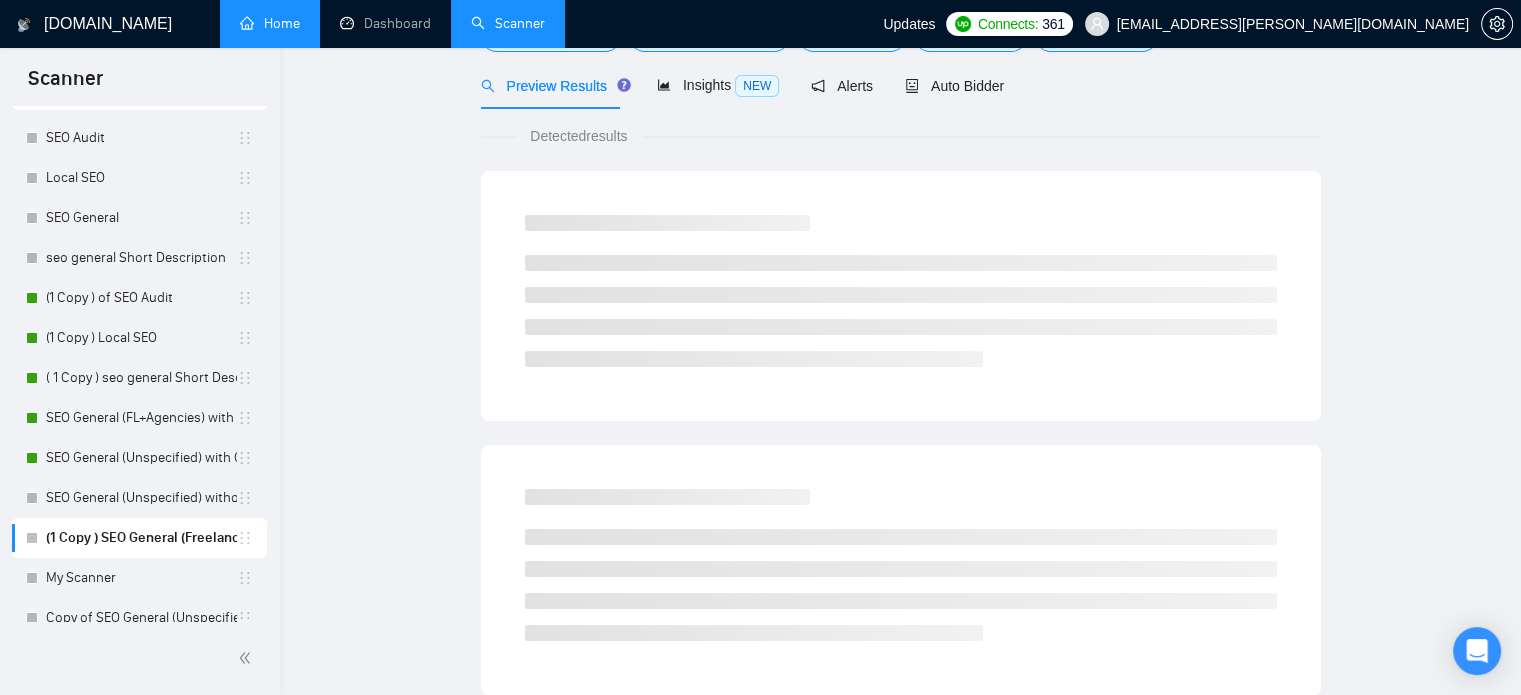 scroll, scrollTop: 0, scrollLeft: 0, axis: both 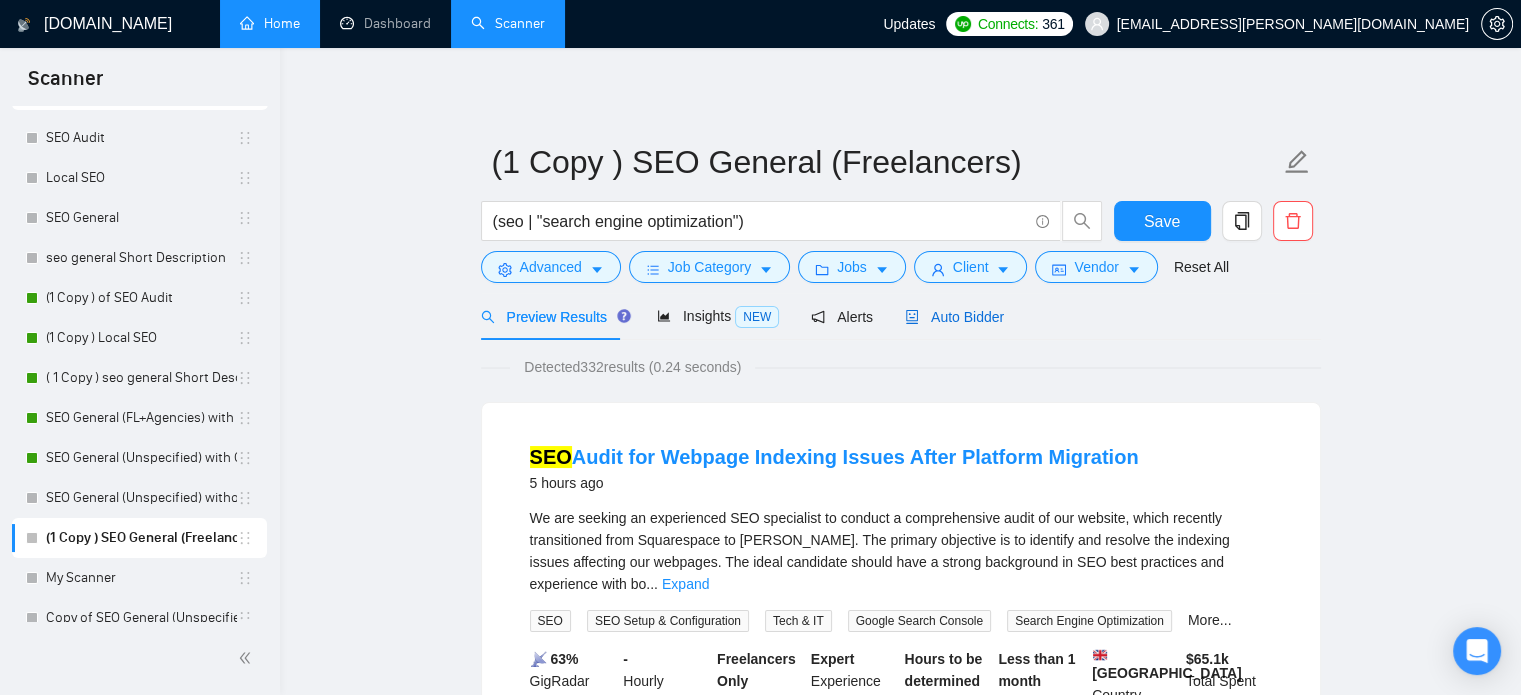 click on "Auto Bidder" at bounding box center [954, 317] 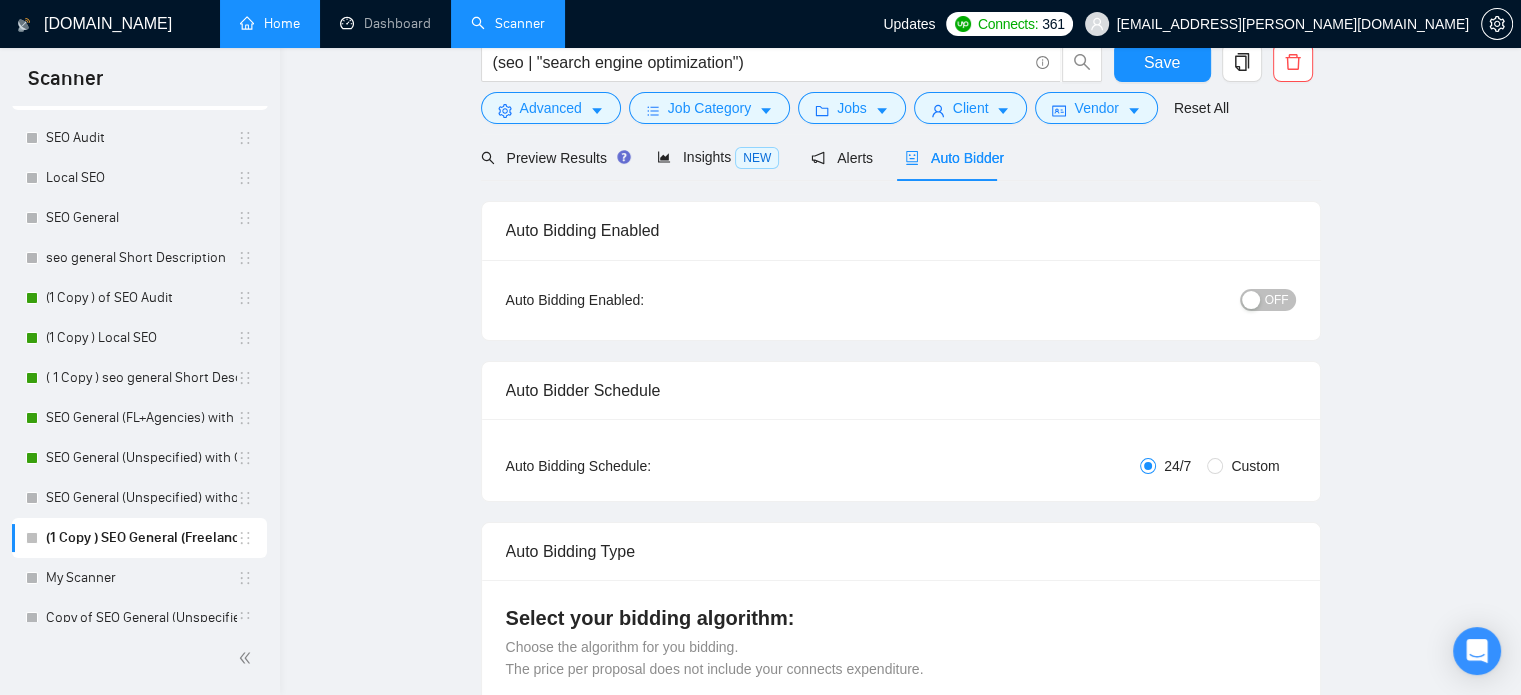 scroll, scrollTop: 0, scrollLeft: 0, axis: both 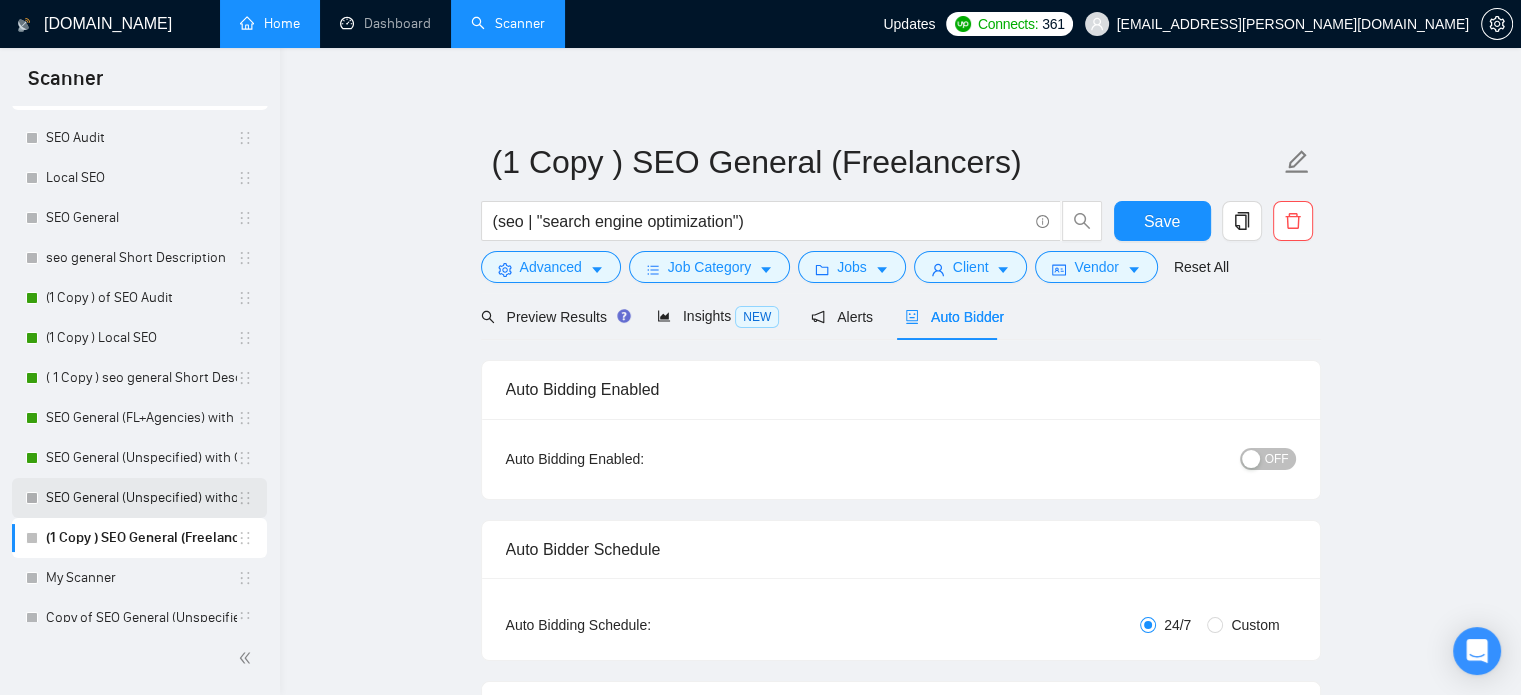 click on "SEO General (Unspecified) without Questions" at bounding box center (141, 498) 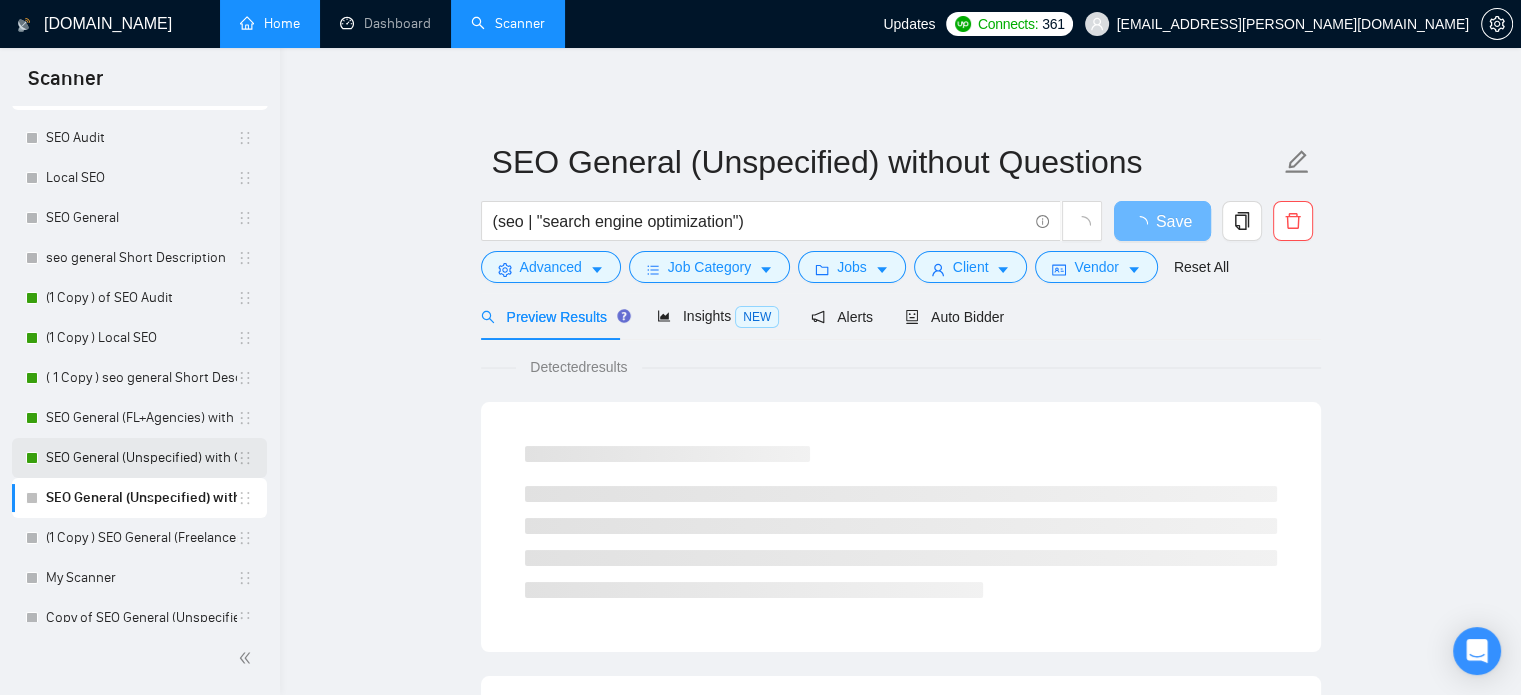 click on "SEO General (Unspecified) with Questions" at bounding box center (141, 458) 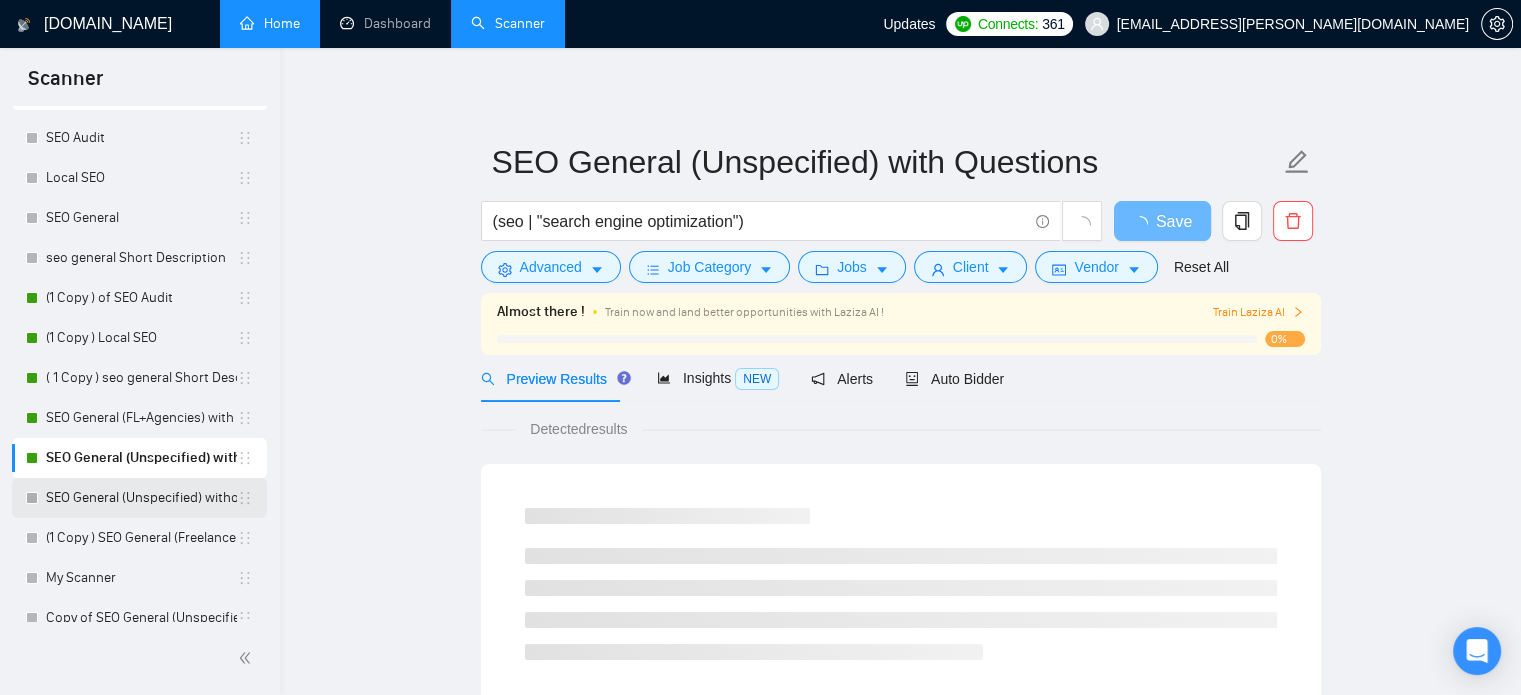 click on "SEO General (Unspecified) without Questions" at bounding box center [141, 498] 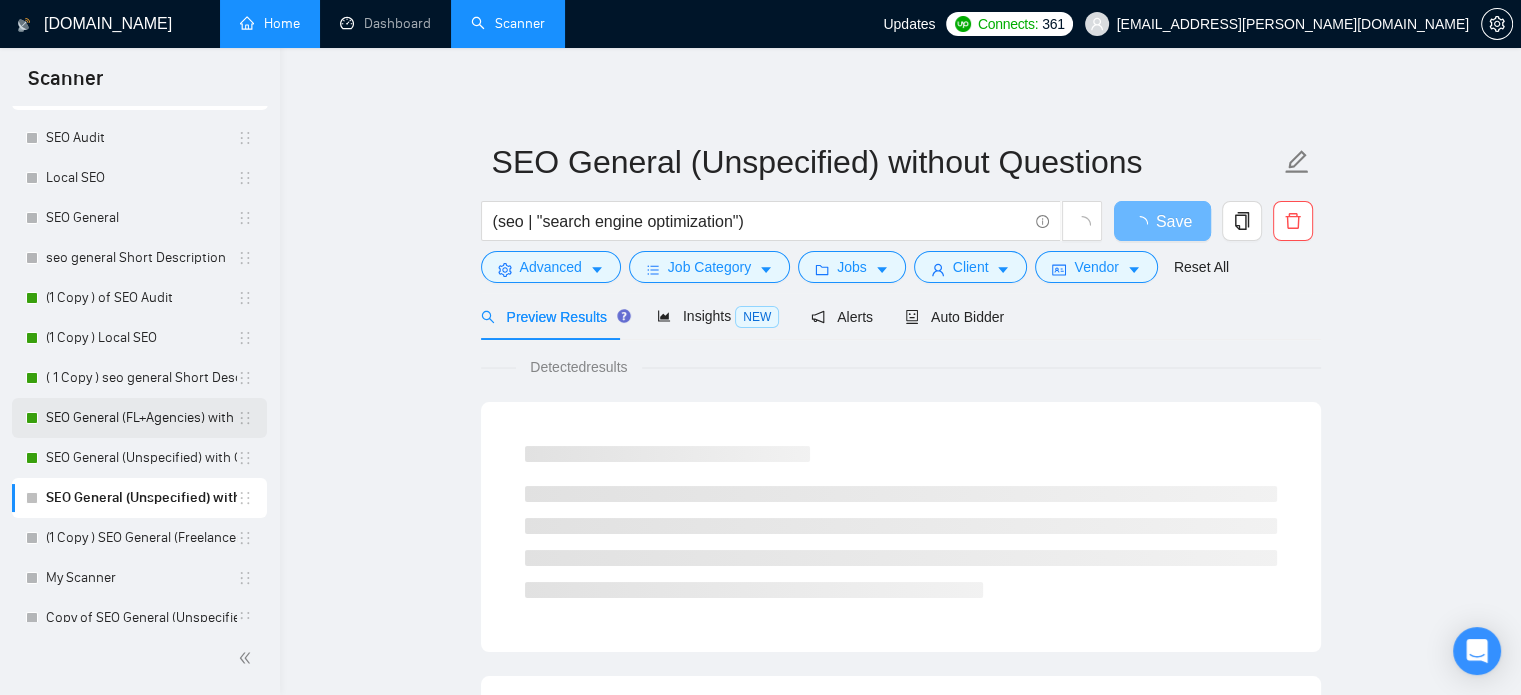 click on "SEO General (FL+Agencies) with Questions" at bounding box center (141, 418) 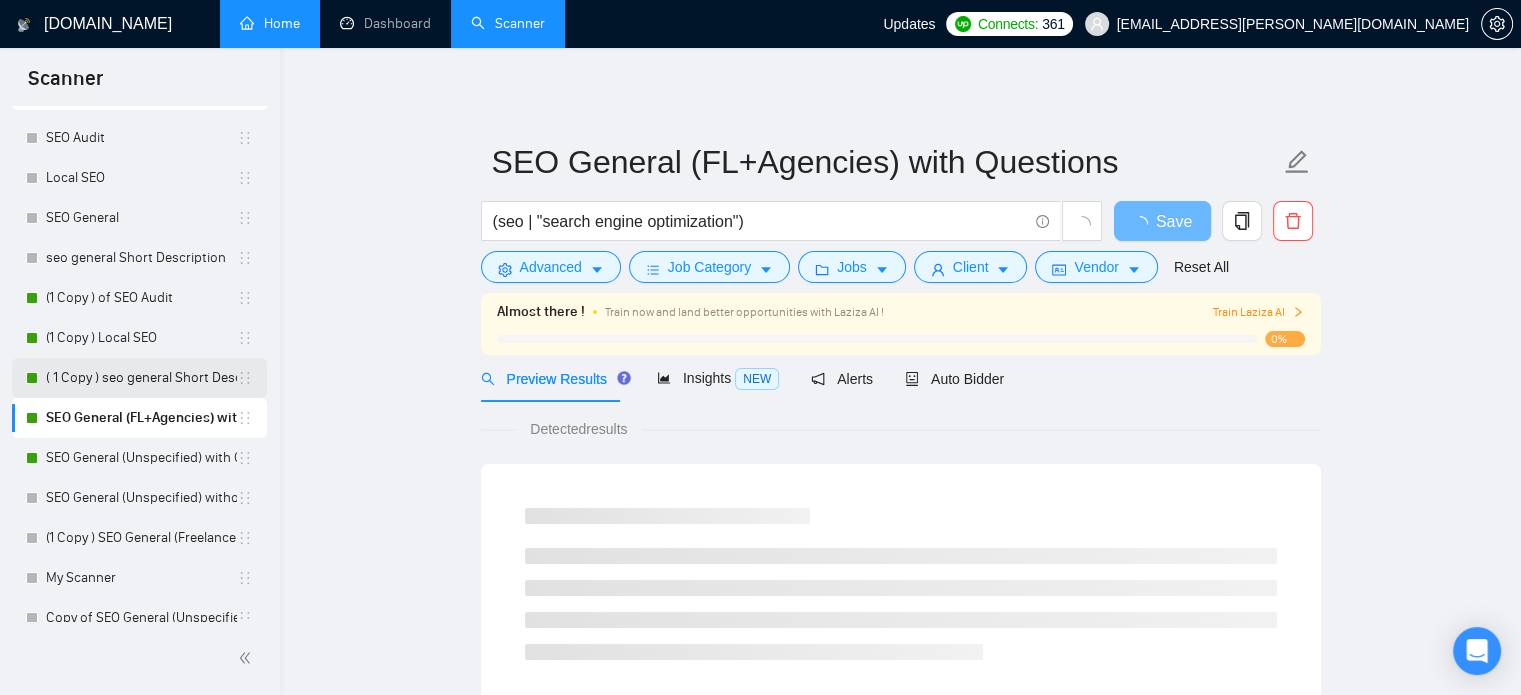 click on "( 1 Copy ) seo general Short Description" at bounding box center [141, 378] 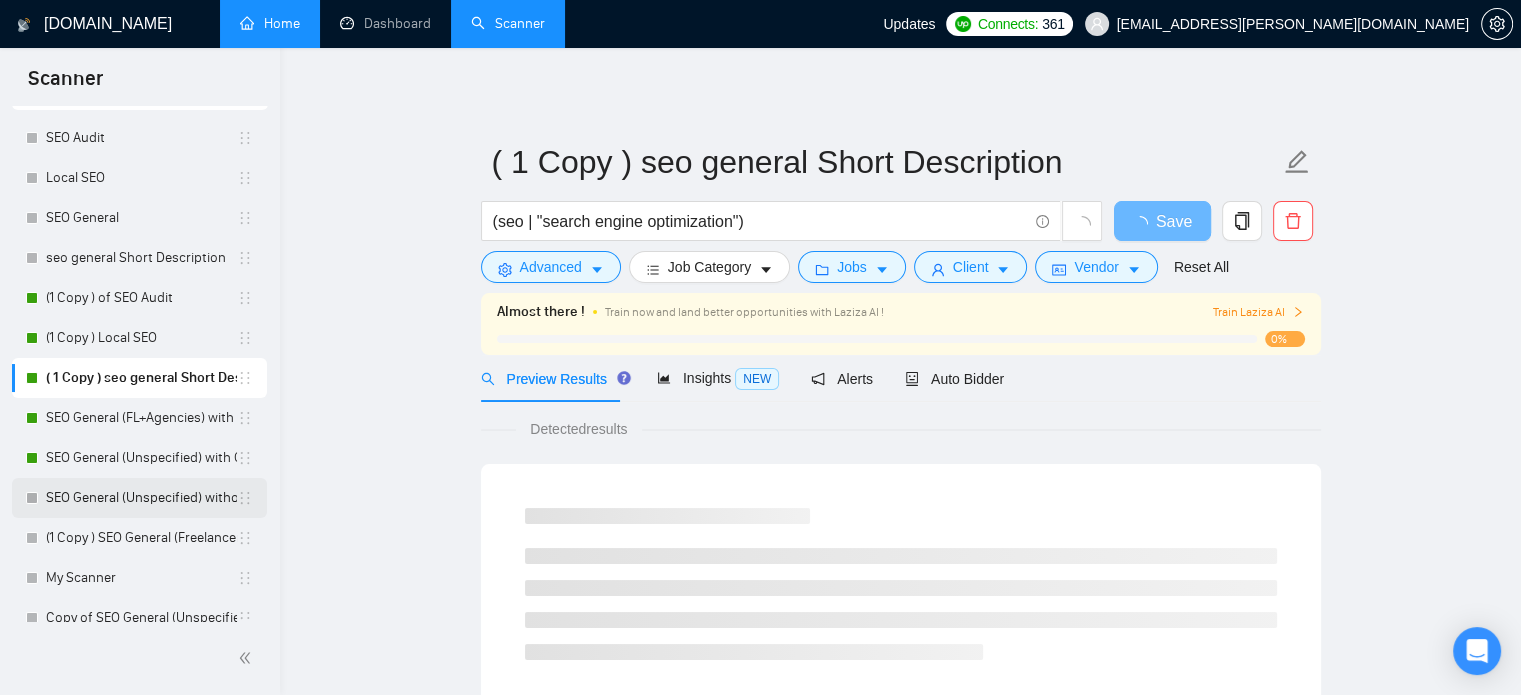 click on "SEO General (Unspecified) without Questions" at bounding box center [141, 498] 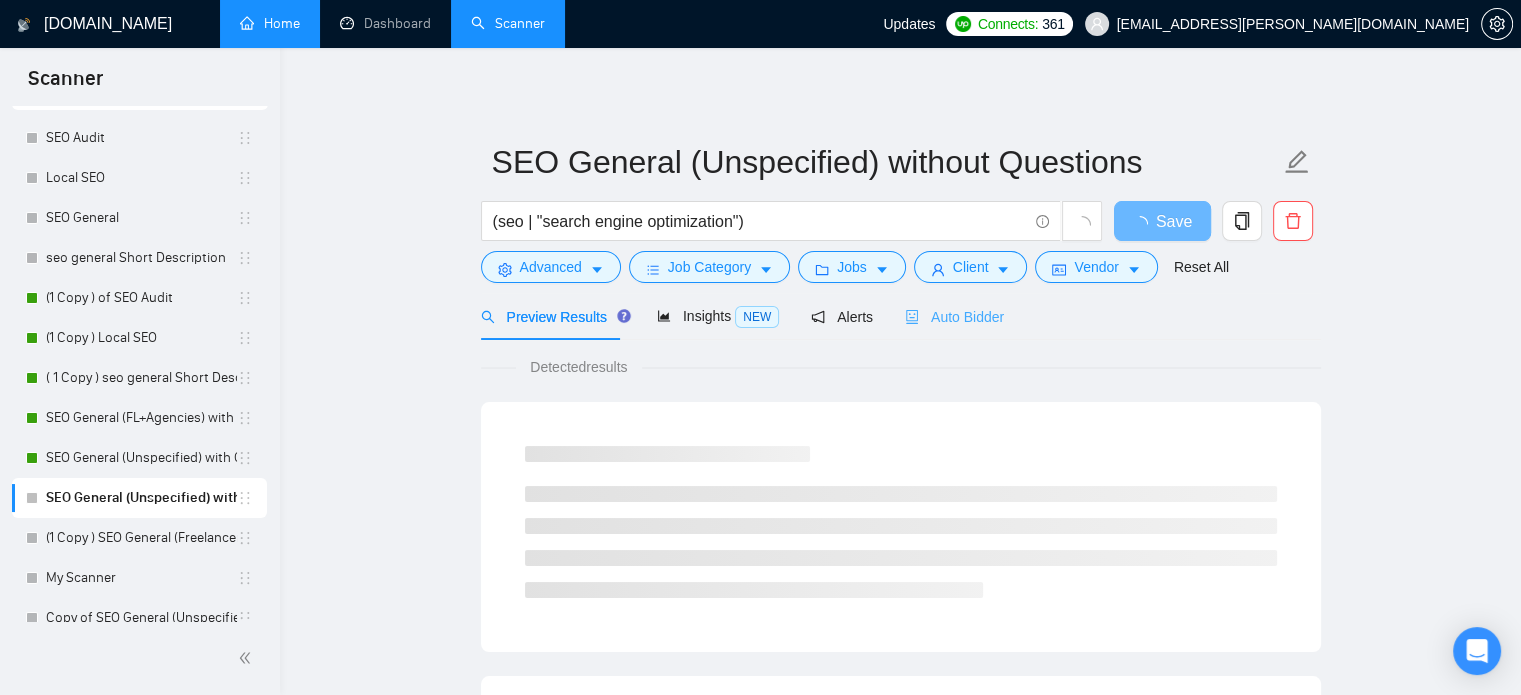click on "Auto Bidder" at bounding box center (954, 316) 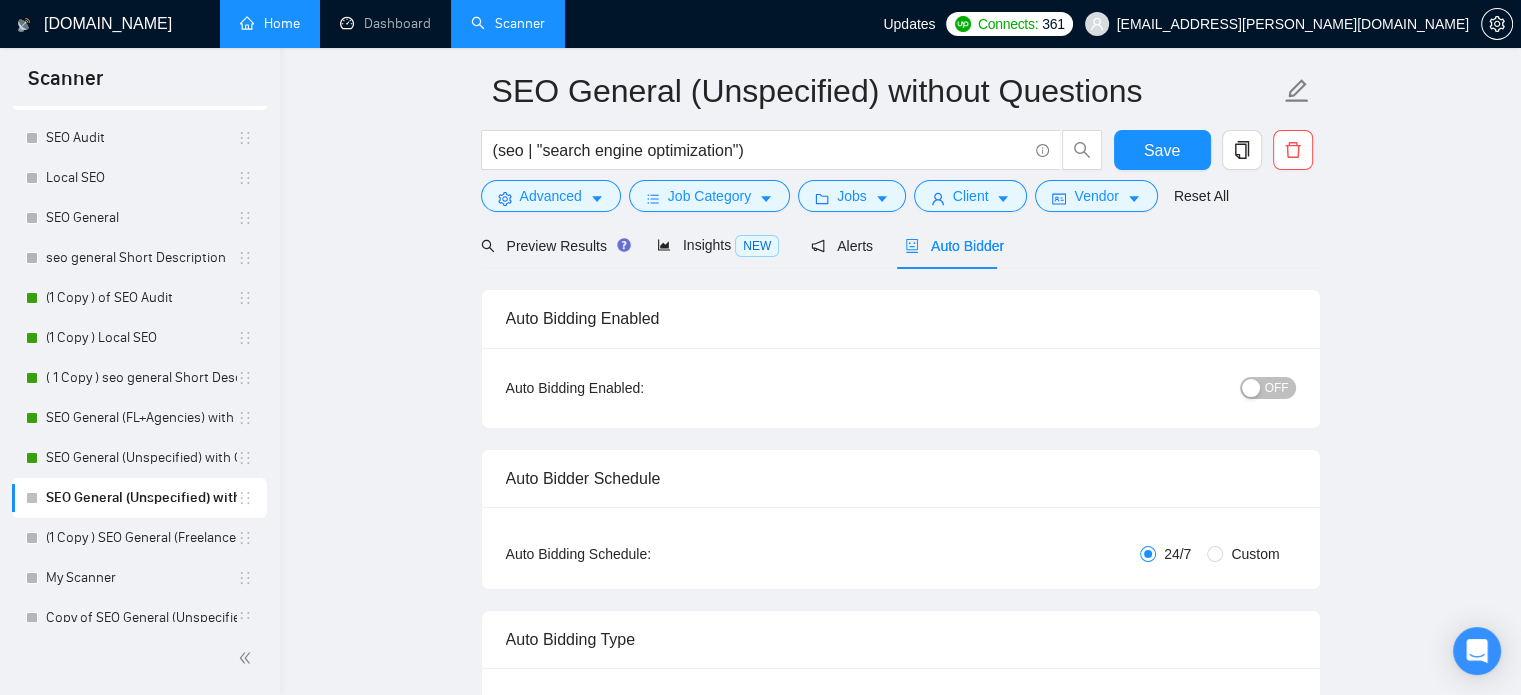 scroll, scrollTop: 0, scrollLeft: 0, axis: both 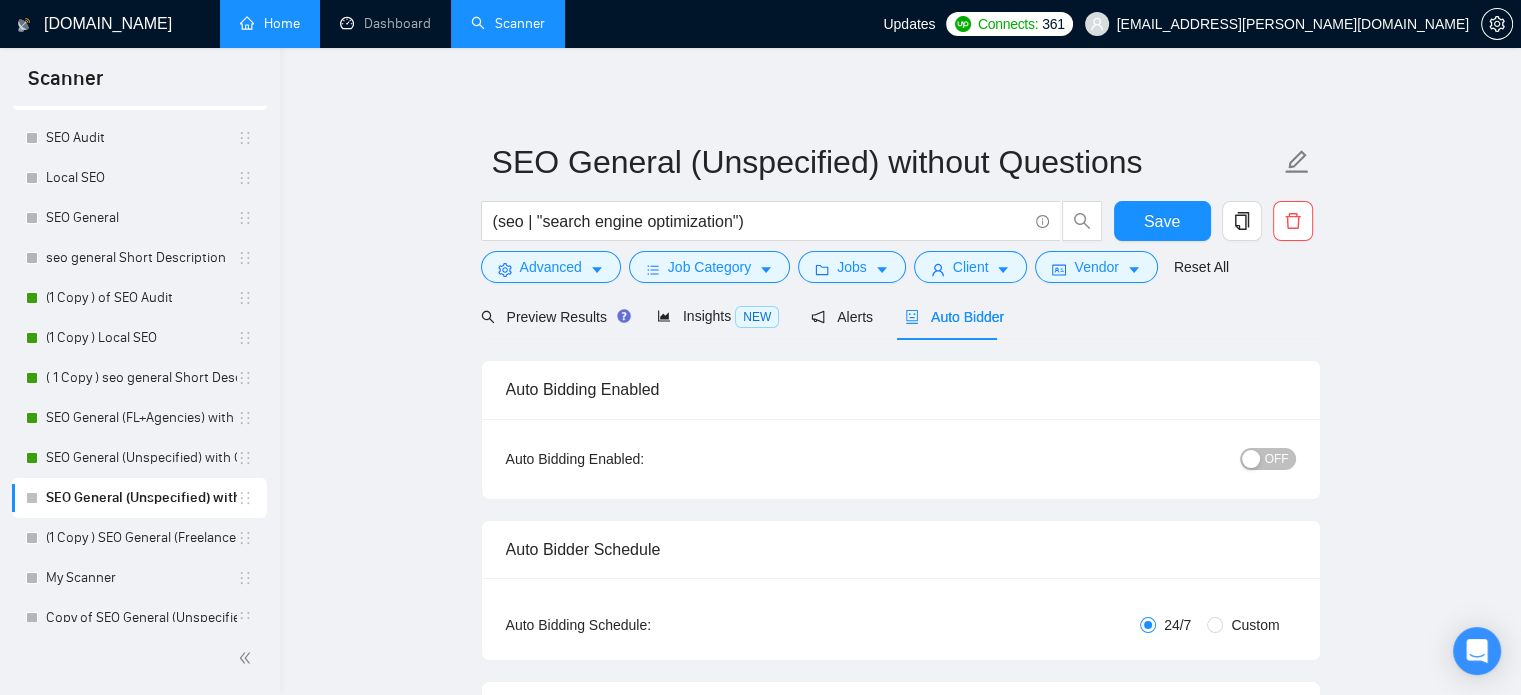 click at bounding box center (1251, 459) 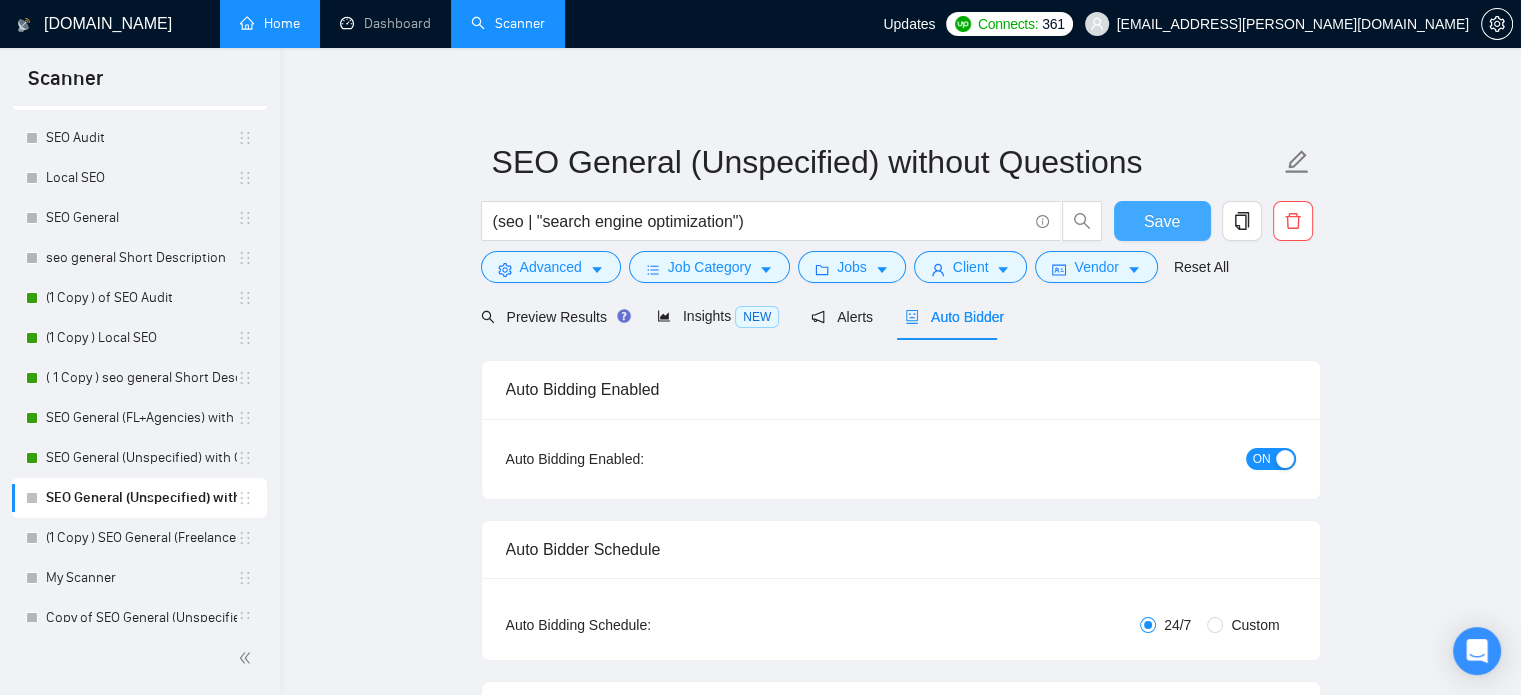 click on "Save" at bounding box center [1162, 221] 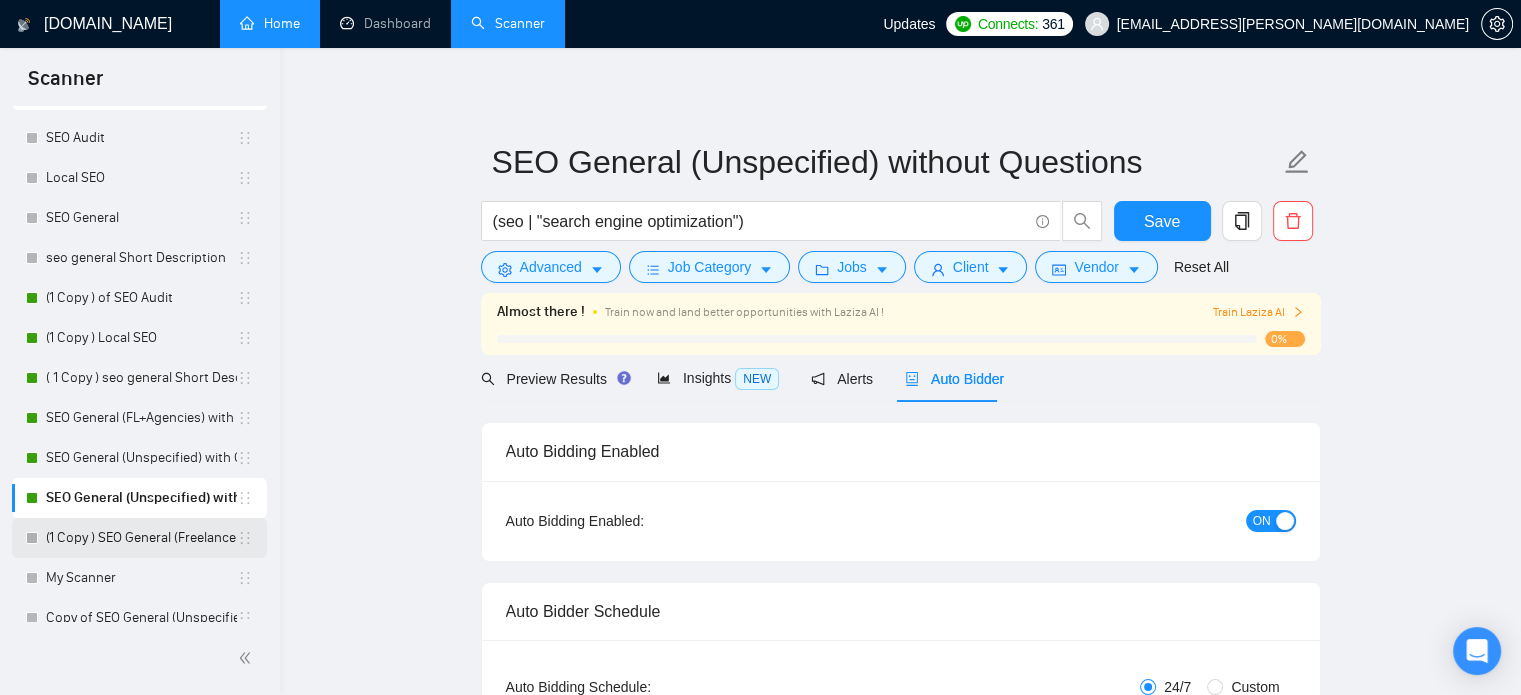 click on "(1 Copy ) SEO General (Freelancers)" at bounding box center (141, 538) 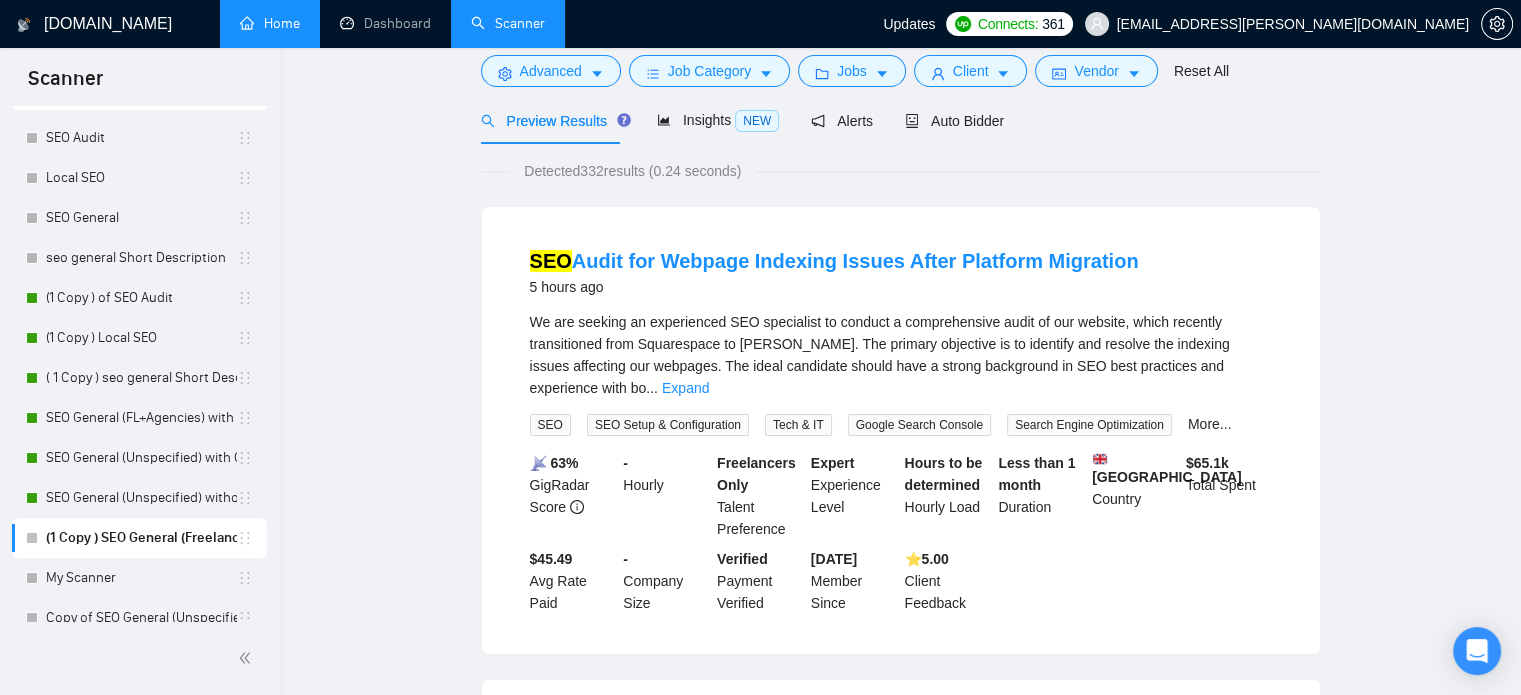 scroll, scrollTop: 0, scrollLeft: 0, axis: both 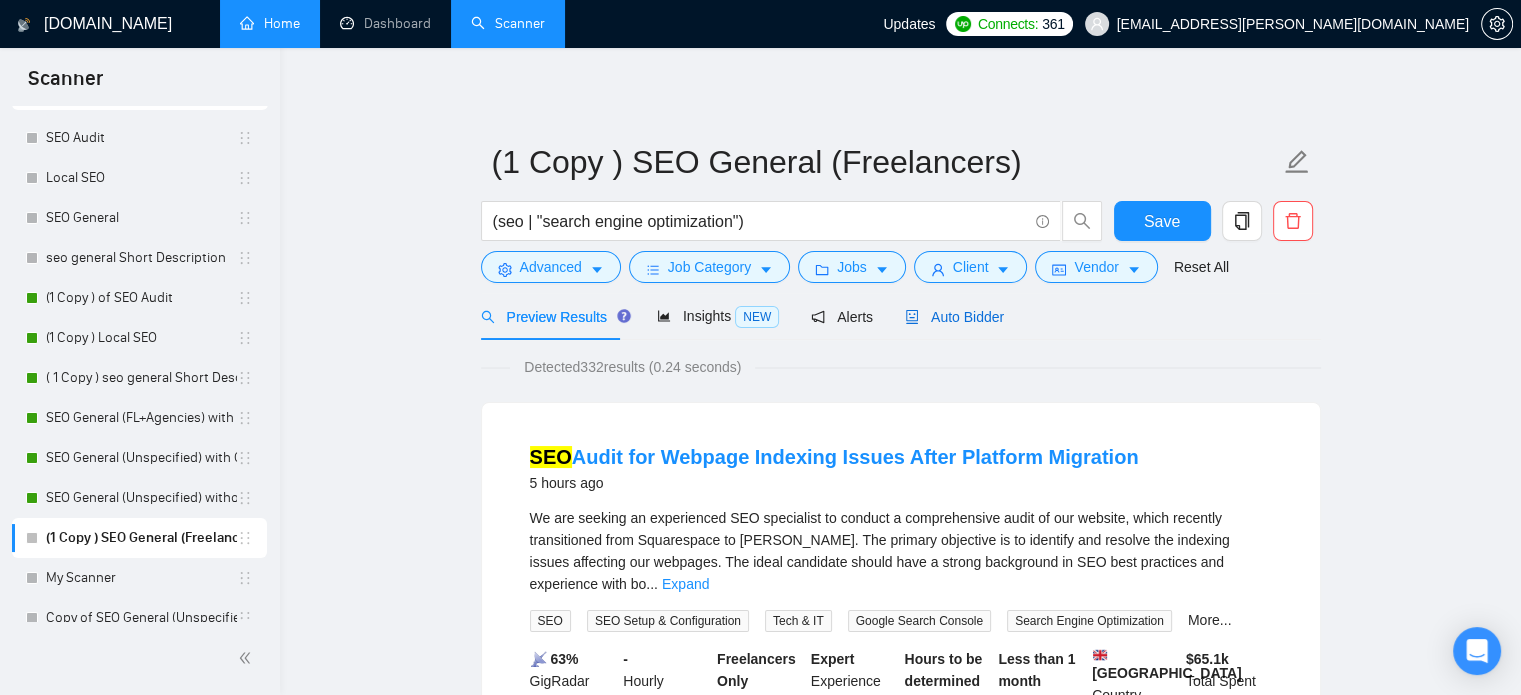 click on "Auto Bidder" at bounding box center (954, 317) 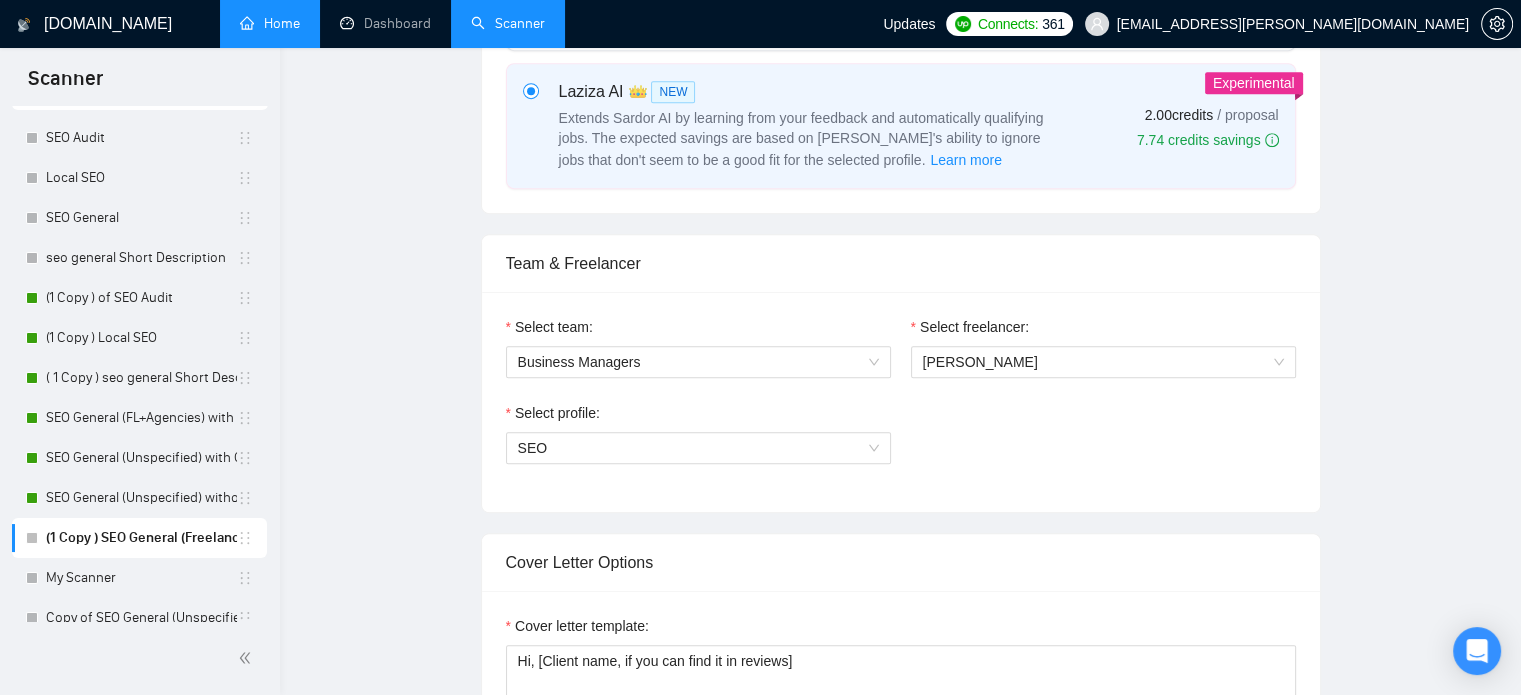 type 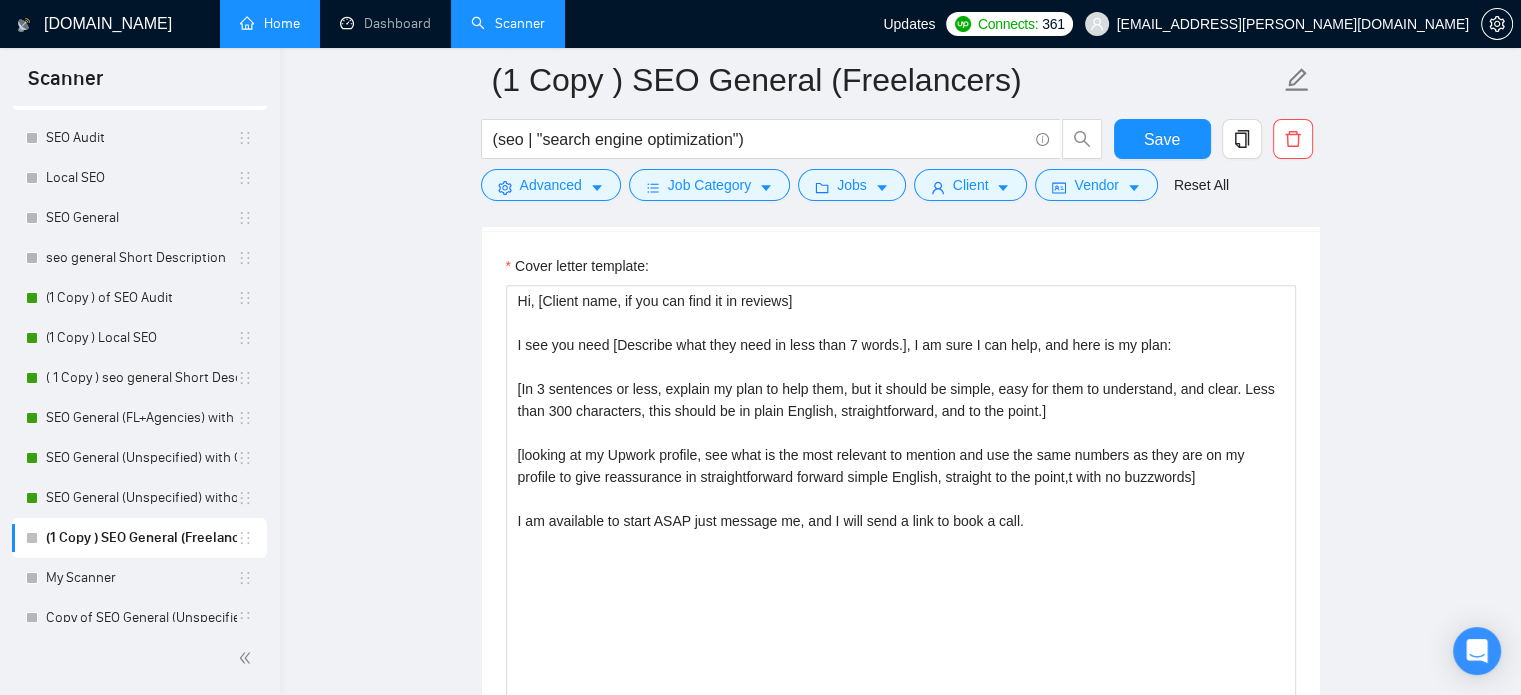 scroll, scrollTop: 1701, scrollLeft: 0, axis: vertical 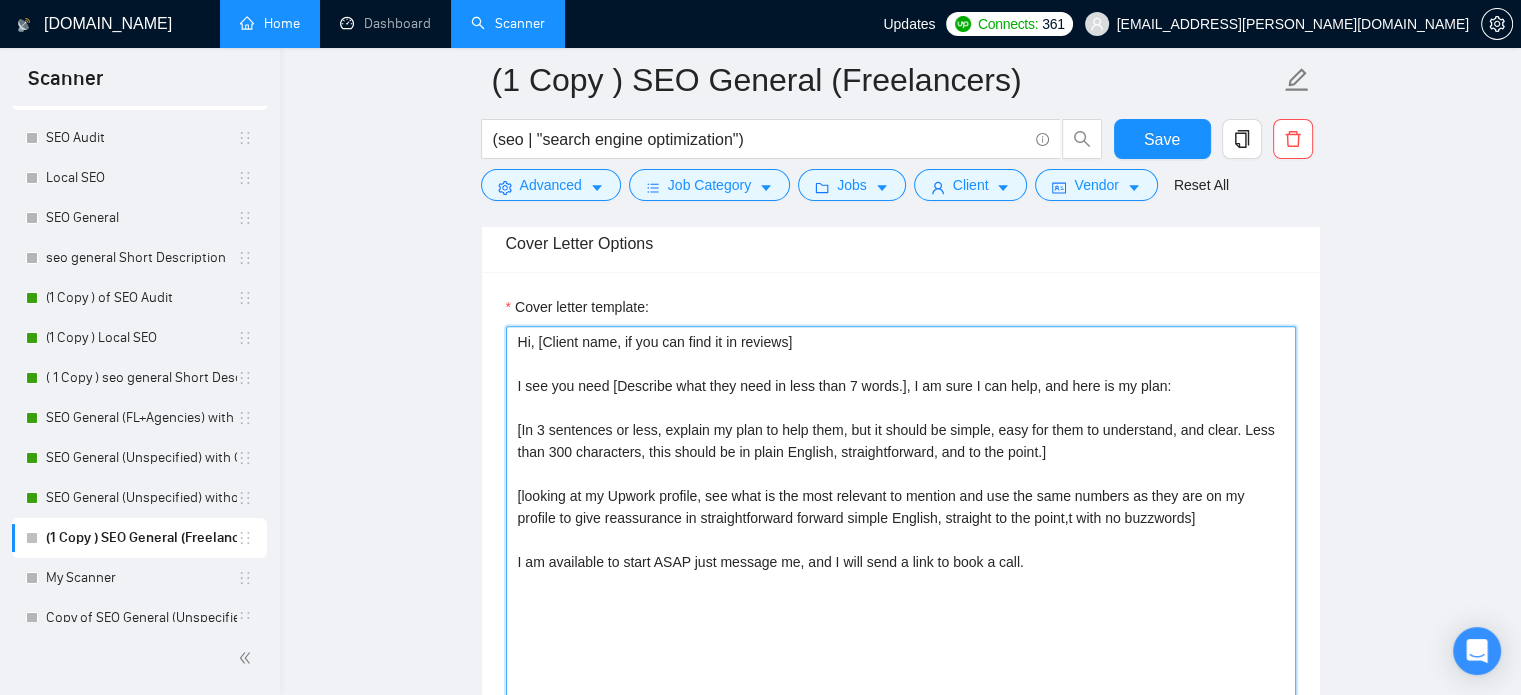 click on "Hi, [Client name, if you can find it in reviews]
I see you need [Describe what they need in less than 7 words.], I am sure I can help, and here is my plan:
[In 3 sentences or less, explain my plan to help them, but it should be simple, easy for them to understand, and clear. Less than 300 characters, this should be in plain English, straightforward, and to the point.]
[looking at my Upwork profile, see what is the most relevant to mention and use the same numbers as they are on my profile to give reassurance in straightforward forward simple English, straight to the point,t with no buzzwords]
I am available to start ASAP just message me, and I will send a link to book a call." at bounding box center [901, 551] 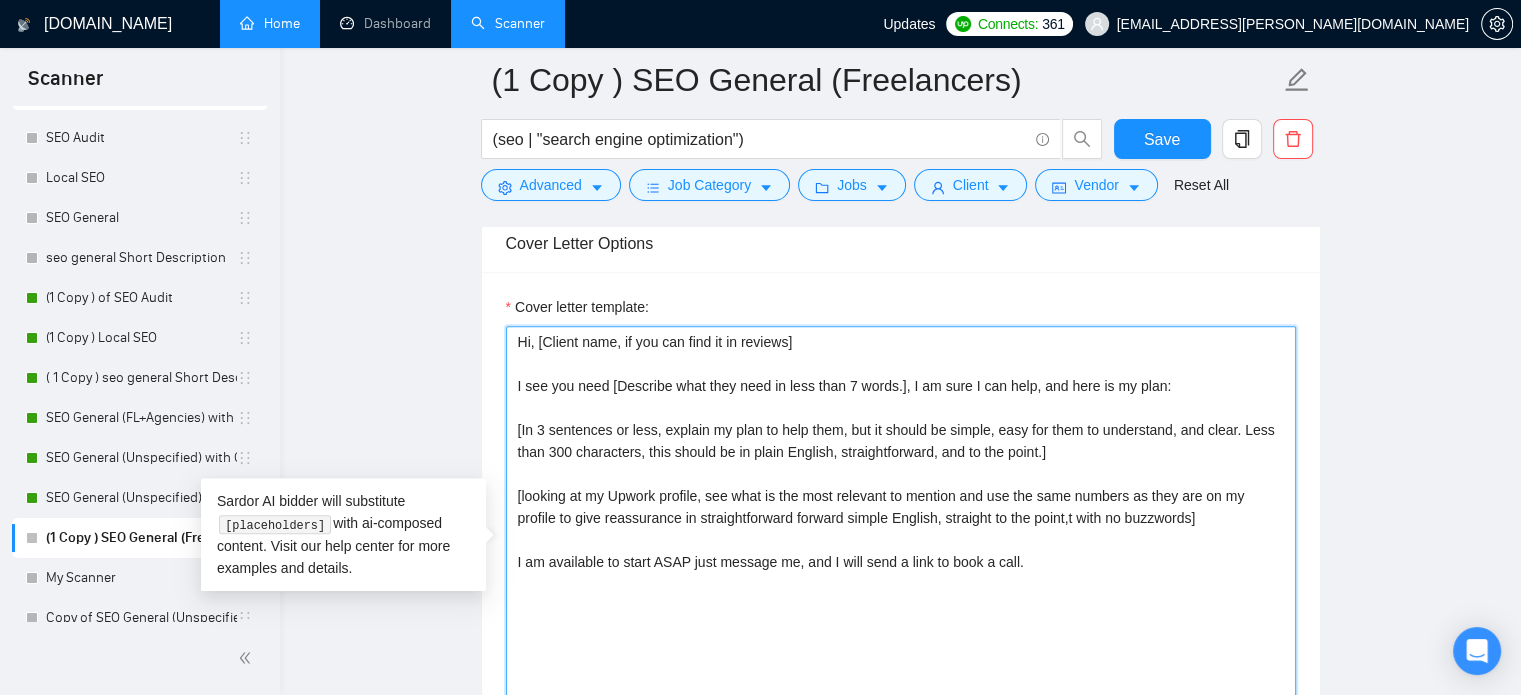 paste on "Write a friendly, confident proposal for an Upwork job. Use the freelancer’s profile to introduce them as a seasoned expert in [insert service here, e.g., Webflow Development], with over 10 years of experience. Make sure the intro relates Hello [client name, don’t use country or company name] 🚀
I’m [use freelancer profile to introduce yourself, description should be related to the job post, mention years of experience (8+), and say that you can start ASAP – make it accurate and at least 200 characters].
For your project, I can:
[→ Highlight a specific detail from the job post and explain how you can solve it (min. 9 words)
→ Address a general requirement and explain your approach (min. 9 words)
→ Mention tools, features, or skills you'll use to complete the work]
I’d love to hop on a quick call and provide [mention a deliverable or result relevant to the job post to attract client interest don’t exceed 6 words].
Best,
[freelancer name]
Style: Friendly, confident, and clear. Avoid corporate buzzwords o..." 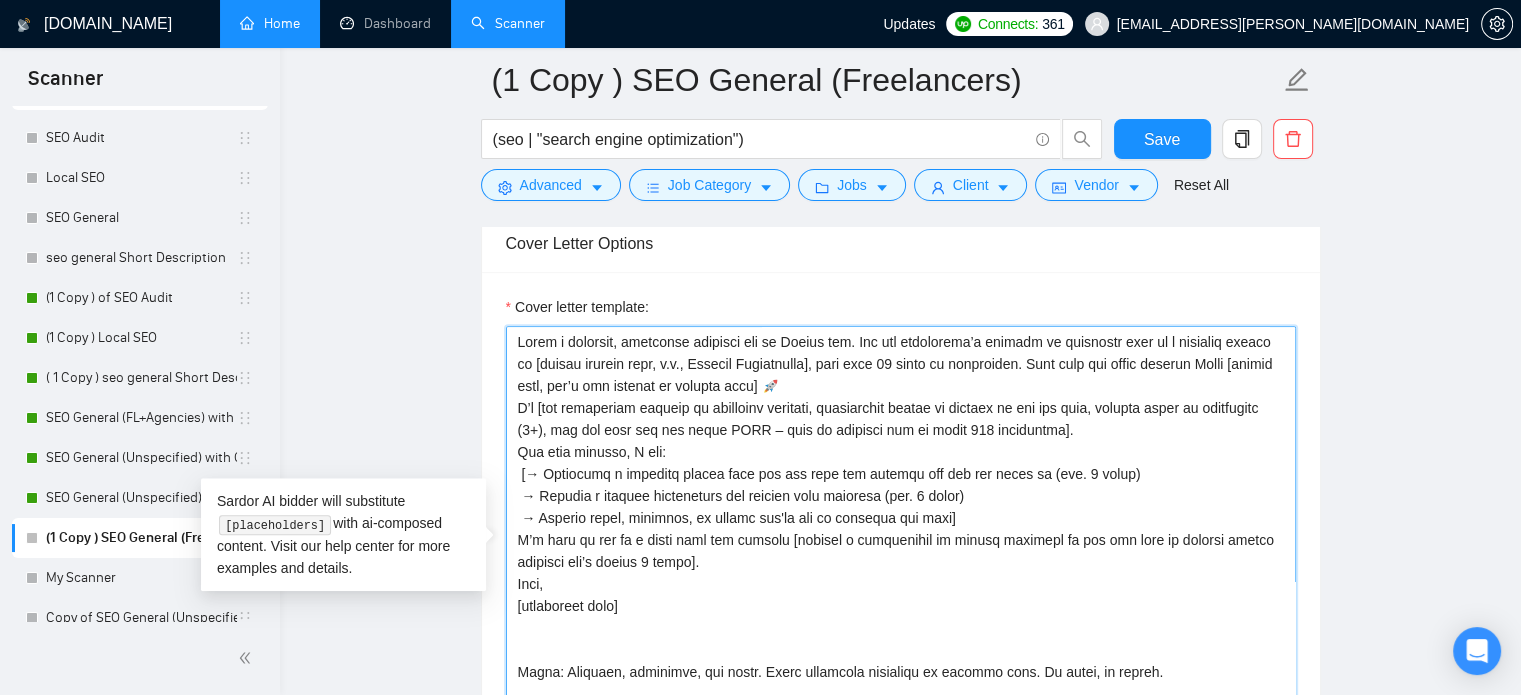 scroll, scrollTop: 1779, scrollLeft: 0, axis: vertical 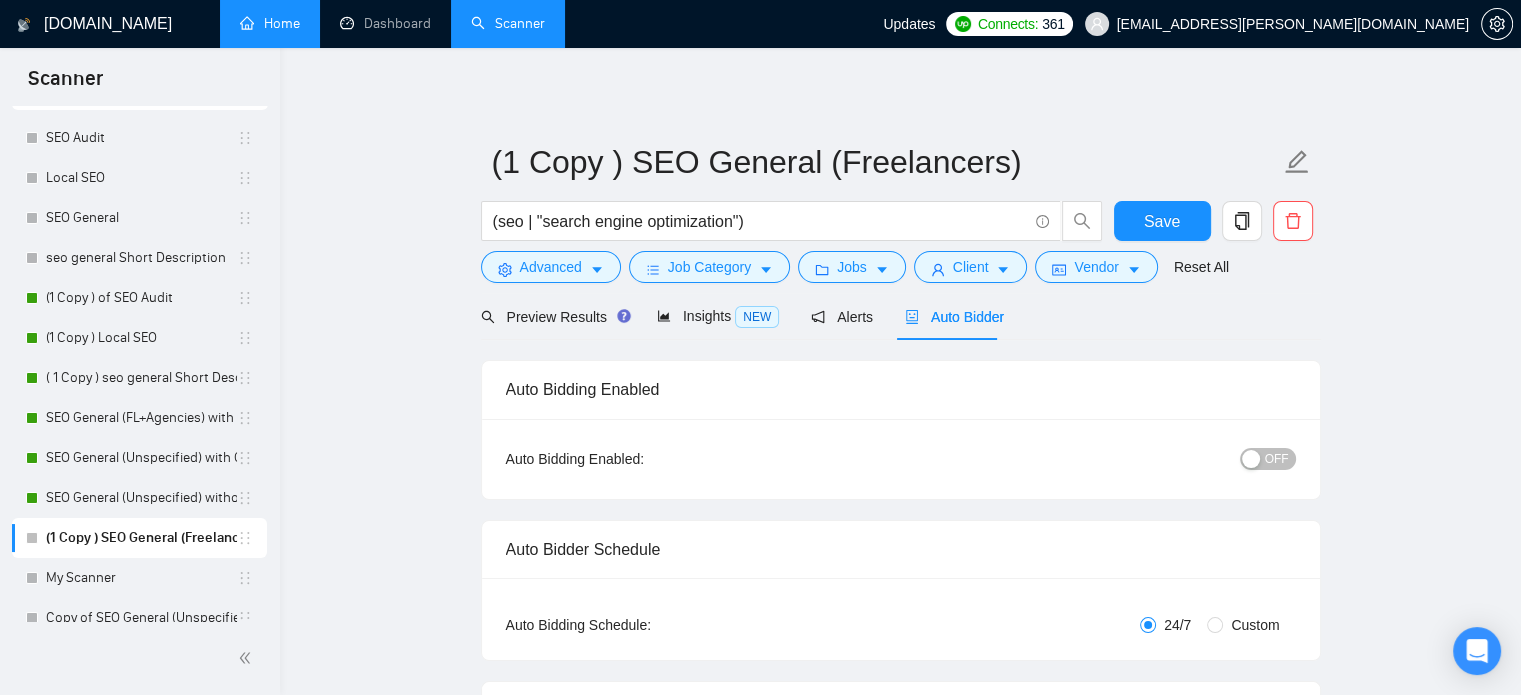 type on "Write a friendly, confident proposal for an Upwork job. Use the freelancer’s profile to introduce them as a seasoned expert in [insert service here, e.g., Webflow Development], with over 10 years of experience. Make sure the intro relates Hello [client name, don’t use country or company name] 🚀
I’m [use freelancer profile to introduce yourself, description should be related to the job post, mention years of experience (8+), and say that you can start ASAP – make it accurate and at least 200 characters].
For your project, I can:
[→ Highlight a specific detail from the job post and explain how you can solve it (min. 9 words)
→ Address a general requirement and explain your approach (min. 9 words)
→ Mention tools, features, or skills you'll use to complete the work]
I’d love to hop on a quick call and provide [mention a deliverable or result relevant to the job post to attract client interest don’t exceed 6 words].
Best,
[freelancer name]
Style: Friendly, confident, and clear. Avoid corporate buzzwords o..." 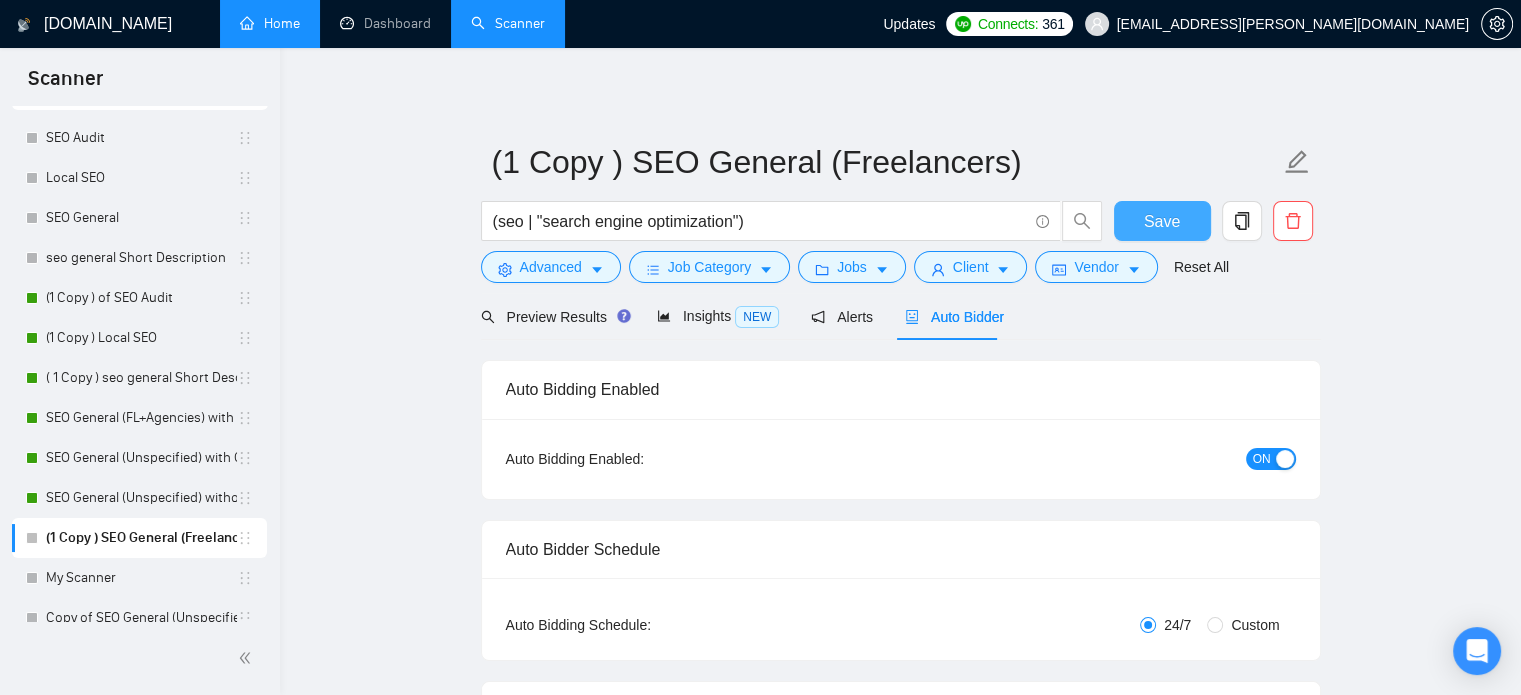 click on "Save" at bounding box center (1162, 221) 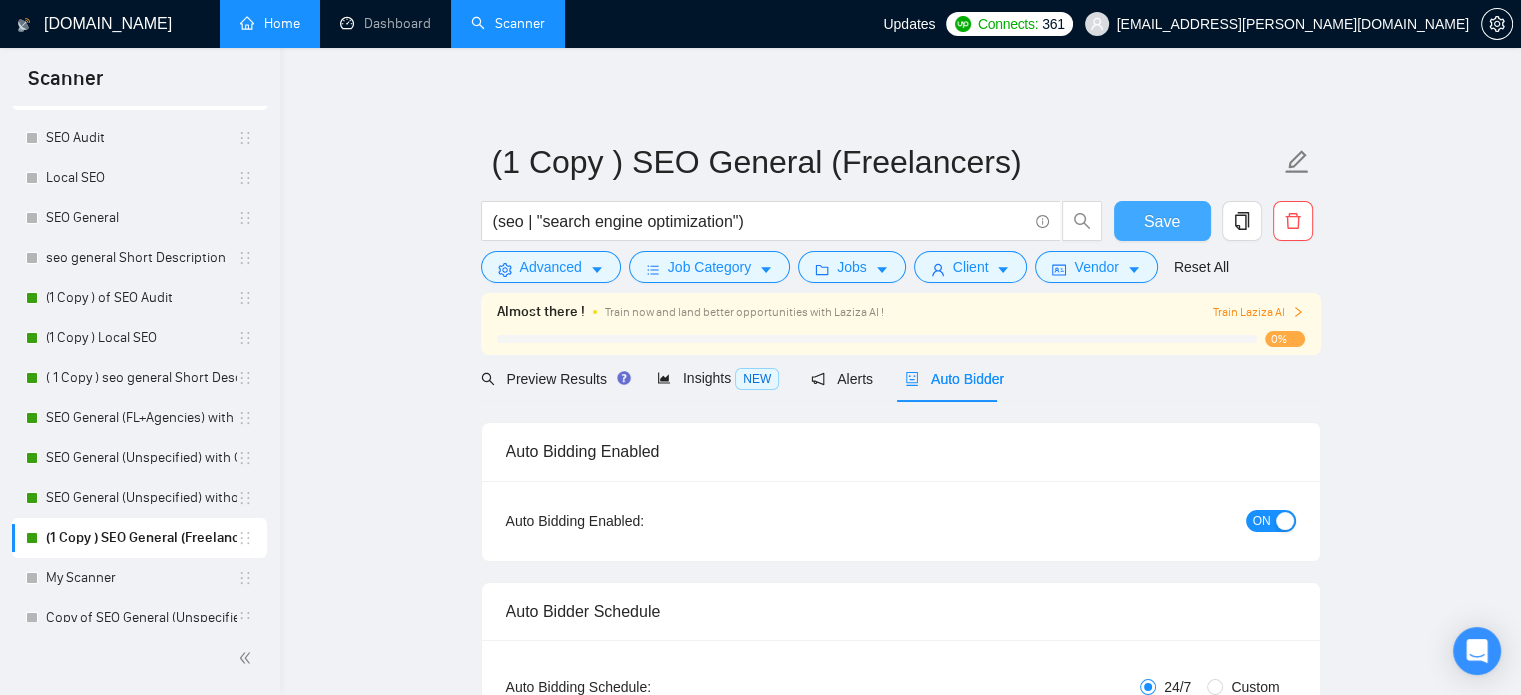 type 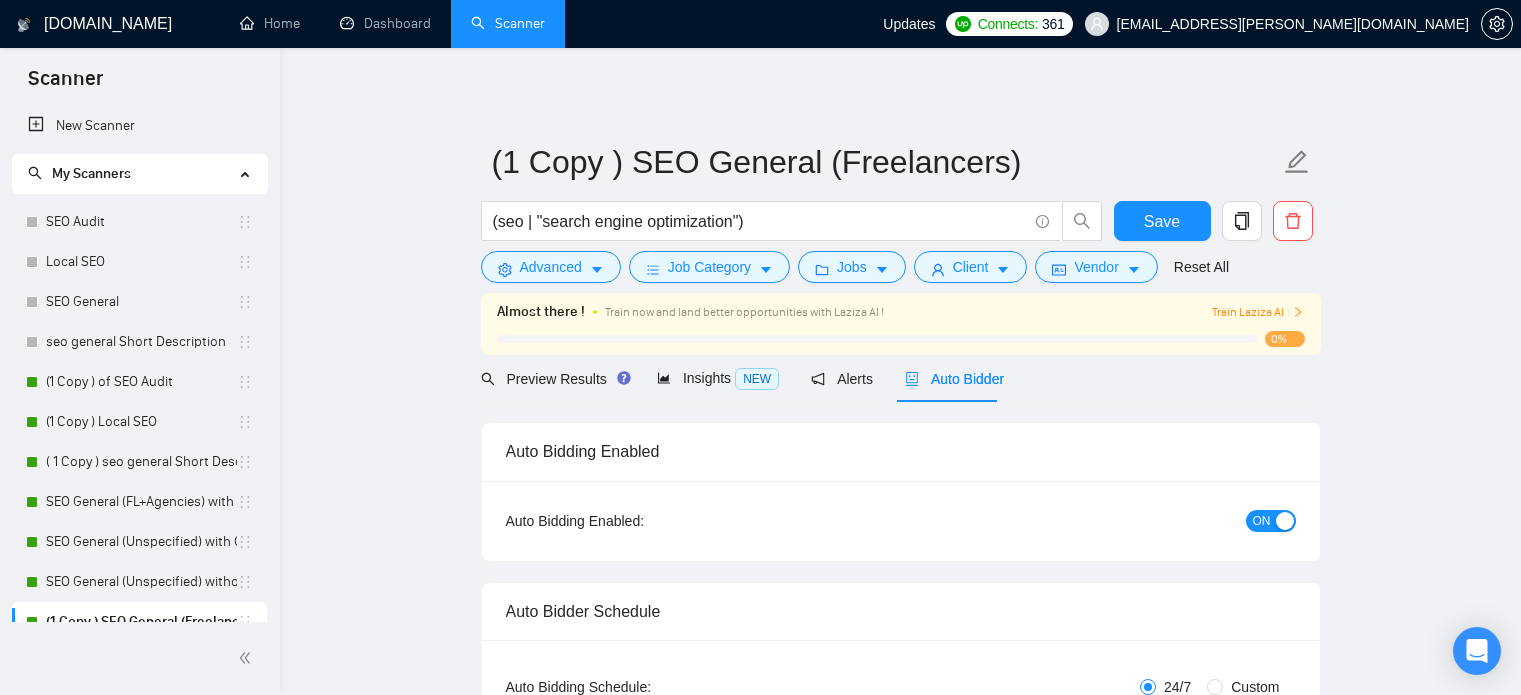 scroll, scrollTop: 0, scrollLeft: 0, axis: both 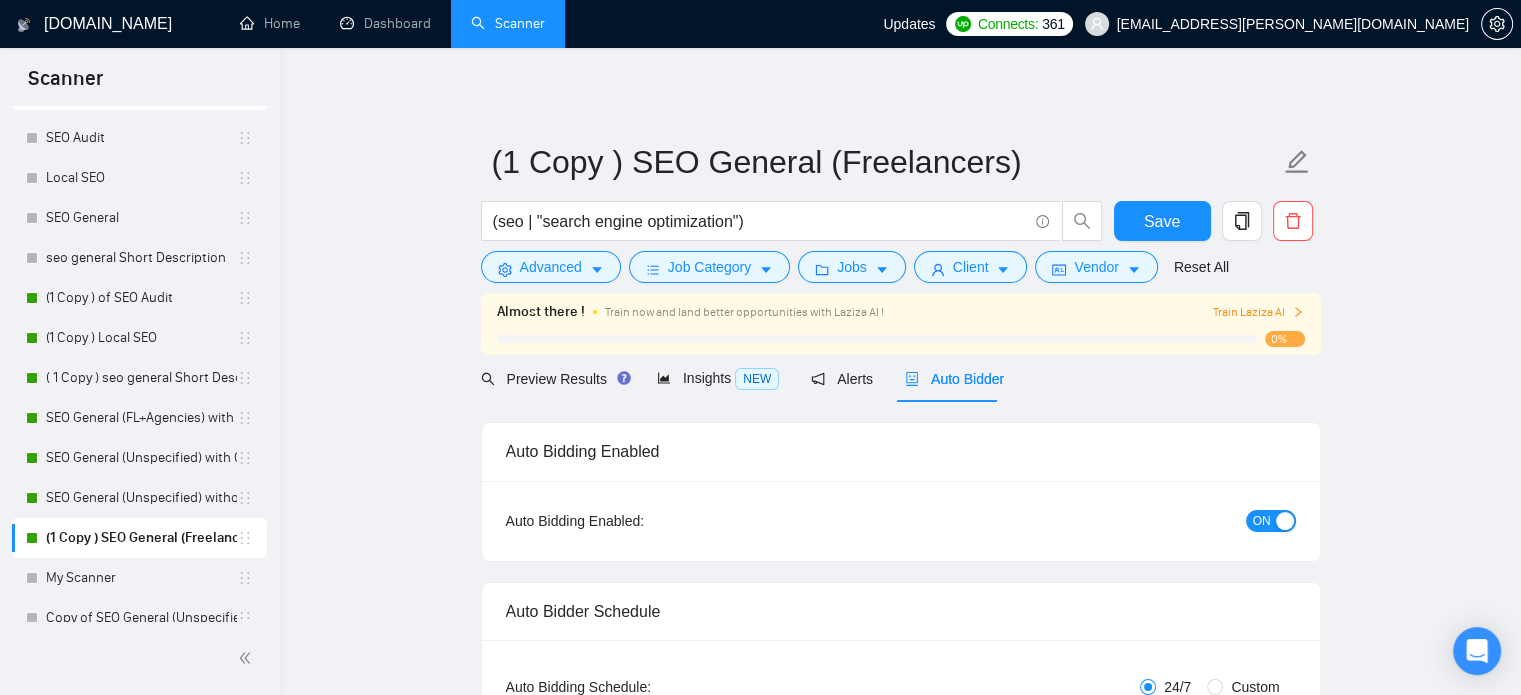 type 